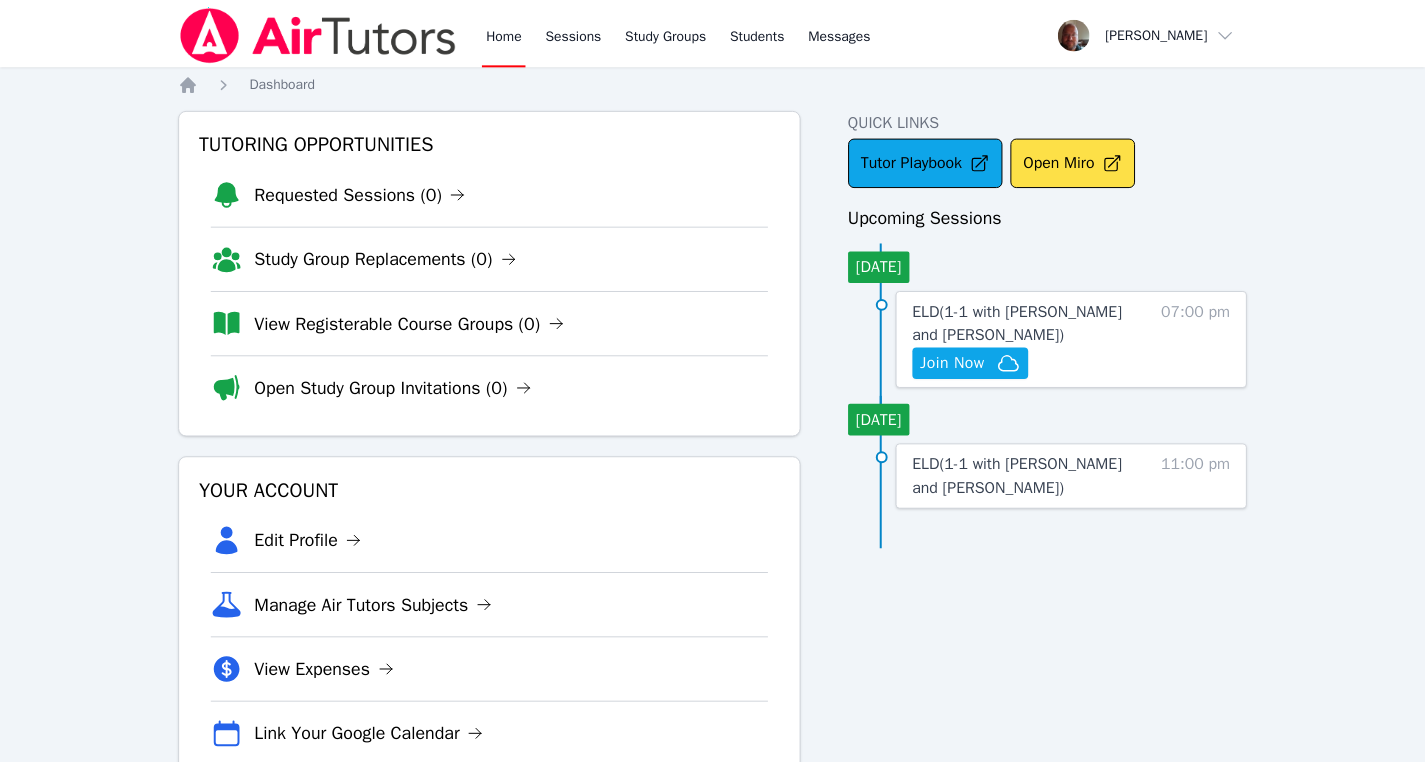 scroll, scrollTop: 0, scrollLeft: 0, axis: both 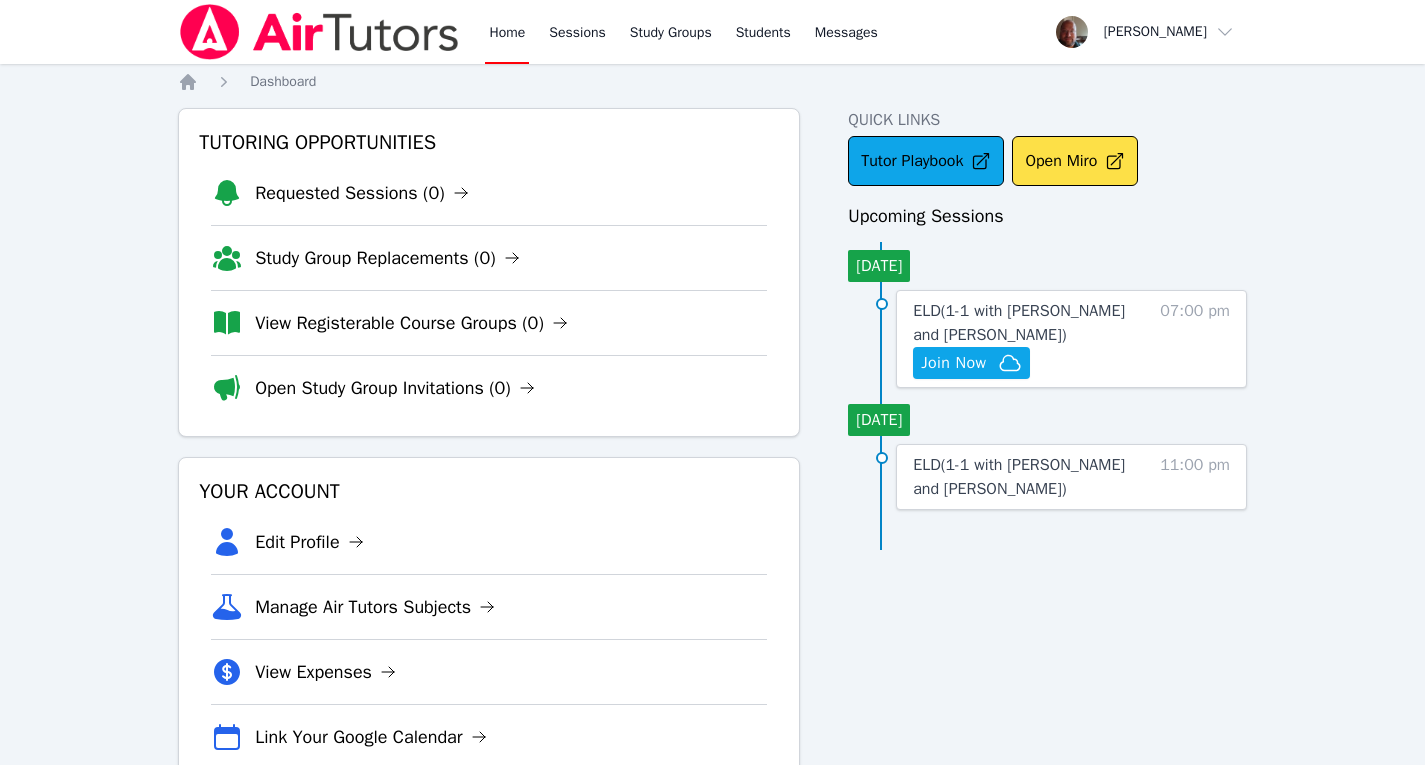 click at bounding box center (319, 32) 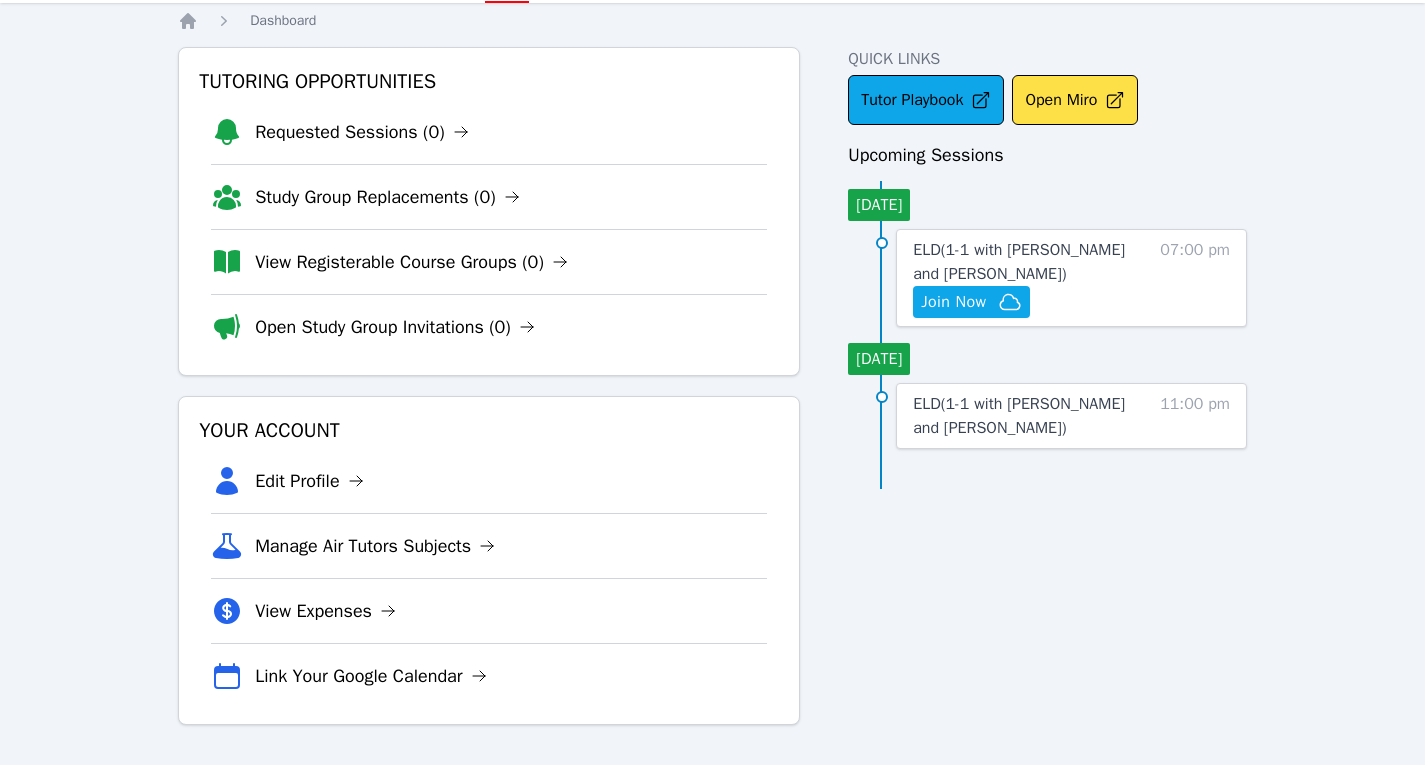 scroll, scrollTop: 0, scrollLeft: 0, axis: both 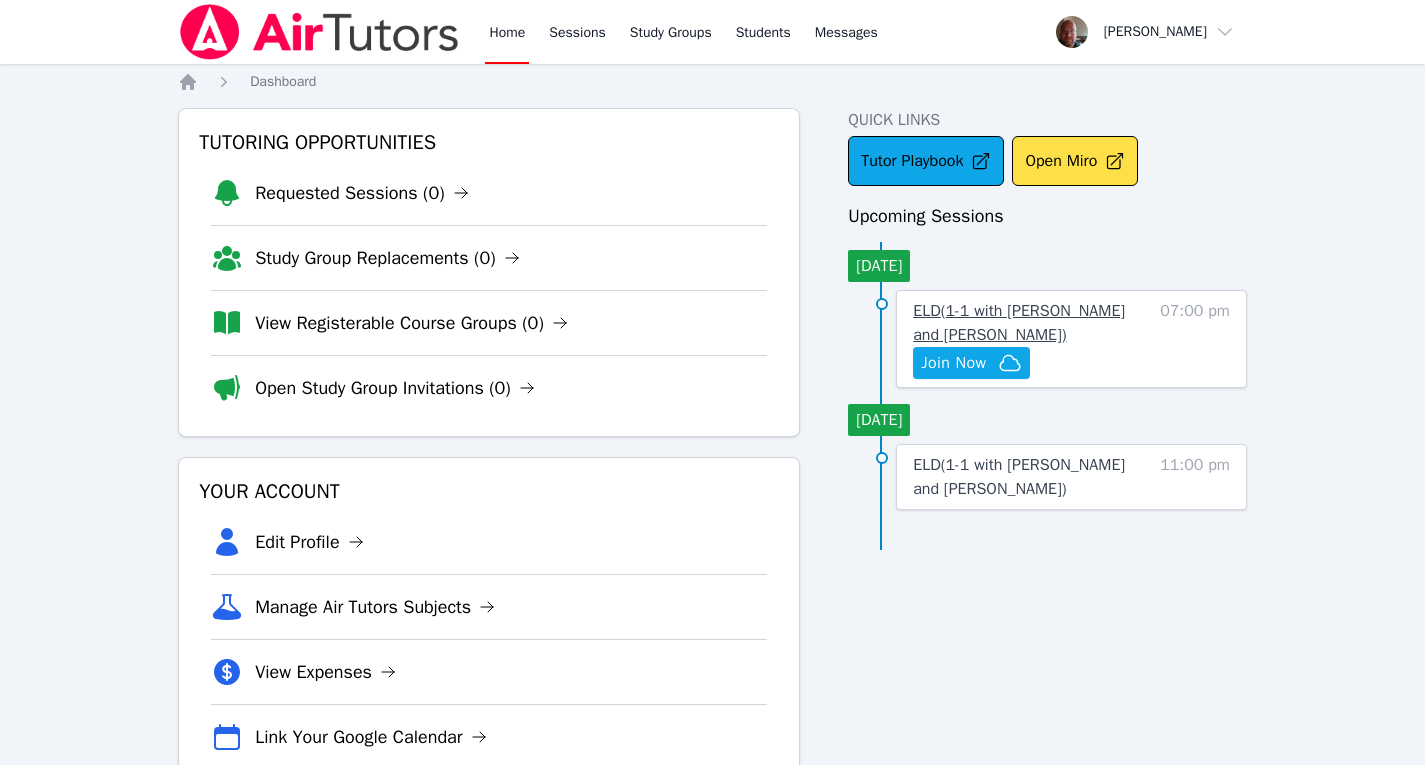 click on "ELD  ( 1-1 with [PERSON_NAME] and [PERSON_NAME] )" at bounding box center (1019, 323) 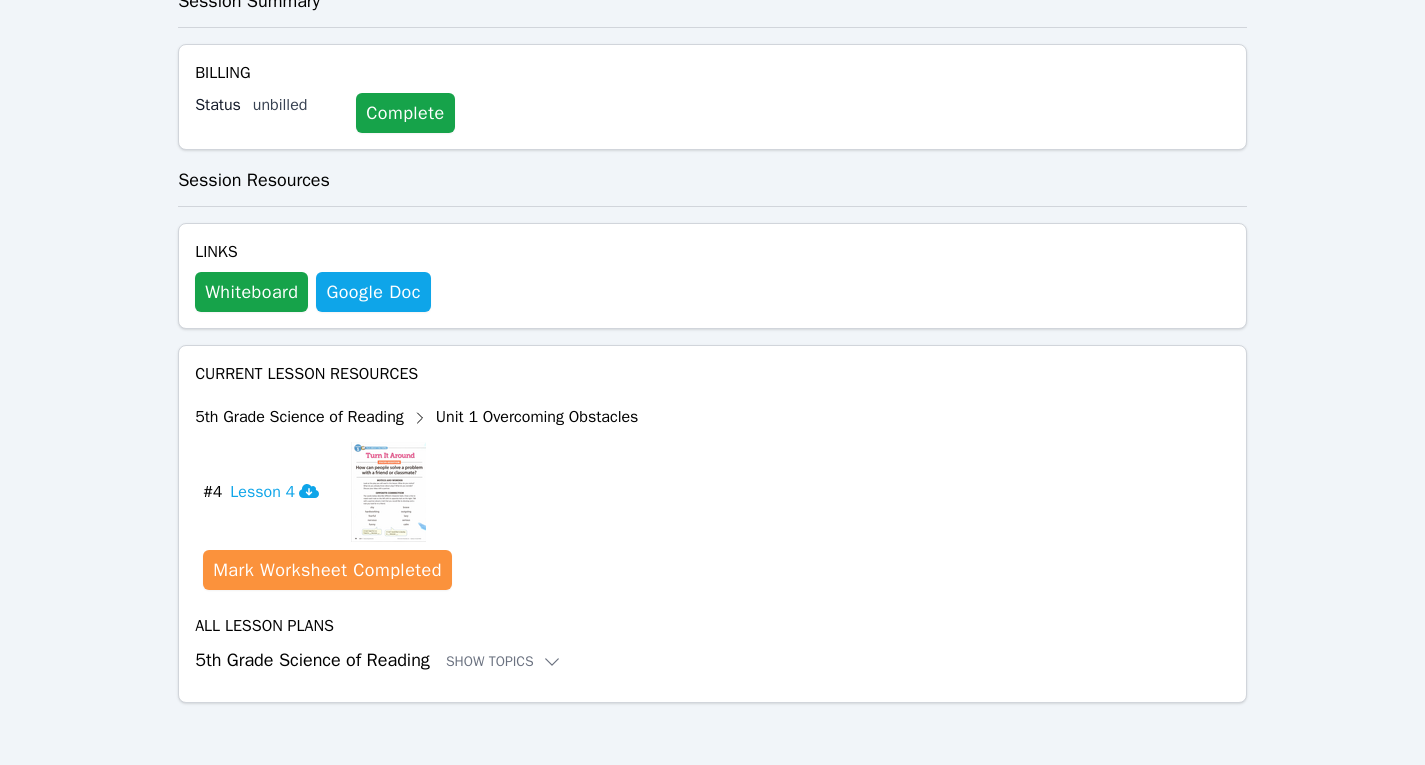 scroll, scrollTop: 813, scrollLeft: 0, axis: vertical 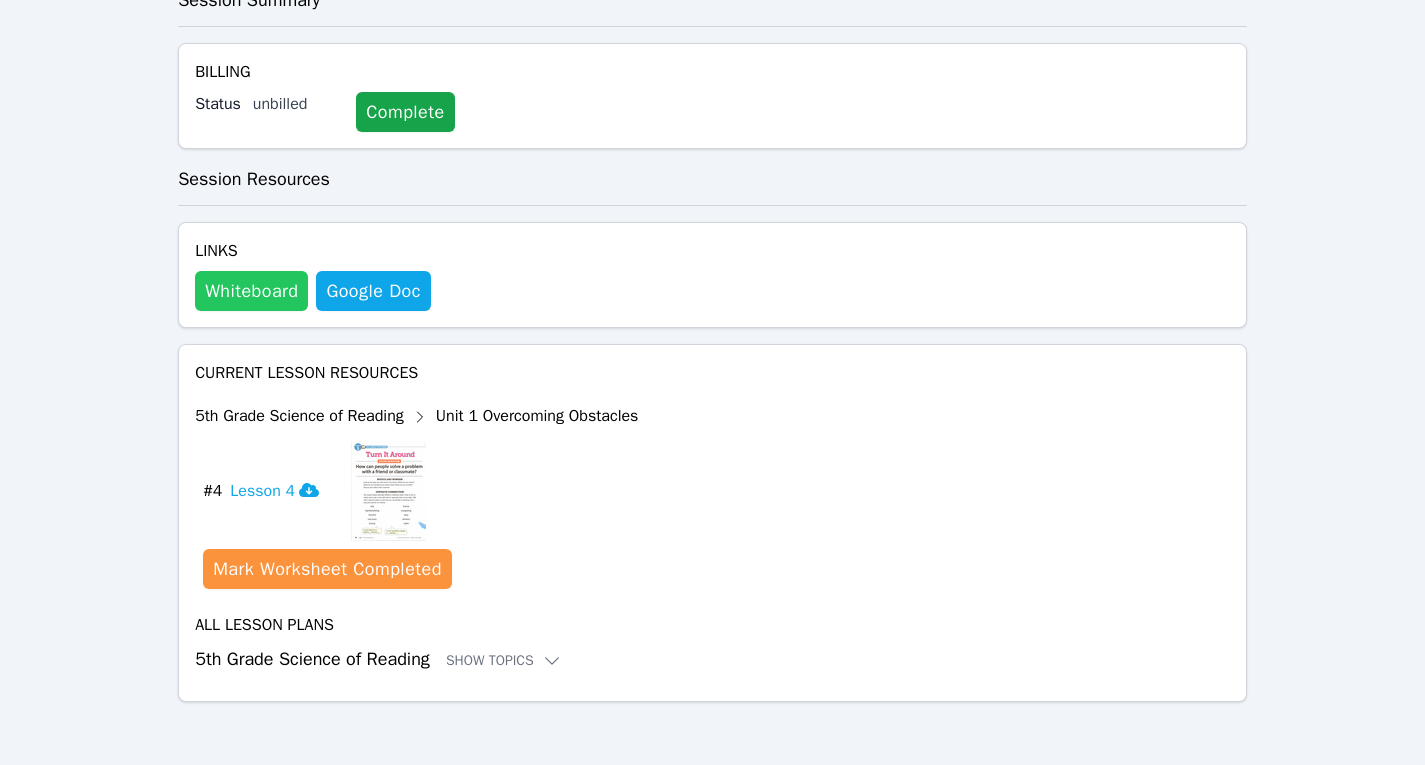 click on "Whiteboard" at bounding box center (251, 291) 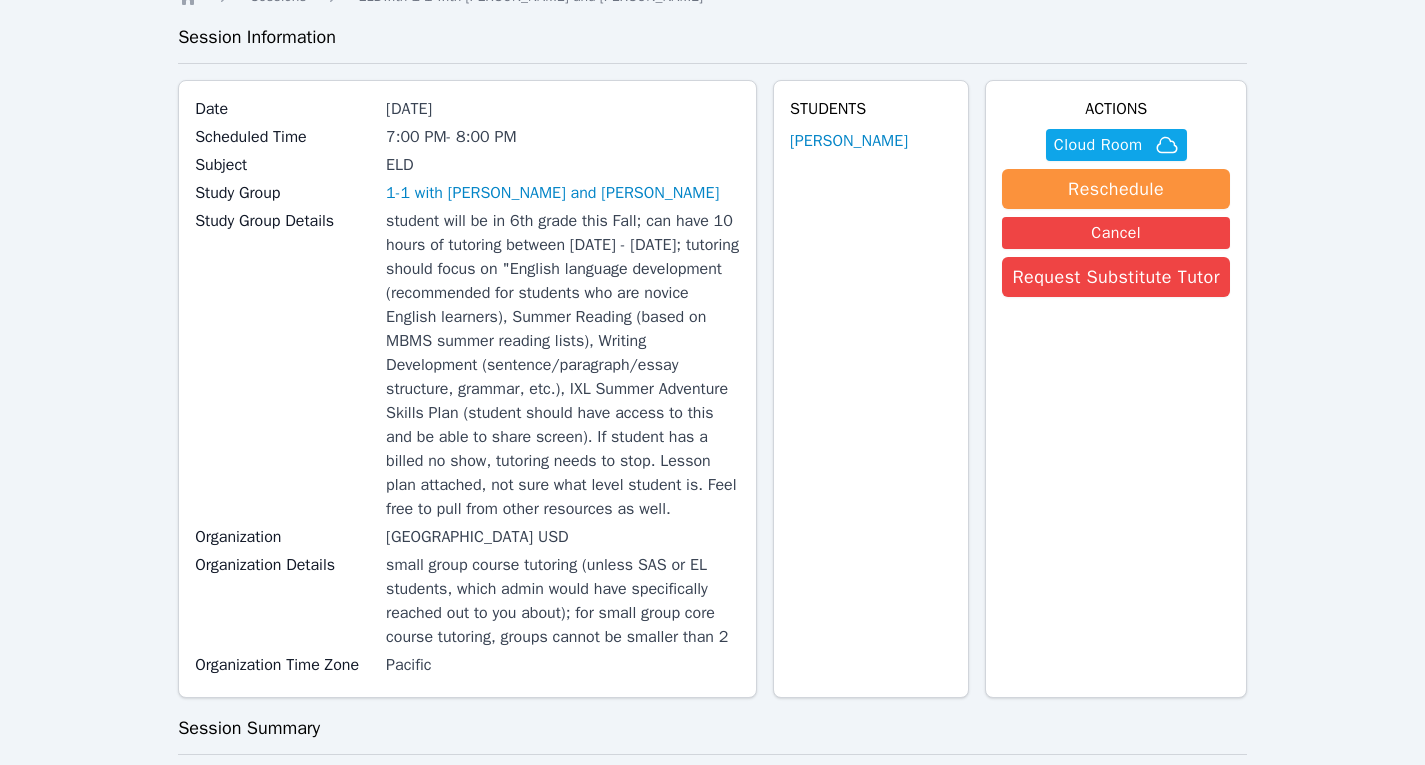 scroll, scrollTop: 0, scrollLeft: 0, axis: both 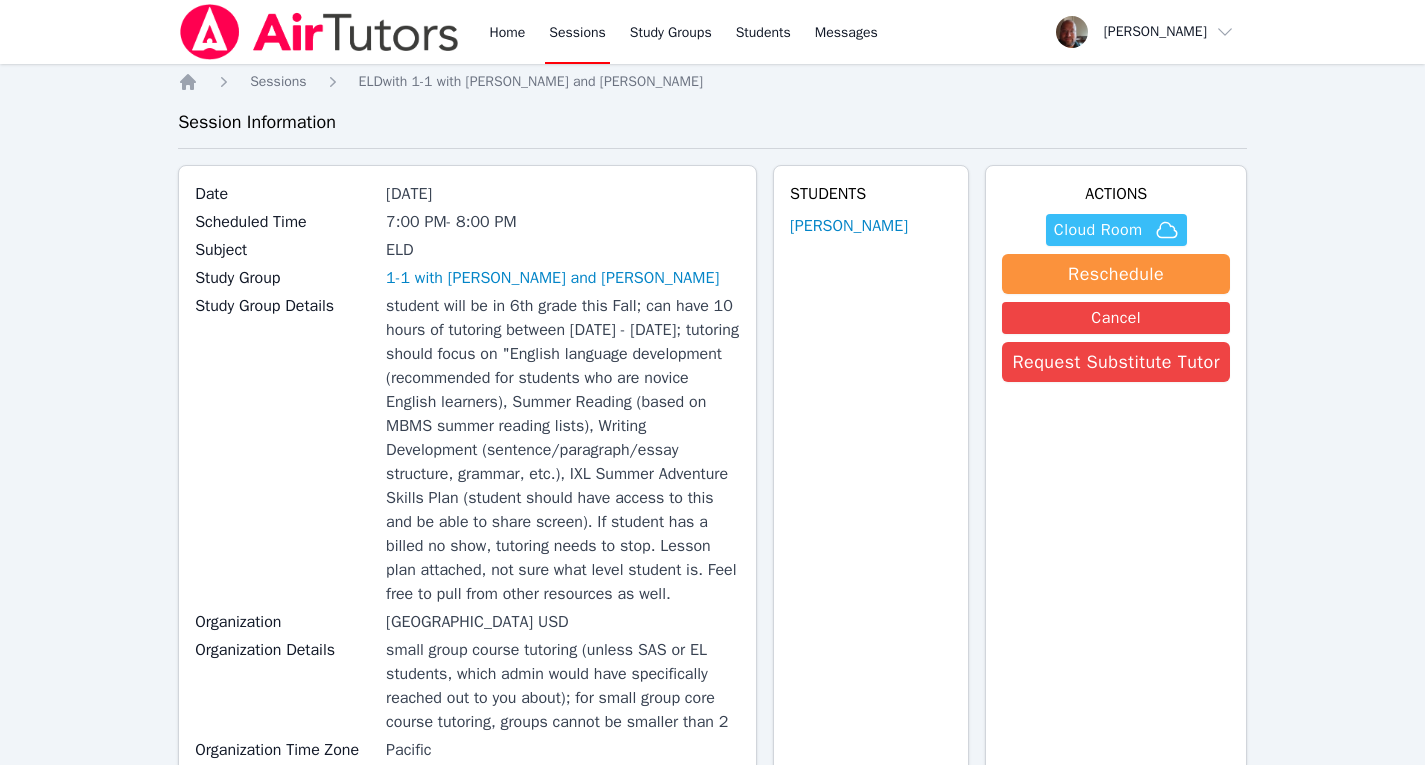 click on "Cloud Room" at bounding box center [1098, 230] 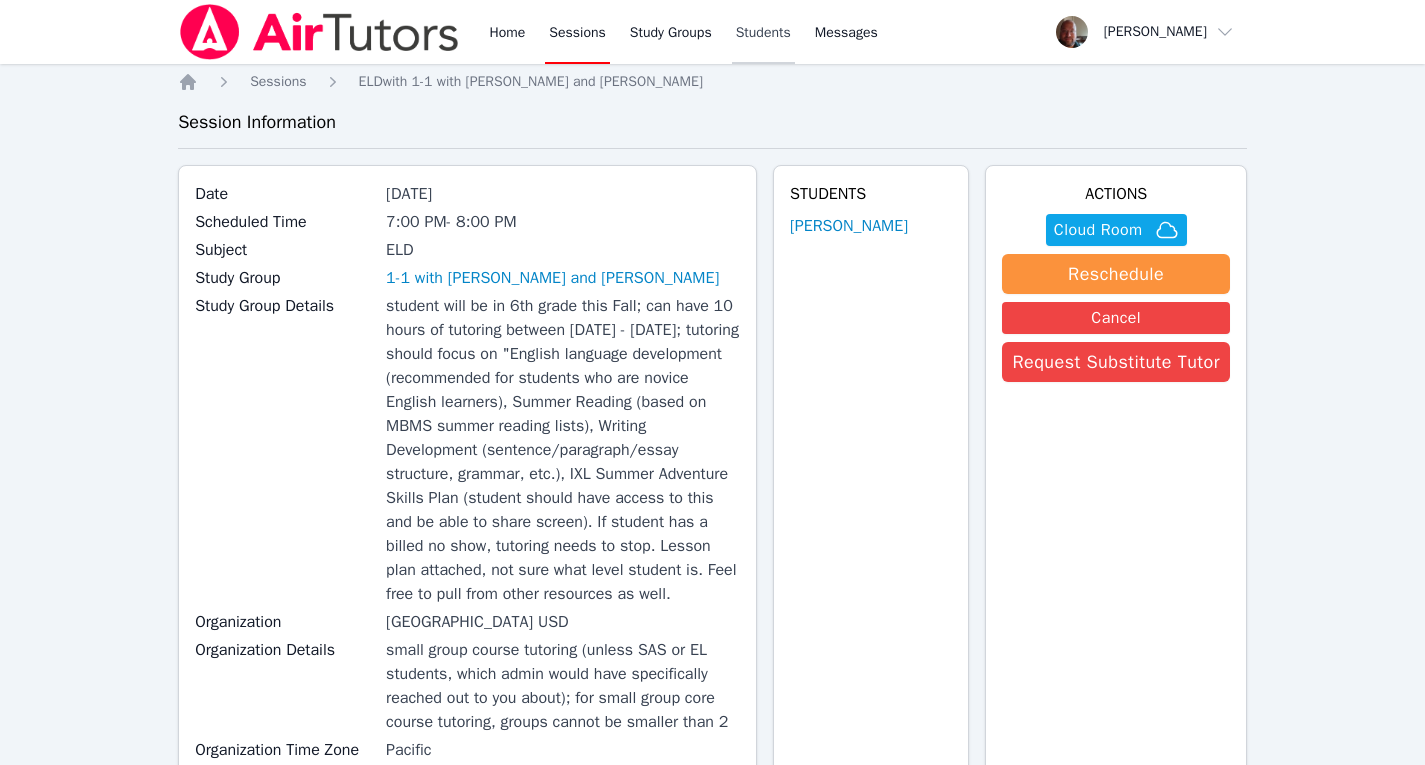 click on "Students" at bounding box center (763, 32) 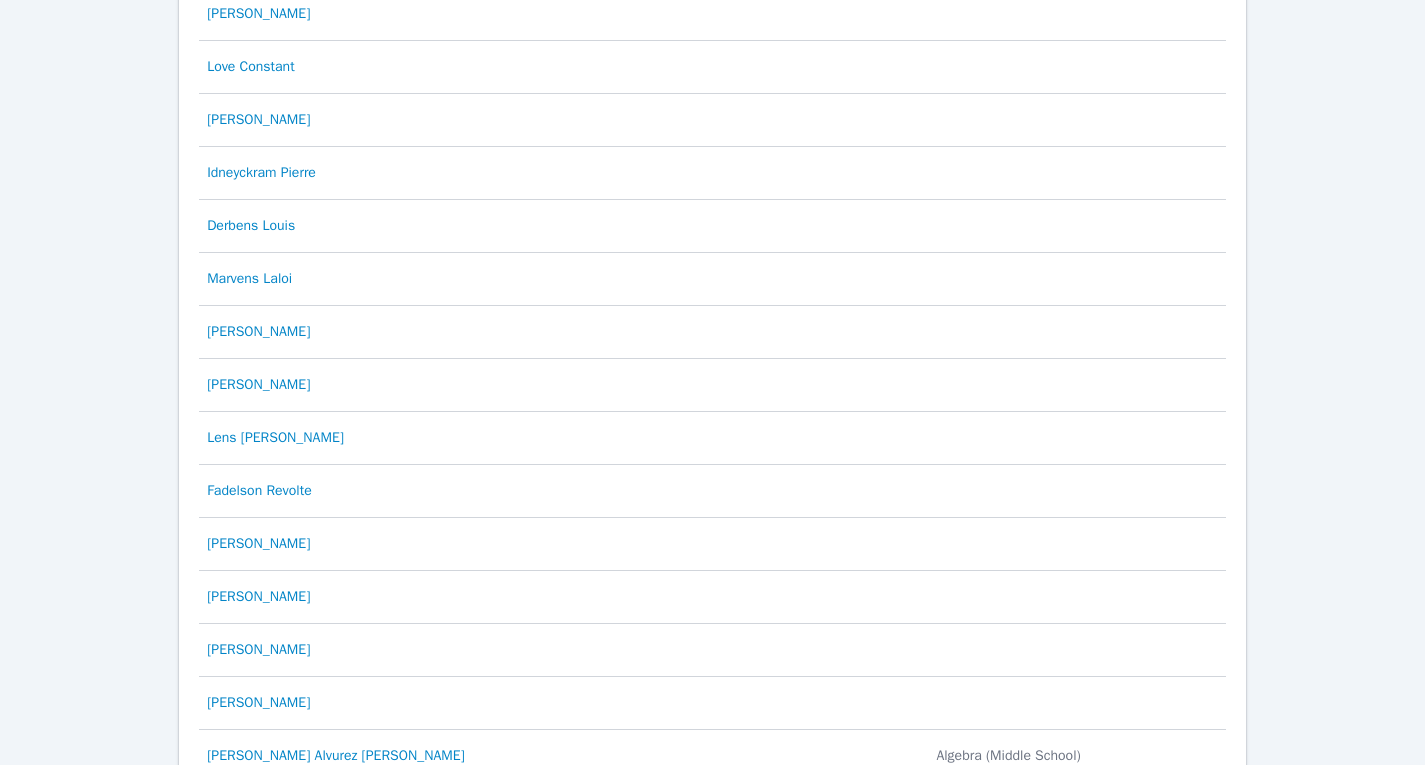 scroll, scrollTop: 0, scrollLeft: 0, axis: both 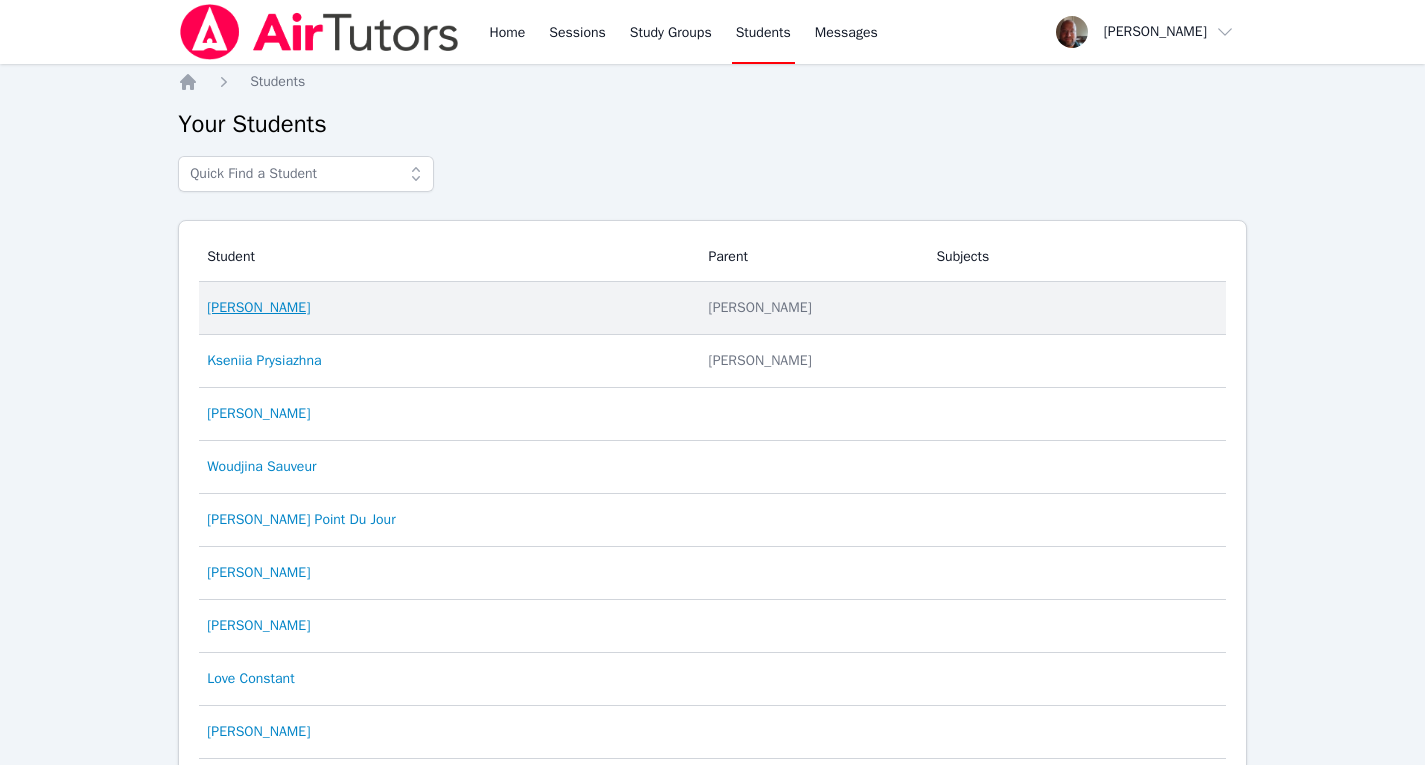 click on "[PERSON_NAME]" at bounding box center (258, 308) 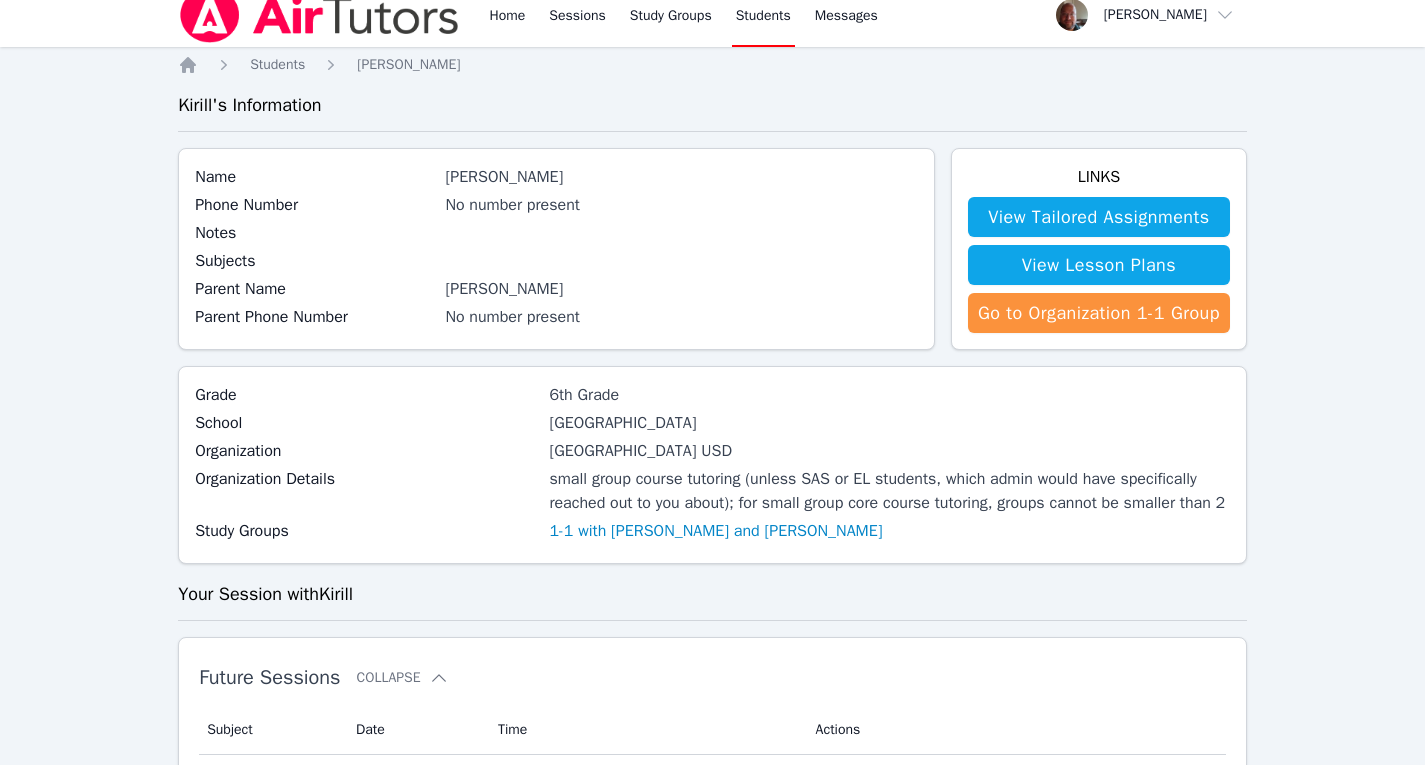 scroll, scrollTop: 0, scrollLeft: 0, axis: both 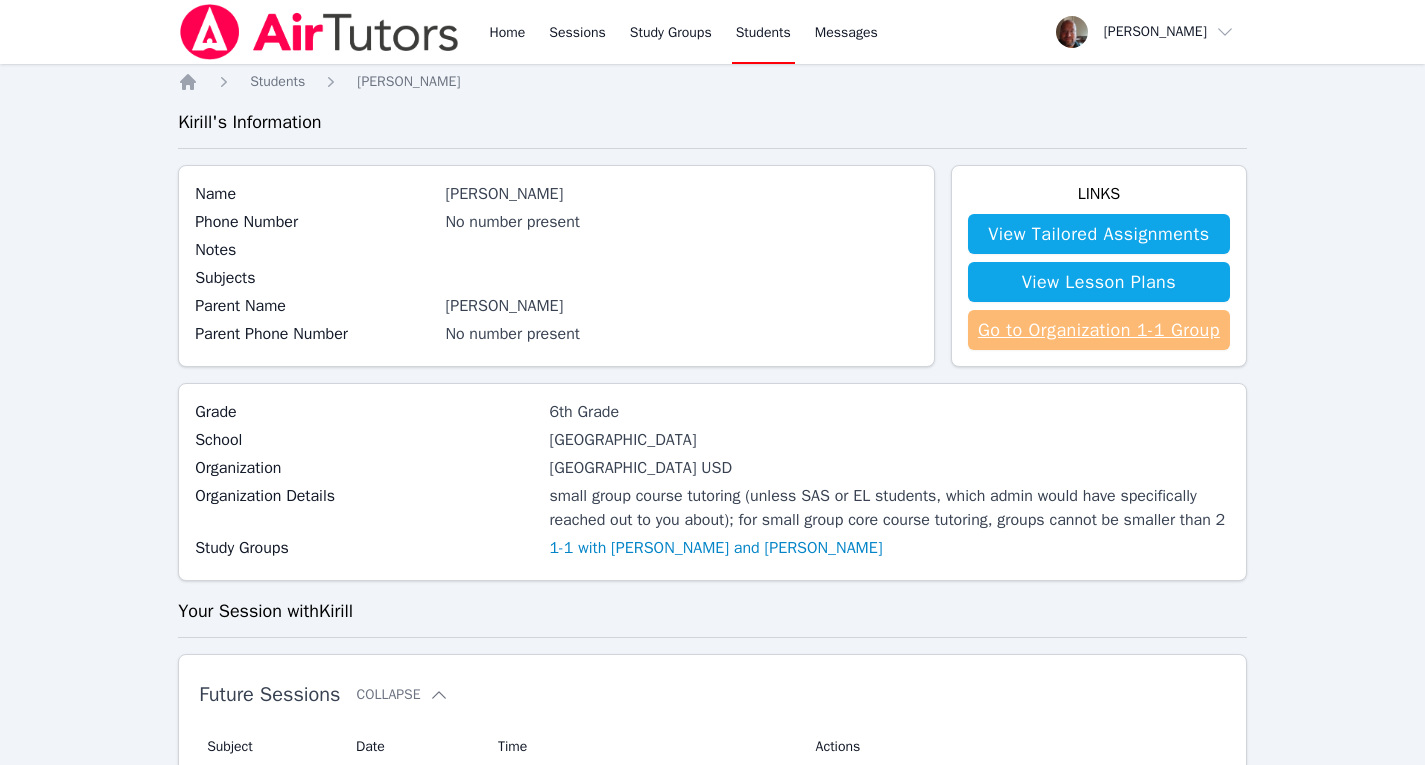 click on "Go to Organization 1-1 Group" at bounding box center (1099, 330) 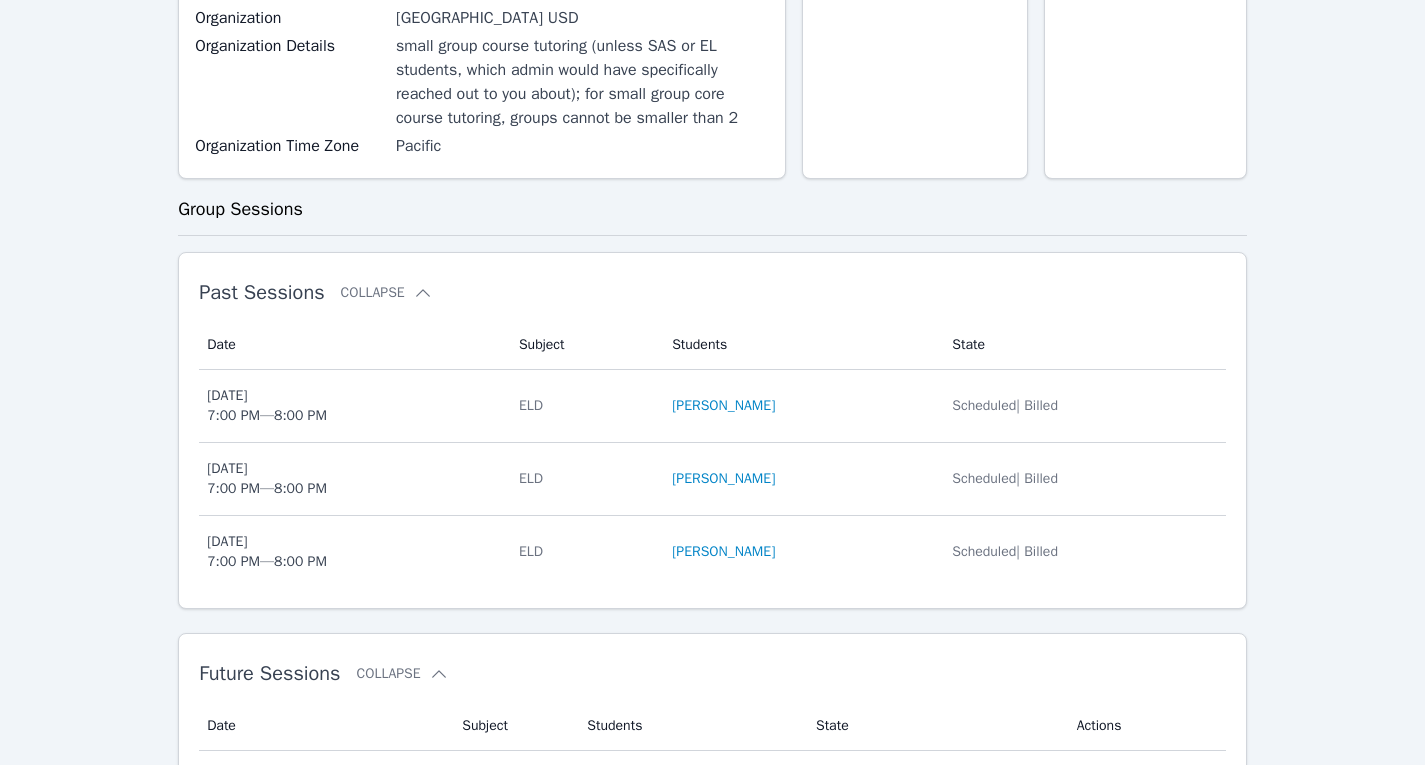 scroll, scrollTop: 549, scrollLeft: 0, axis: vertical 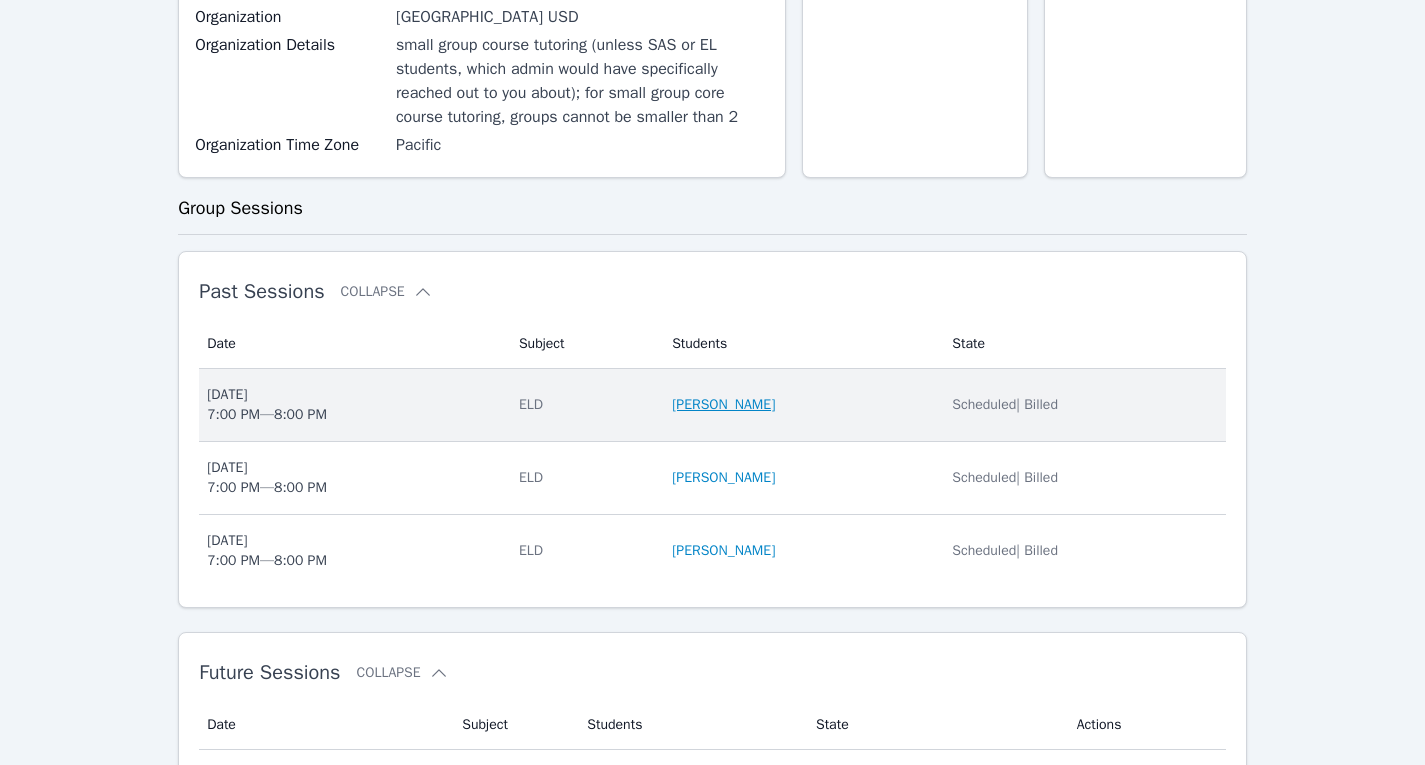 click on "[PERSON_NAME]" at bounding box center [723, 405] 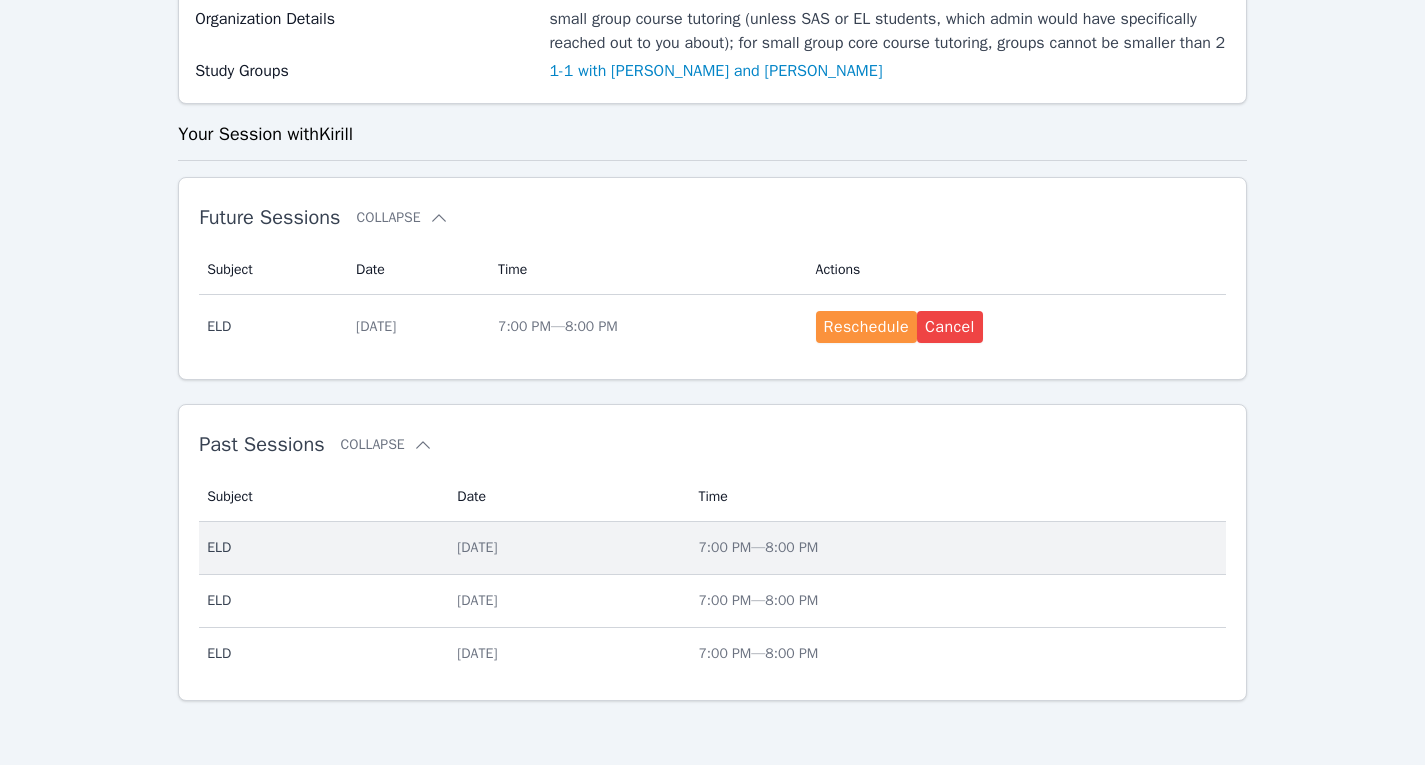 scroll, scrollTop: 0, scrollLeft: 0, axis: both 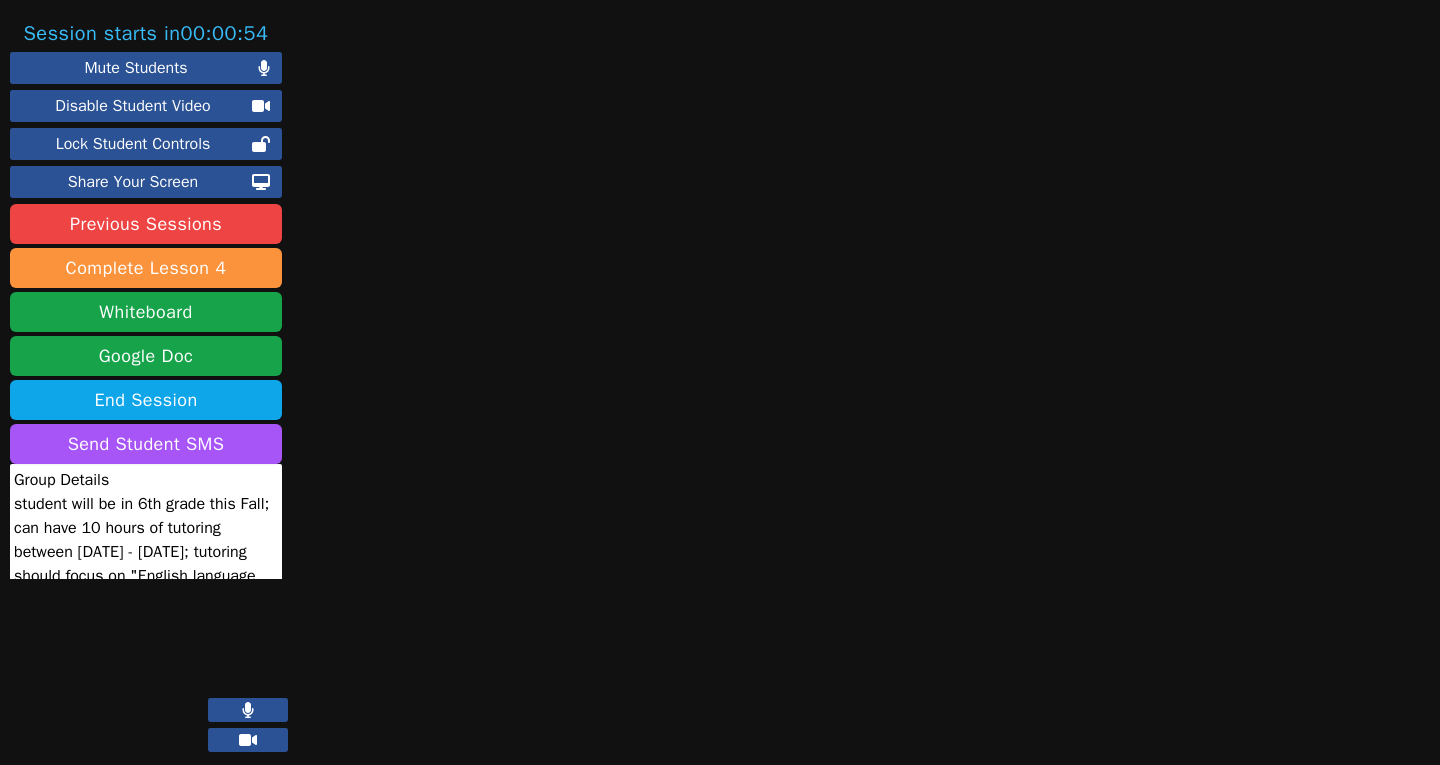 click on "Session starts in  00:00:54 Mute Students Disable Student Video Lock Student Controls Share Your Screen Previous Sessions download Complete Lesson 4 Whiteboard Google Doc End Session Send Student SMS Group Details student will be in 6th grade this Fall; can have 10 hours of tutoring between [DATE] - [DATE]; tutoring should focus on "English language development (recommended for students who are novice English learners), Summer Reading (based on MBMS summer reading lists), Writing Development (sentence/paragraph/essay structure, grammar, etc.), IXL Summer Adventure Skills Plan (student should have access to this and be able to share screen). If student has a billed no show, tutoring needs to stop. Lesson plan attached, not sure what level student is. Feel free to pull from other resources as well." at bounding box center [720, 382] 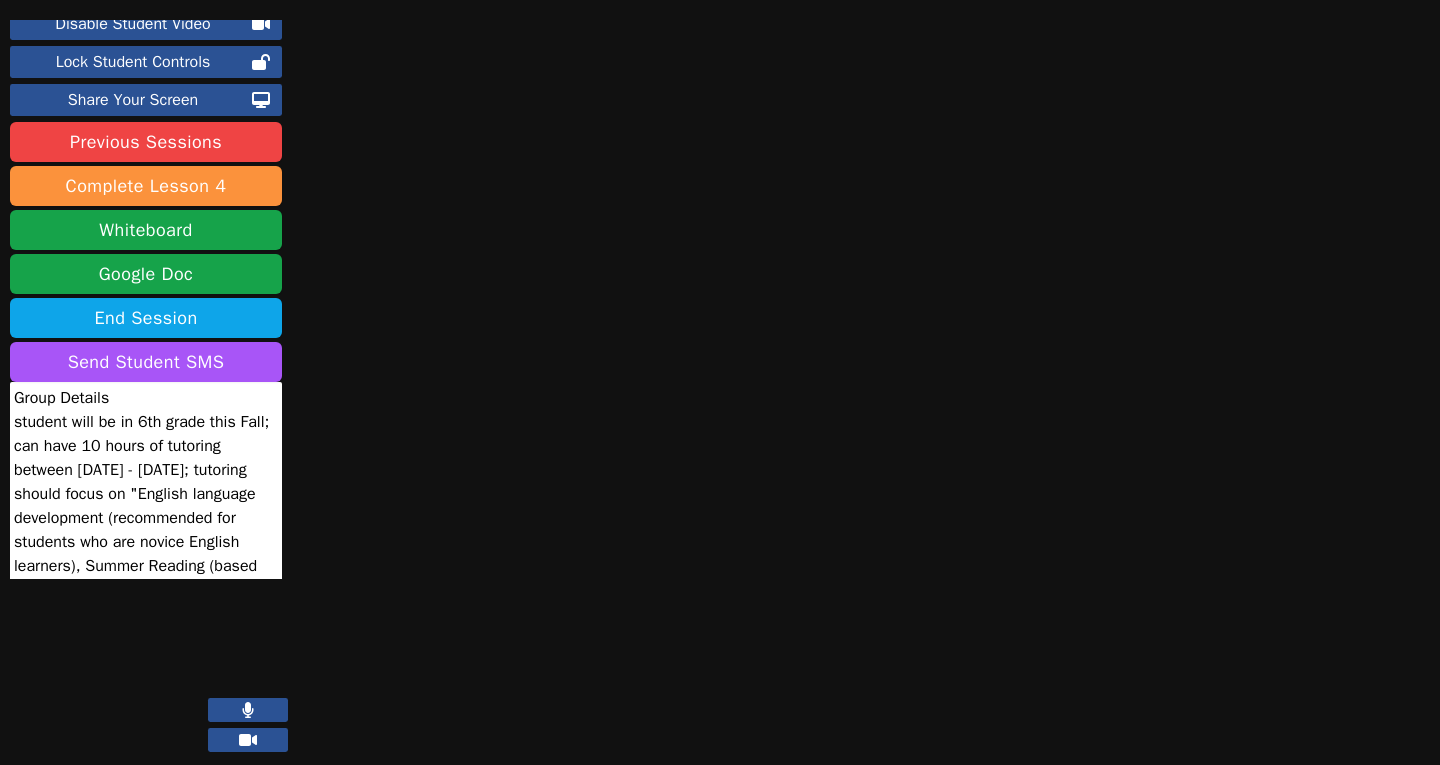 scroll, scrollTop: 98, scrollLeft: 0, axis: vertical 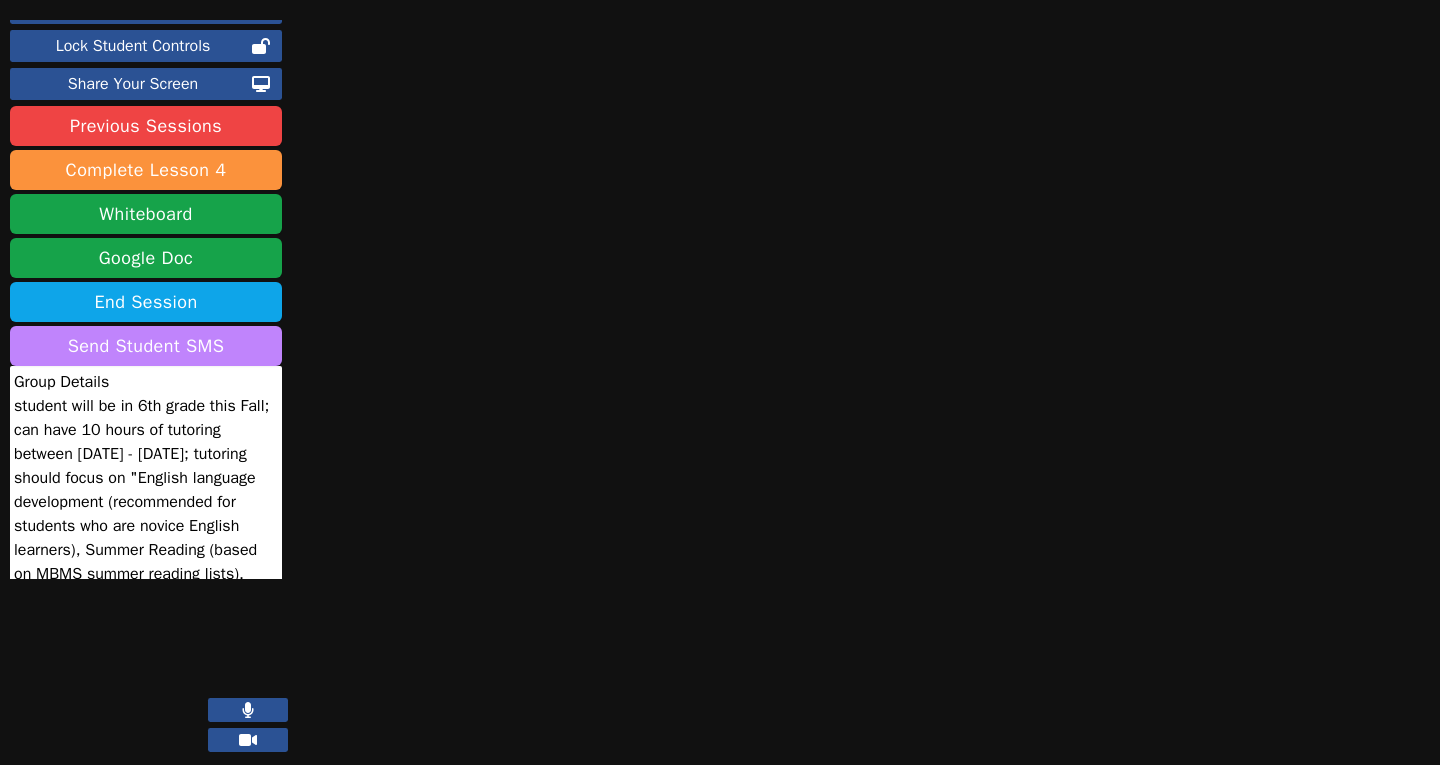 click on "Send Student SMS" at bounding box center [146, 346] 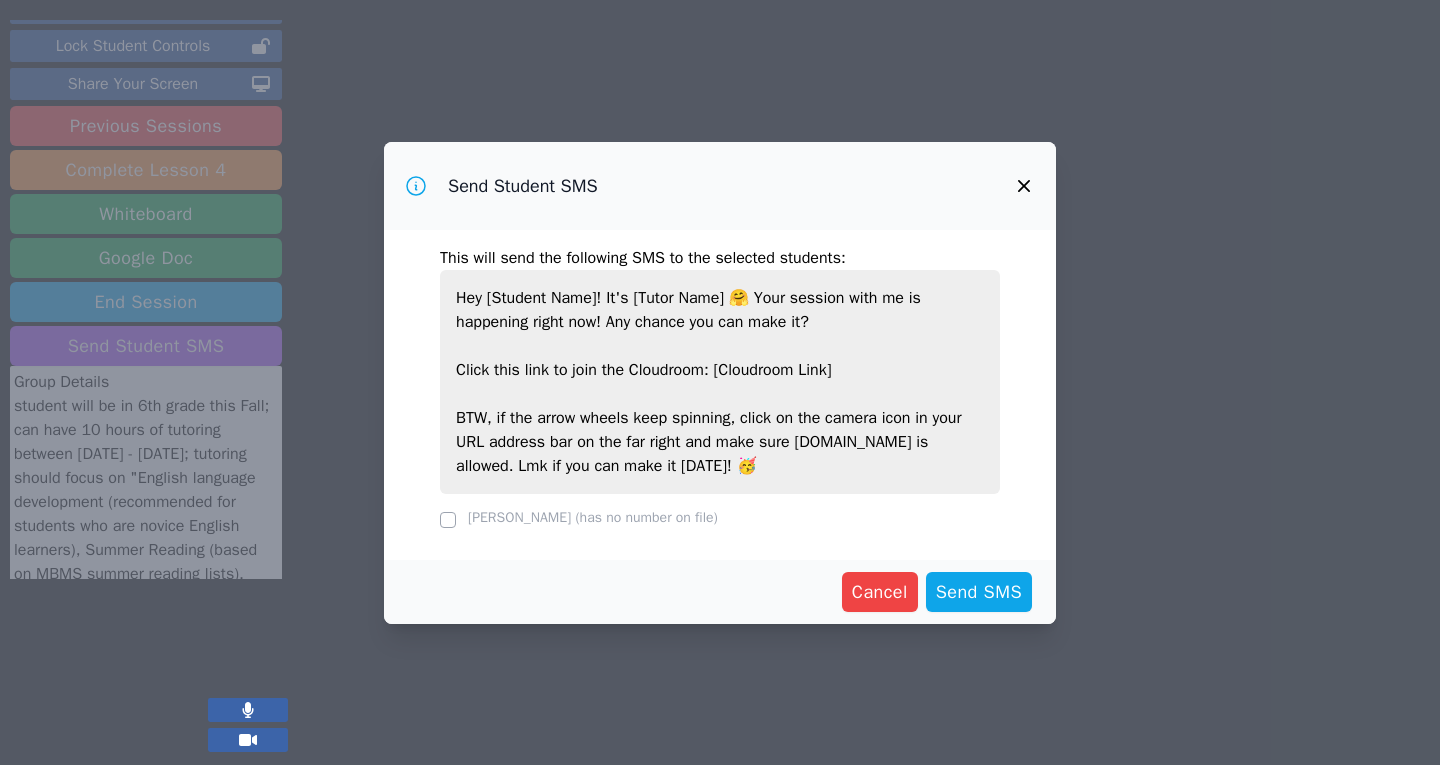 click on "Hey [Student Name]! It's [Tutor Name]   🤗   Your session with me is happening right now! Any chance you can make it? Click this link to join the Cloudroom: [Cloudroom Link] BTW, if the arrow wheels keep spinning, click on the camera icon in your URL address bar on the far right and make sure [DOMAIN_NAME] is allowed. Lmk if you can make it [DATE]!   🥳" at bounding box center (720, 382) 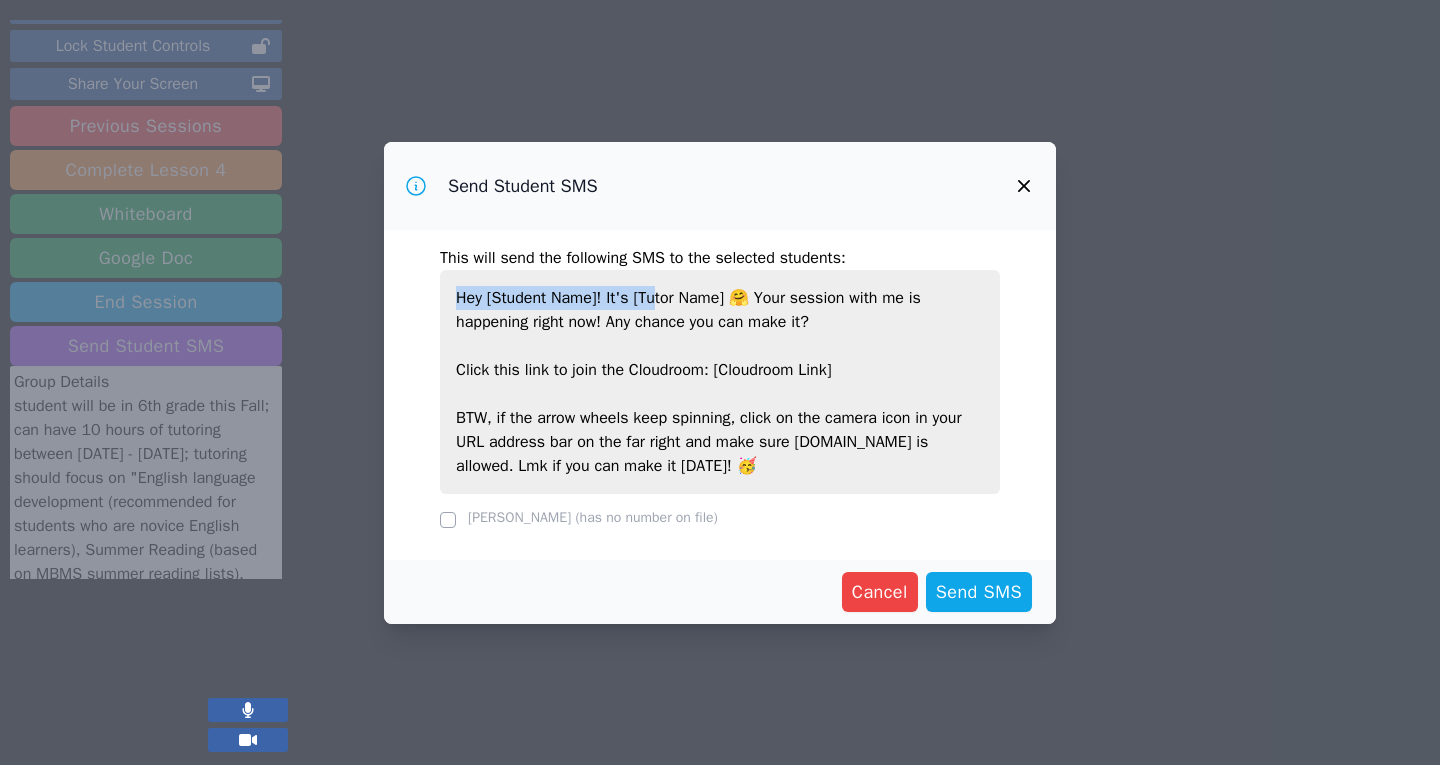 drag, startPoint x: 656, startPoint y: 300, endPoint x: 430, endPoint y: 282, distance: 226.71568 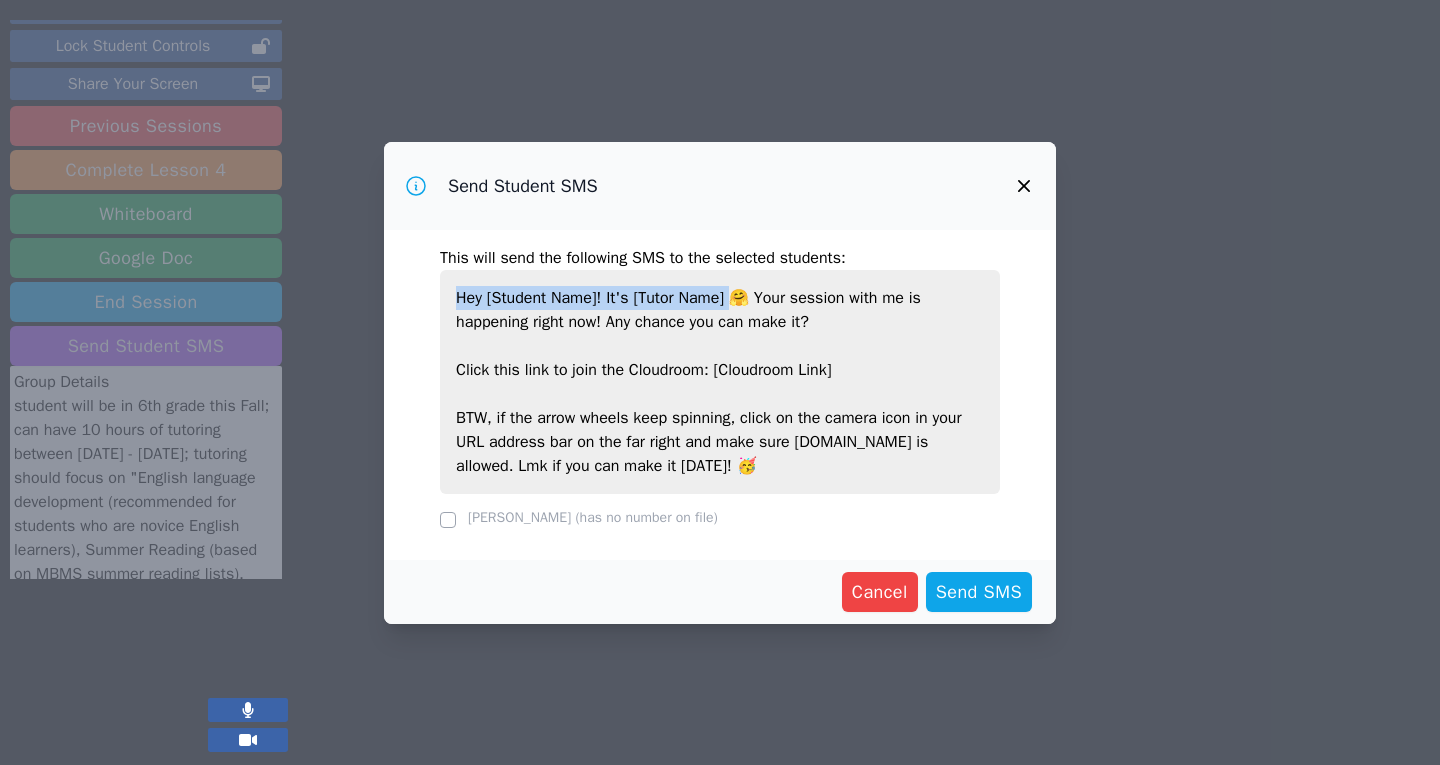 drag, startPoint x: 731, startPoint y: 300, endPoint x: 380, endPoint y: 274, distance: 351.96164 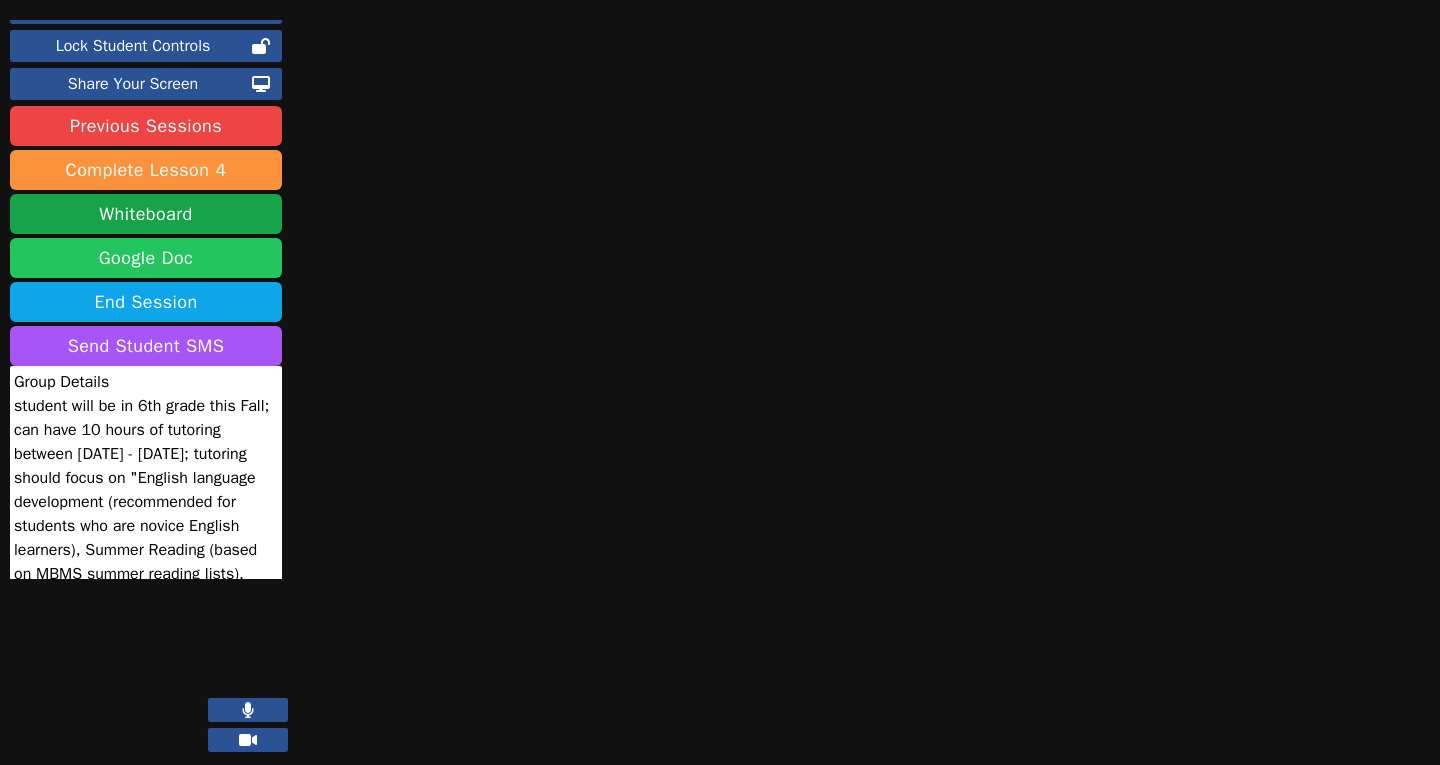 scroll, scrollTop: 0, scrollLeft: 0, axis: both 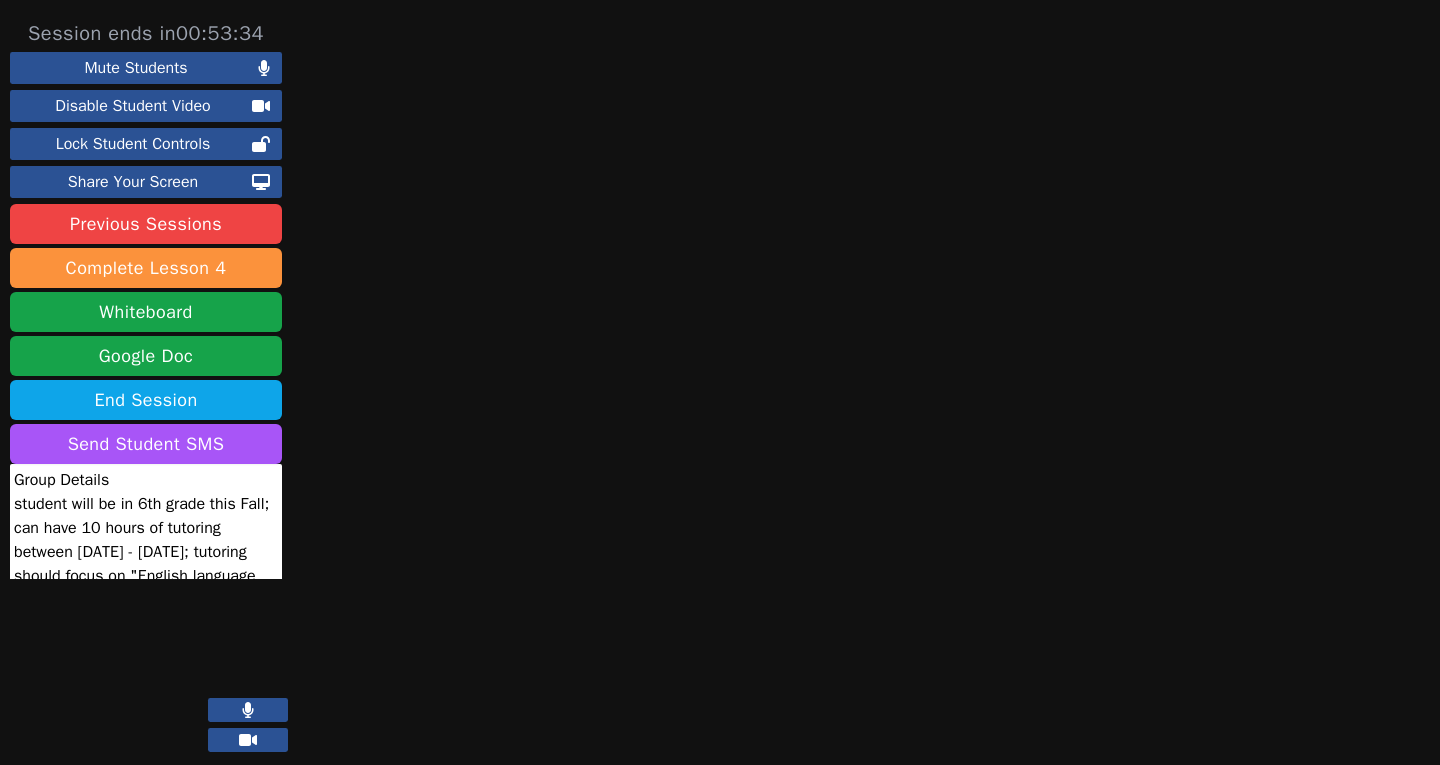 click 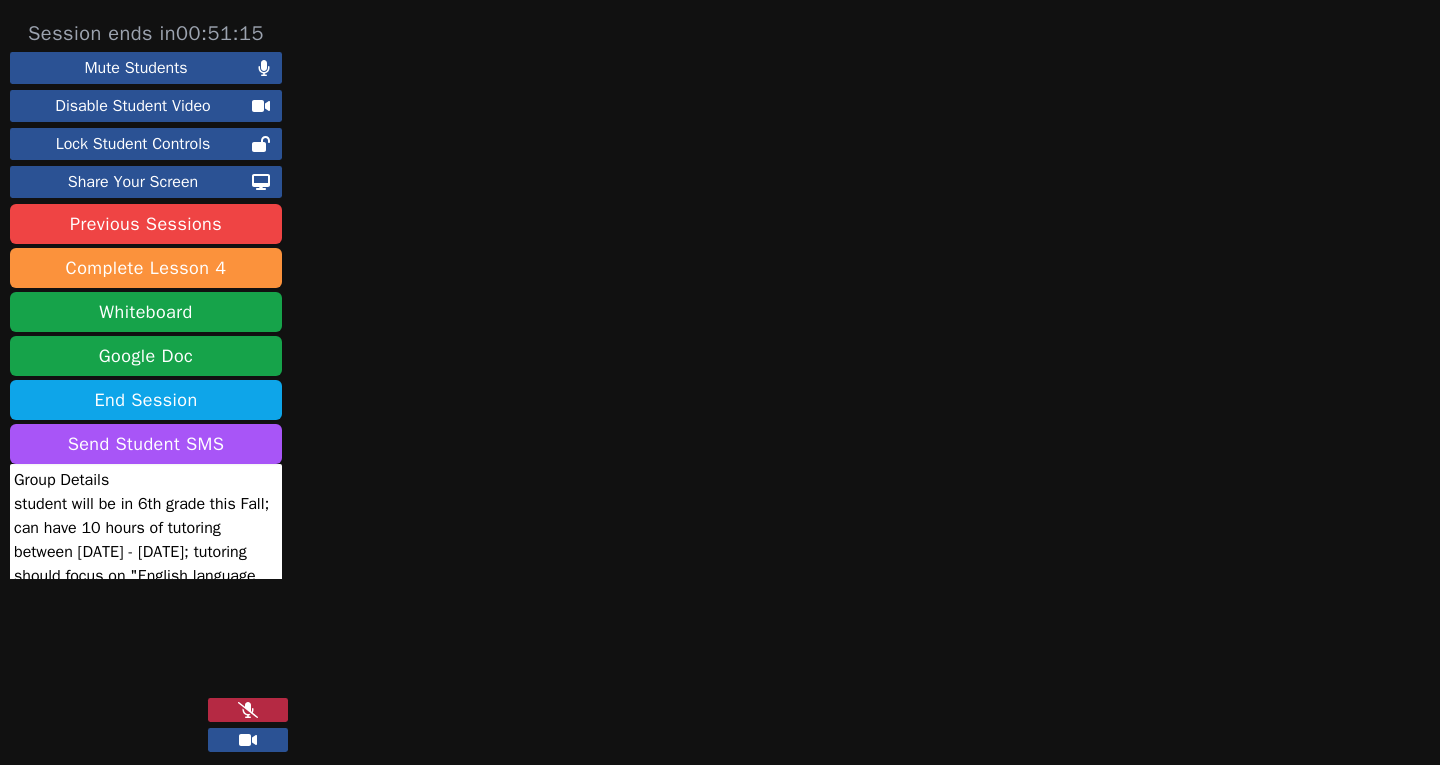 click 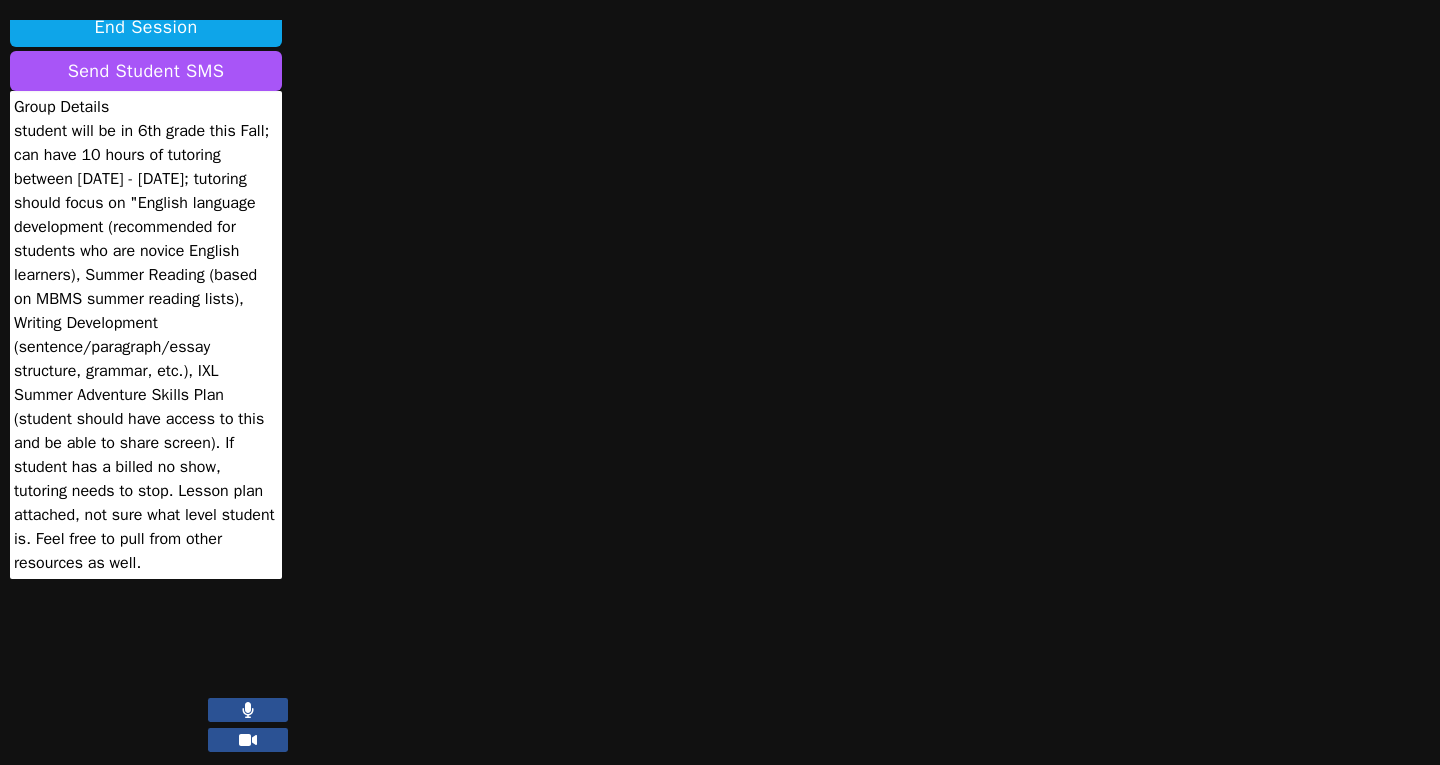 scroll, scrollTop: 421, scrollLeft: 0, axis: vertical 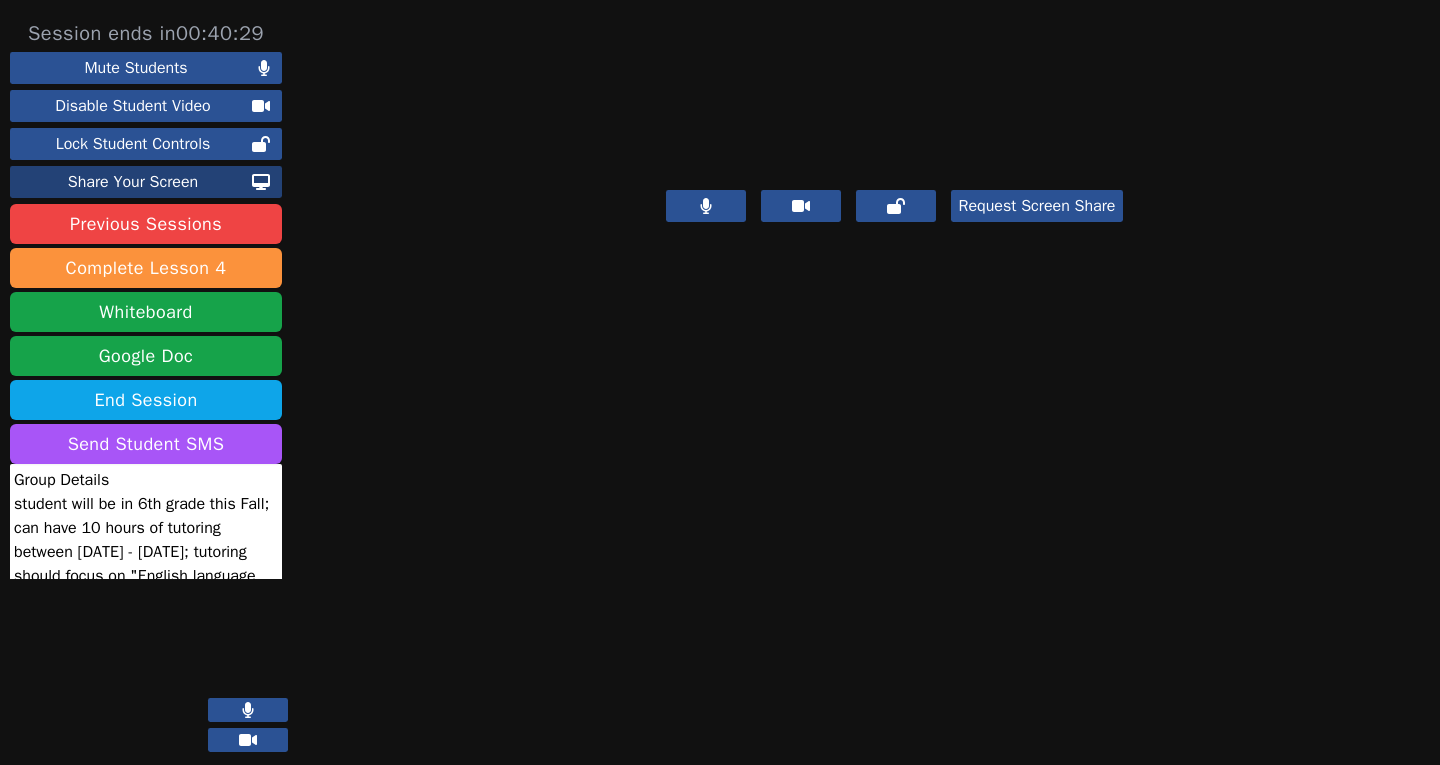 click on "Share Your Screen" at bounding box center [133, 182] 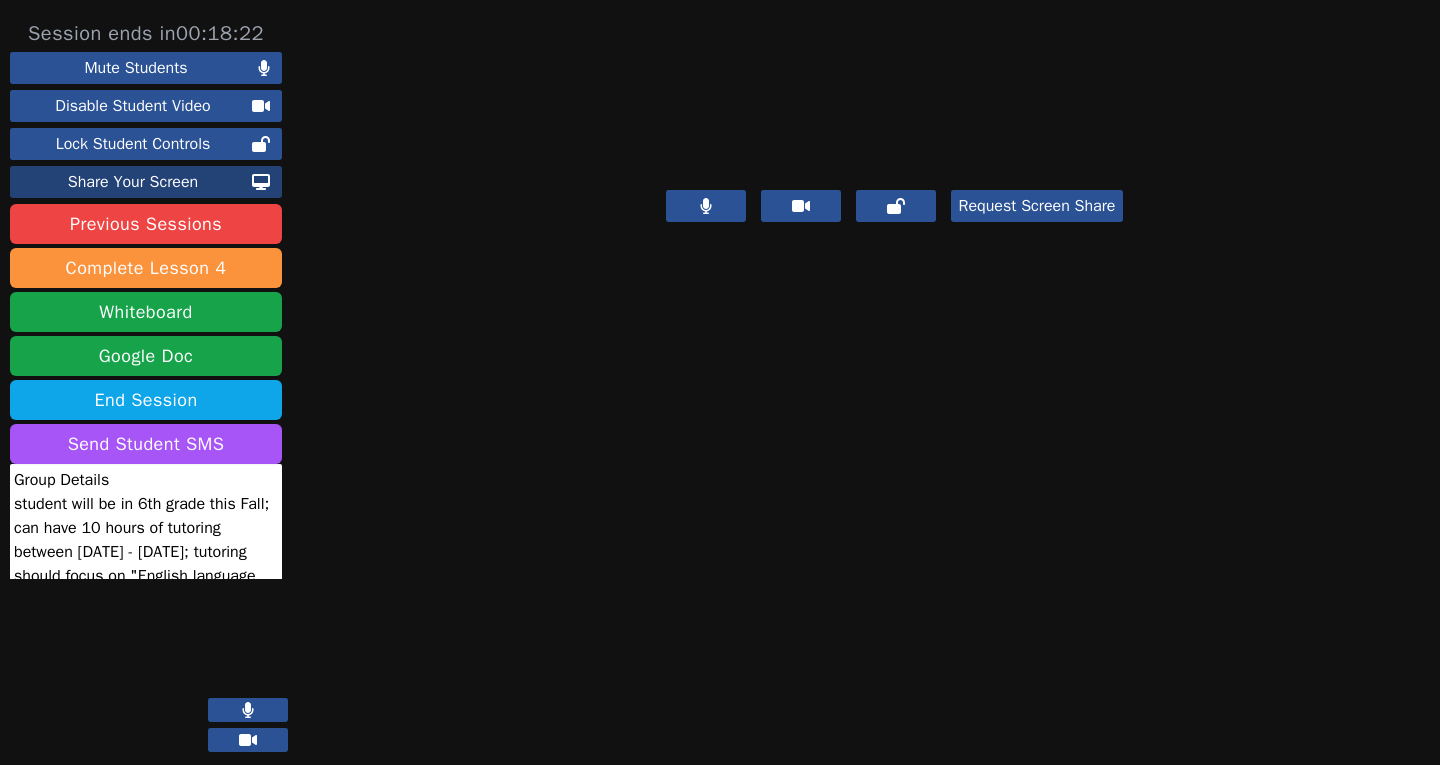 click on "Share Your Screen" at bounding box center [133, 182] 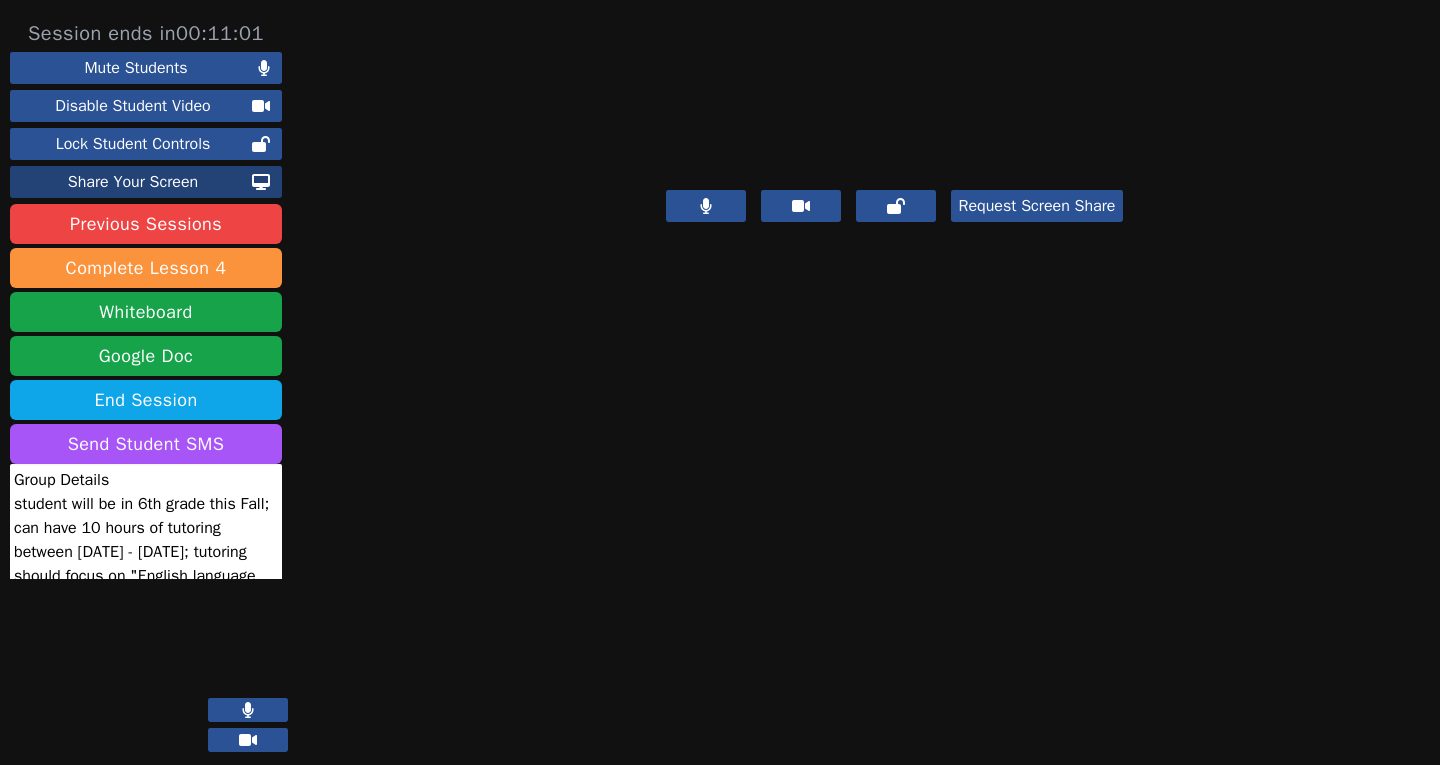 click on "Share Your Screen" at bounding box center (133, 182) 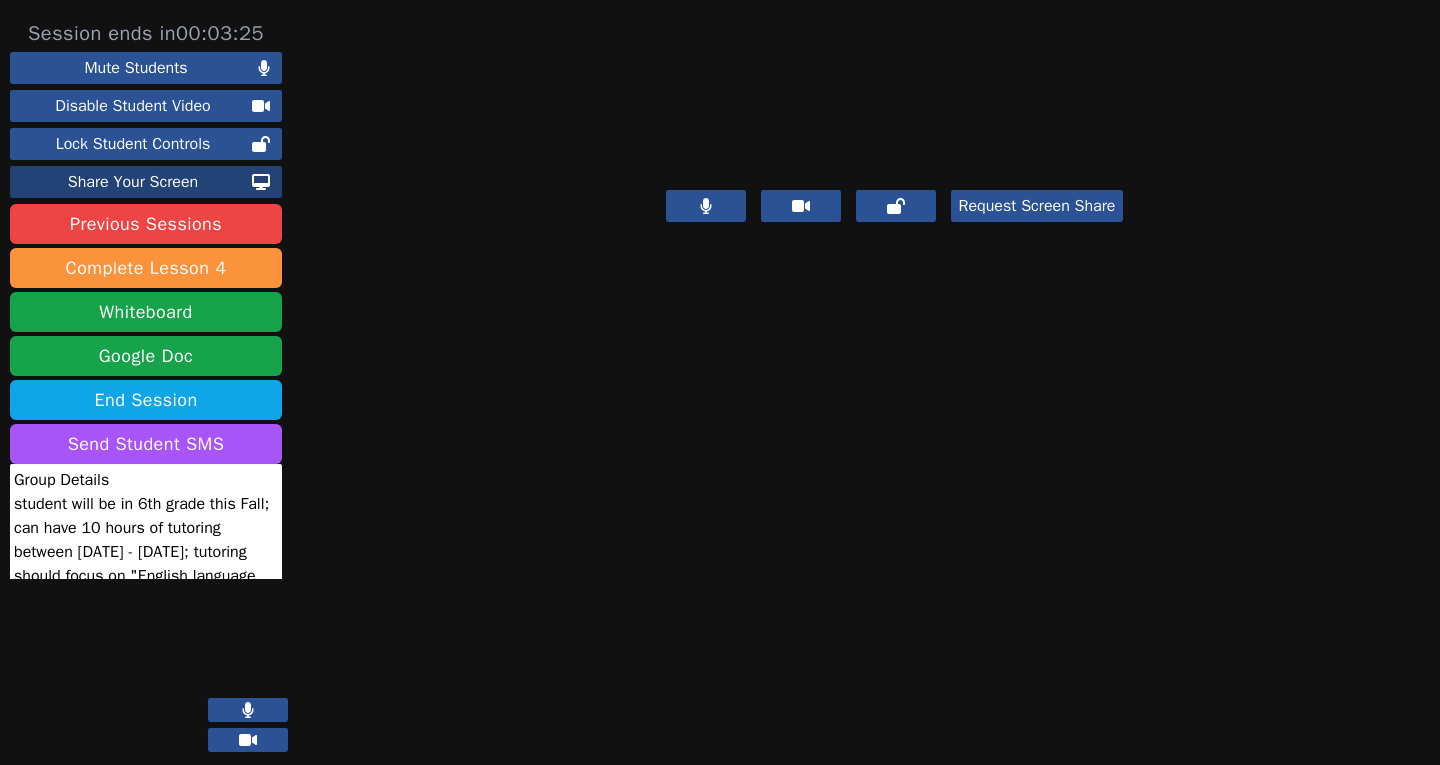 click on "Share Your Screen" at bounding box center (133, 182) 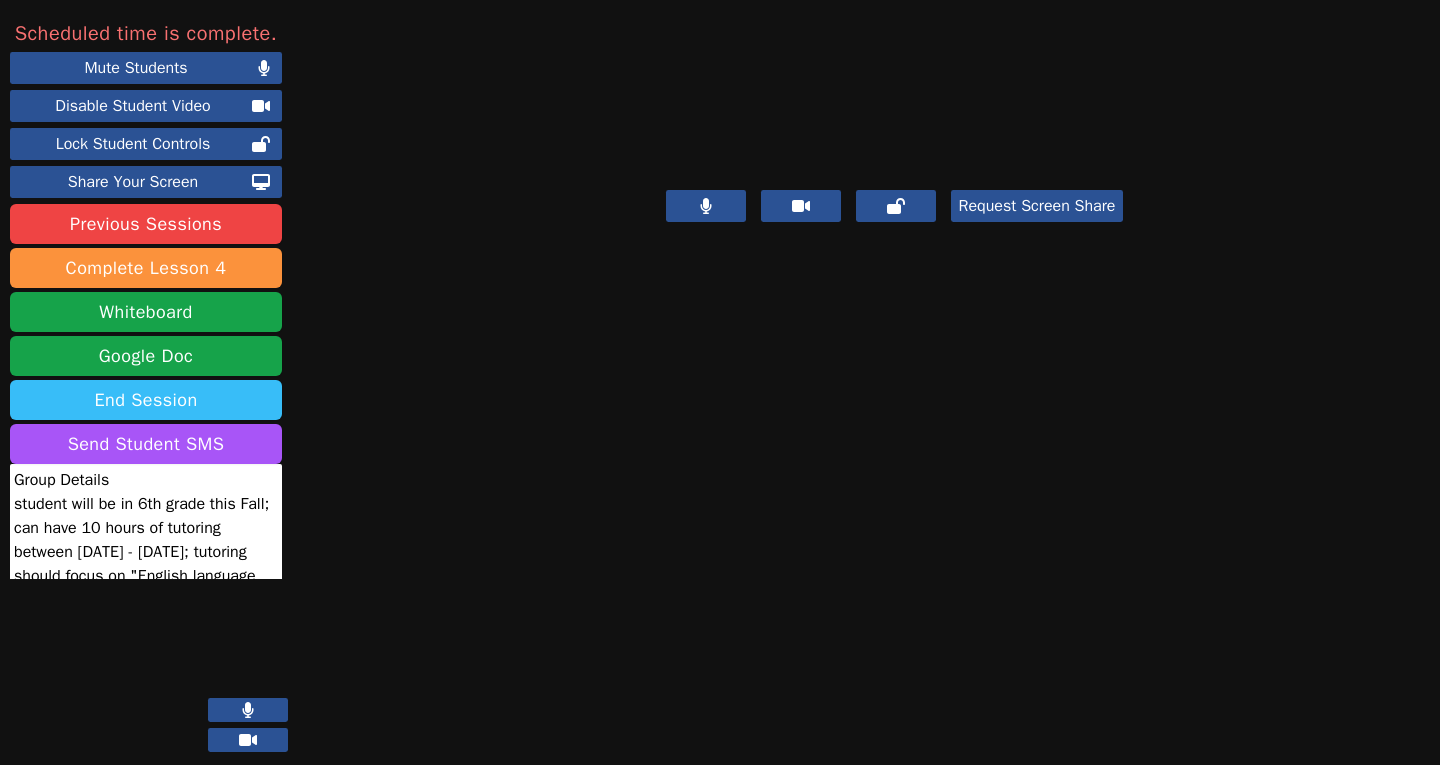 click on "End Session" at bounding box center (146, 400) 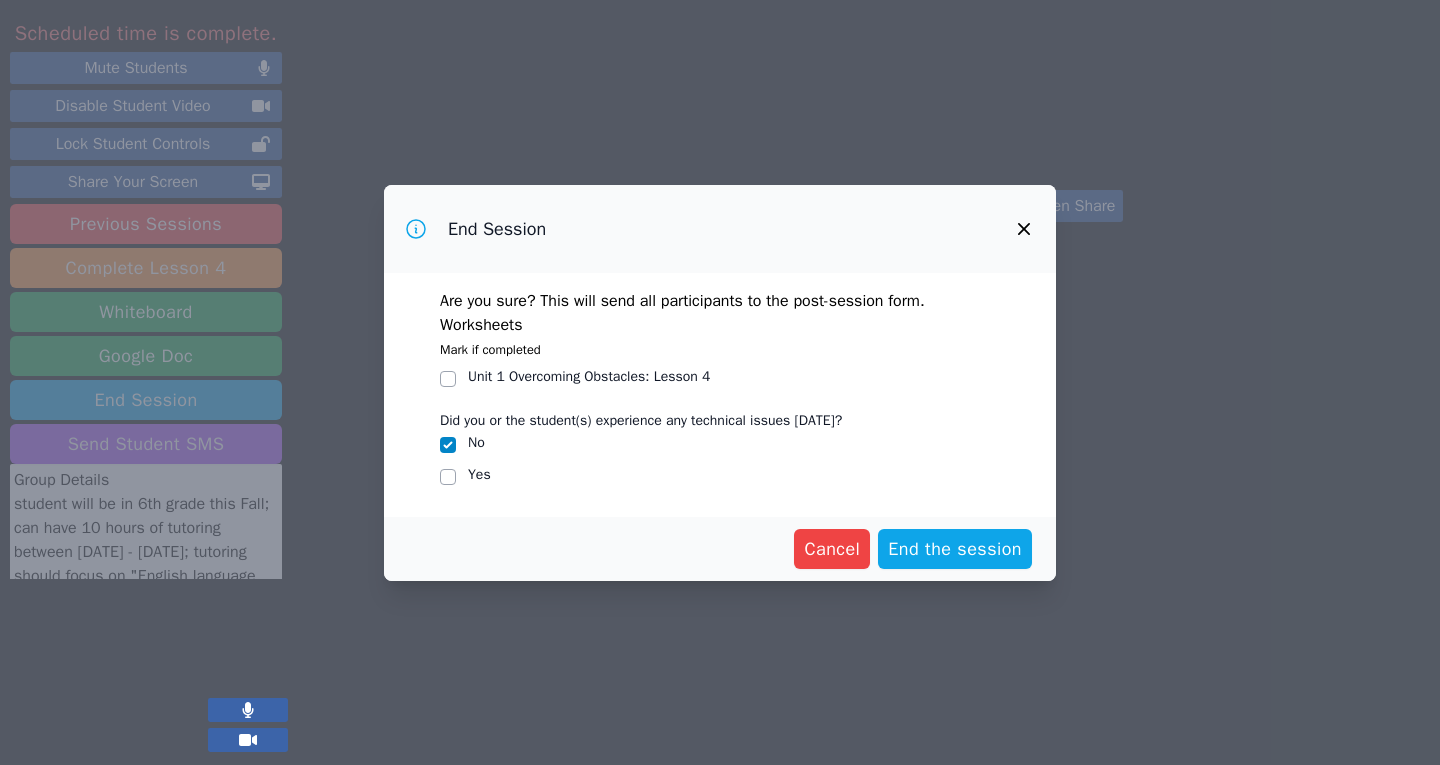 click at bounding box center (448, 379) 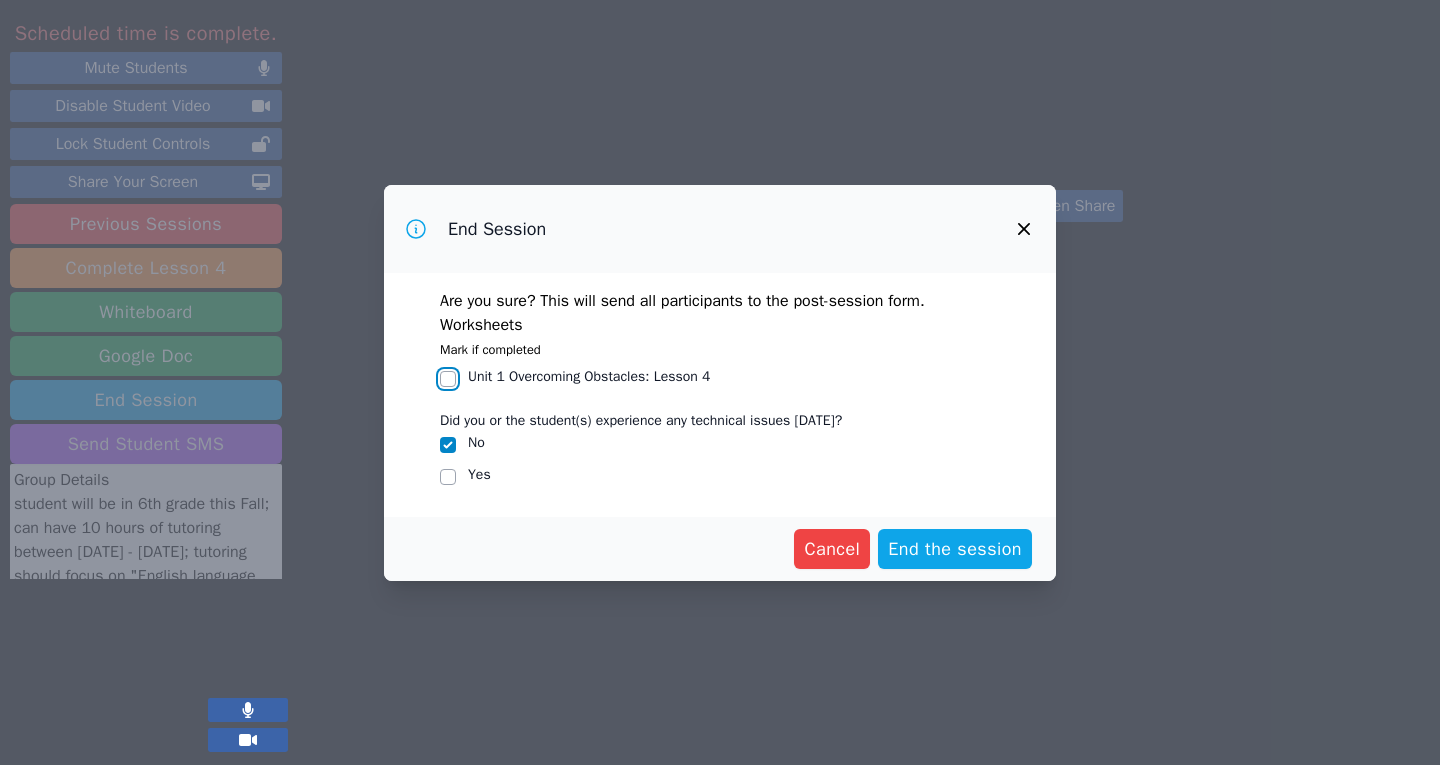 click on "Unit 1 Overcoming Obstacles :   Lesson 4" at bounding box center (448, 379) 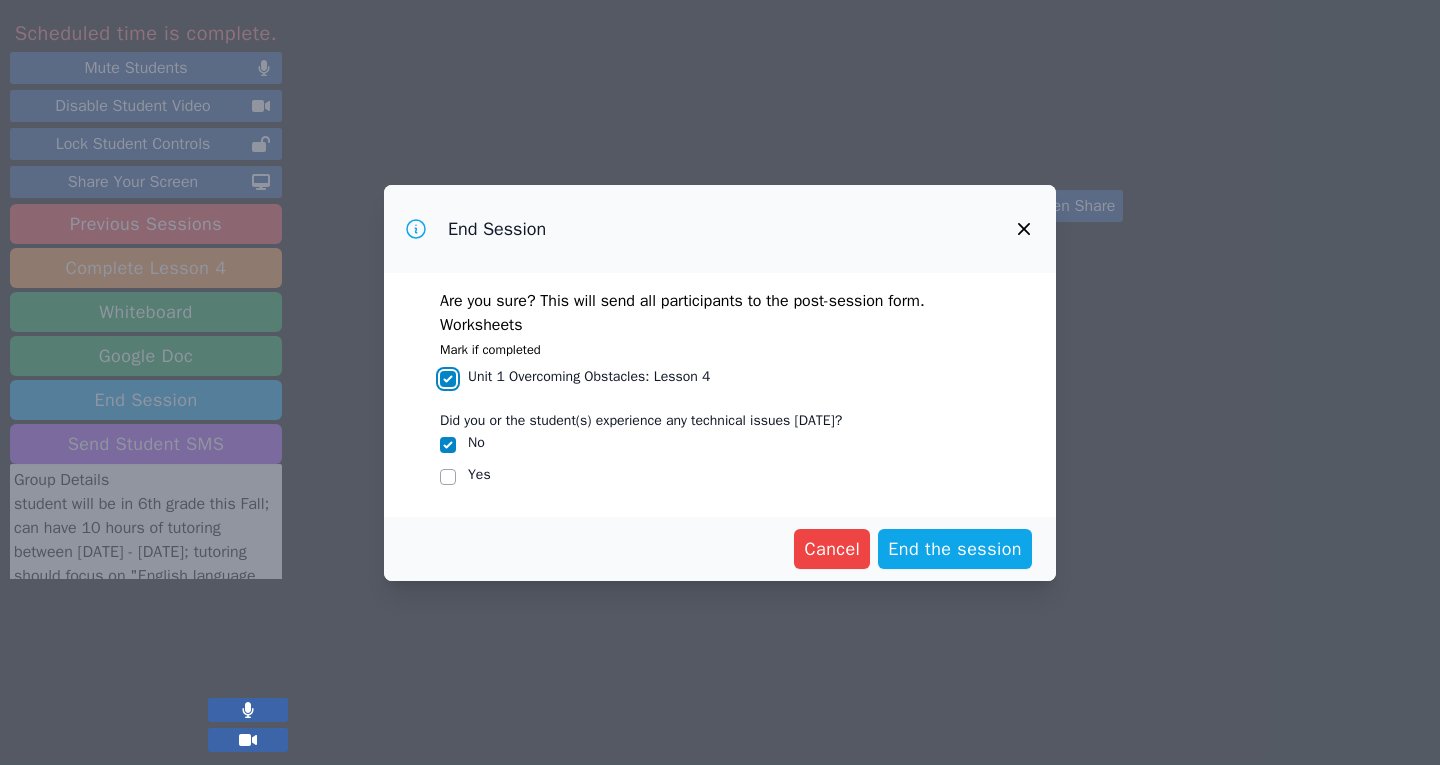 checkbox on "true" 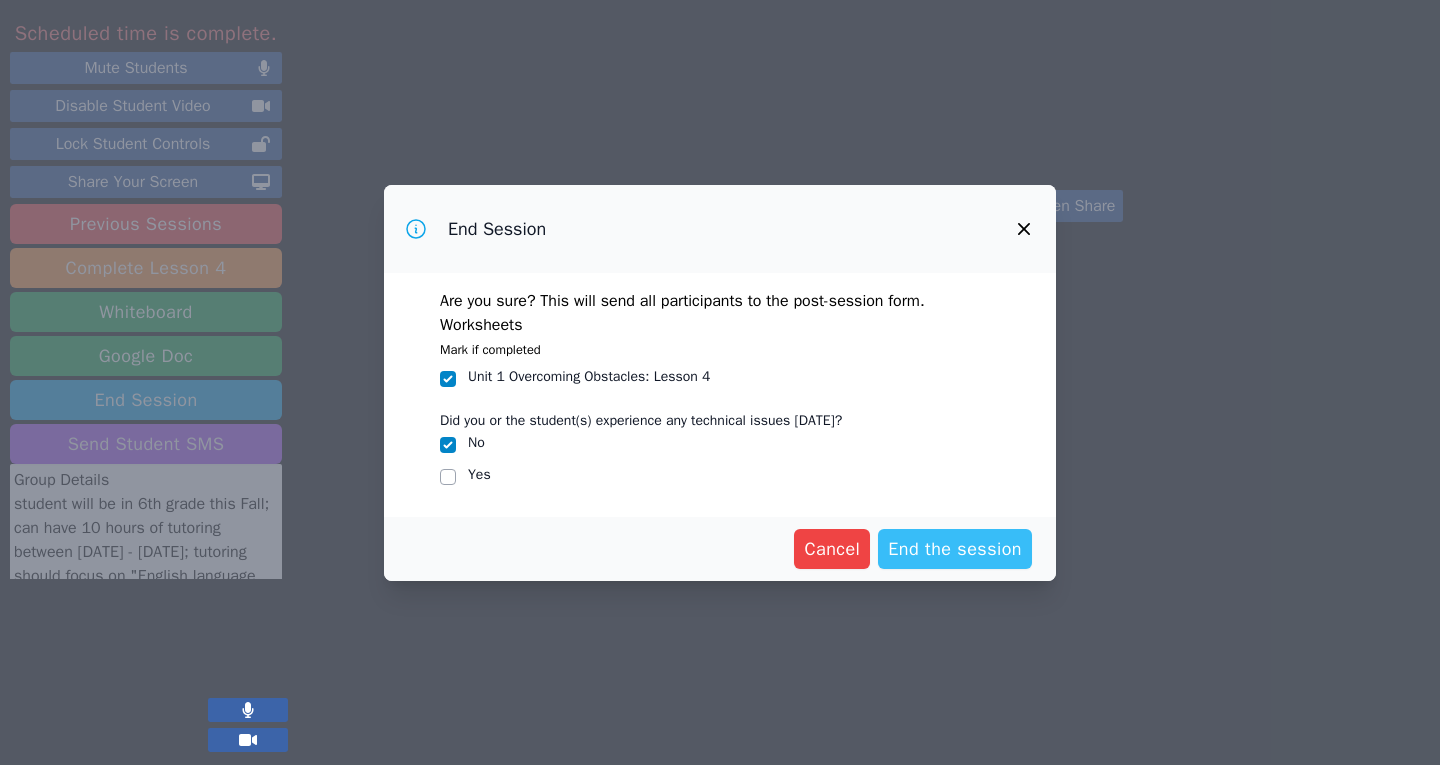 click on "End the session" at bounding box center [955, 549] 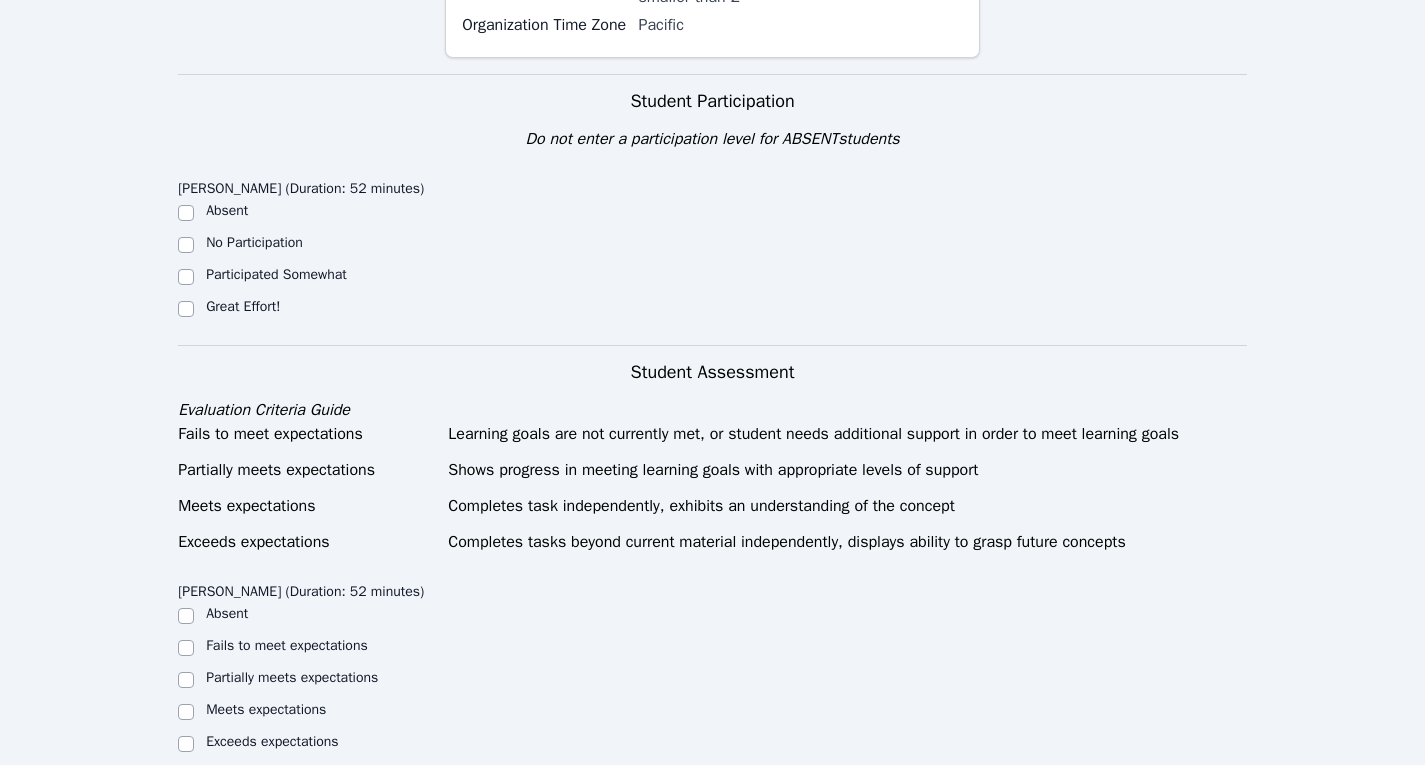 scroll, scrollTop: 866, scrollLeft: 0, axis: vertical 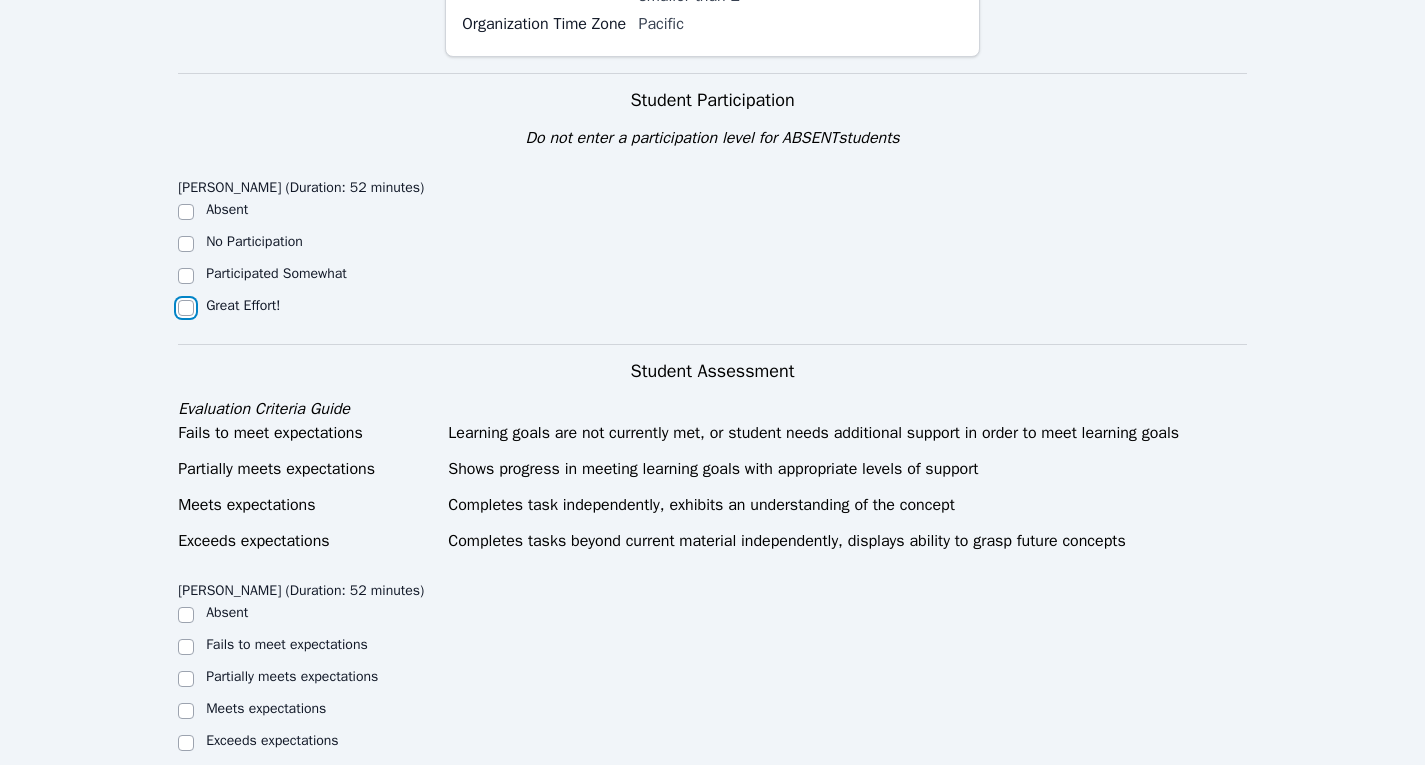 click on "Great Effort!" at bounding box center (186, 308) 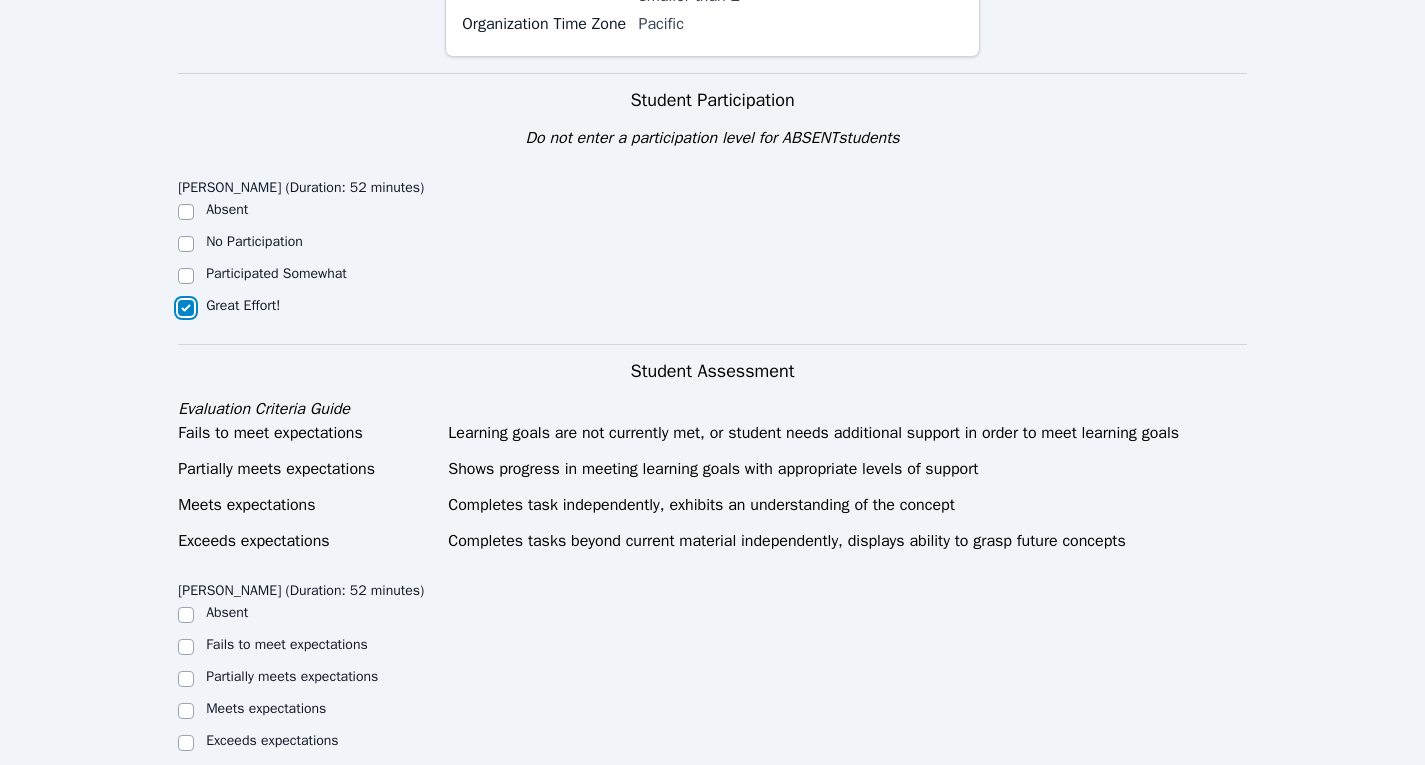 checkbox on "true" 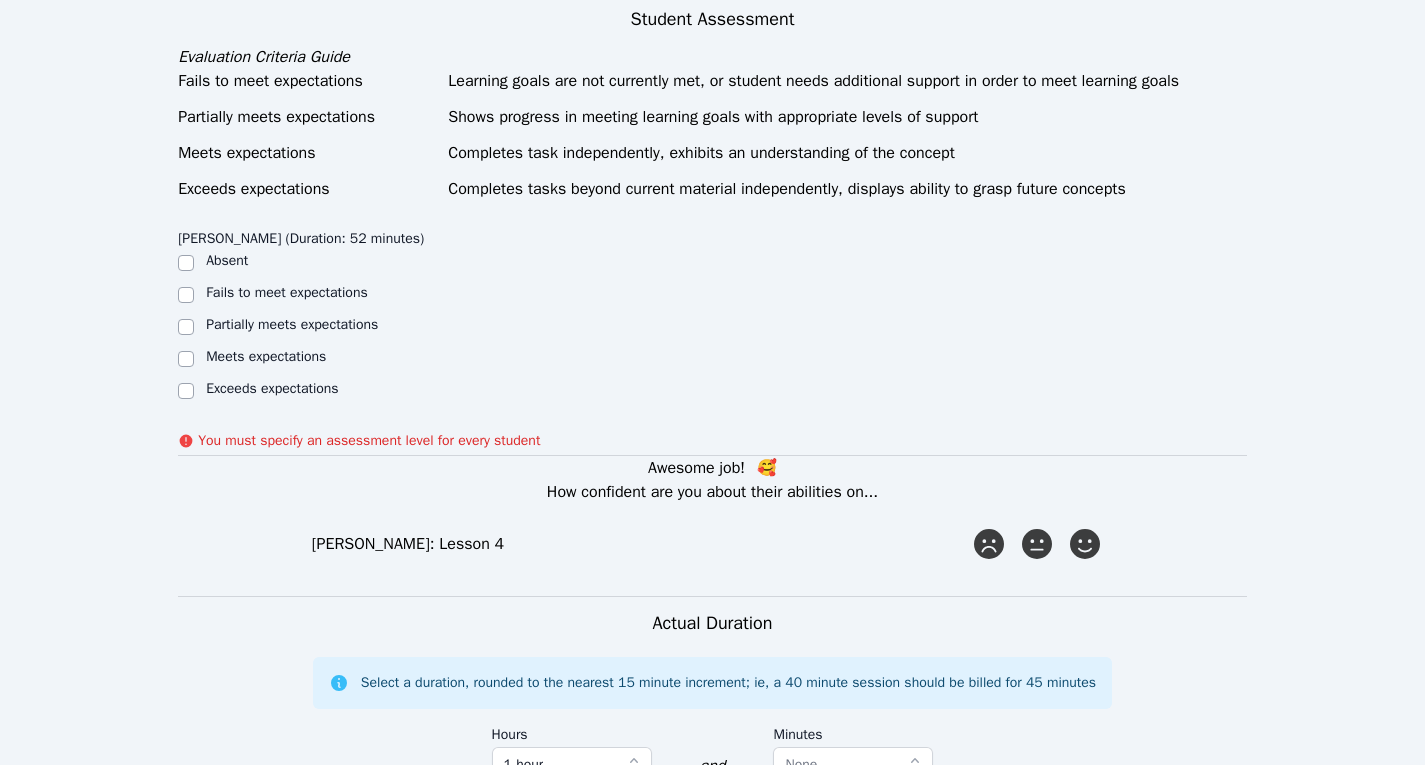 scroll, scrollTop: 1221, scrollLeft: 0, axis: vertical 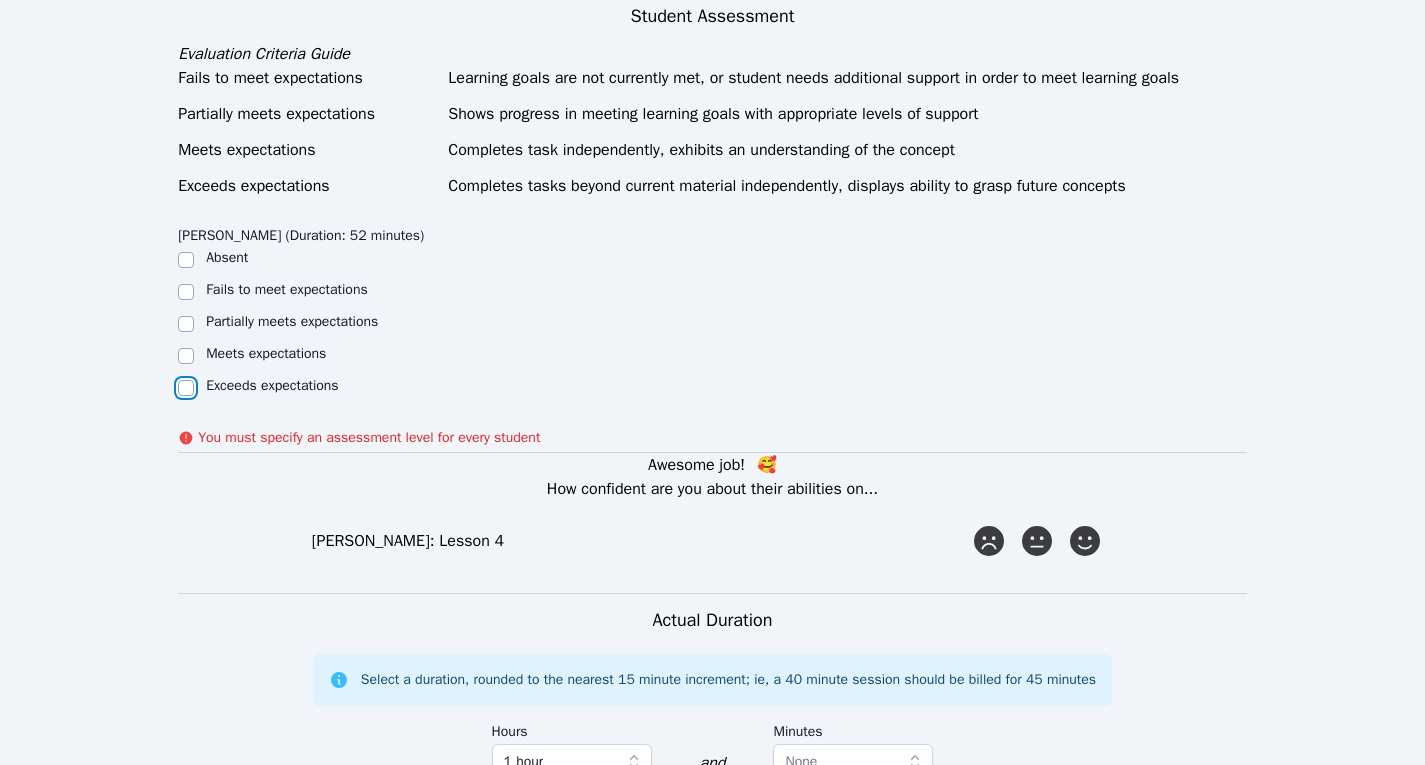 click on "Exceeds expectations" at bounding box center [186, 388] 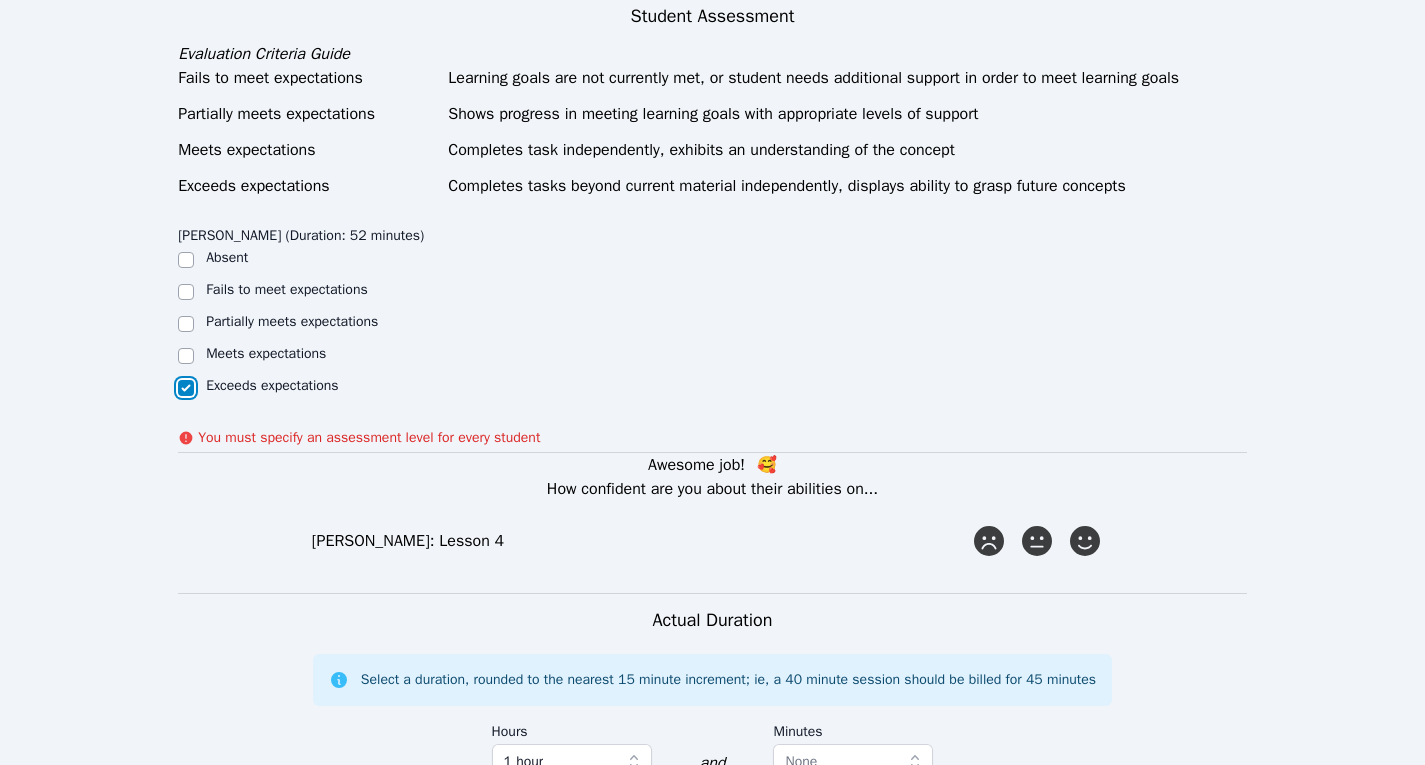 checkbox on "true" 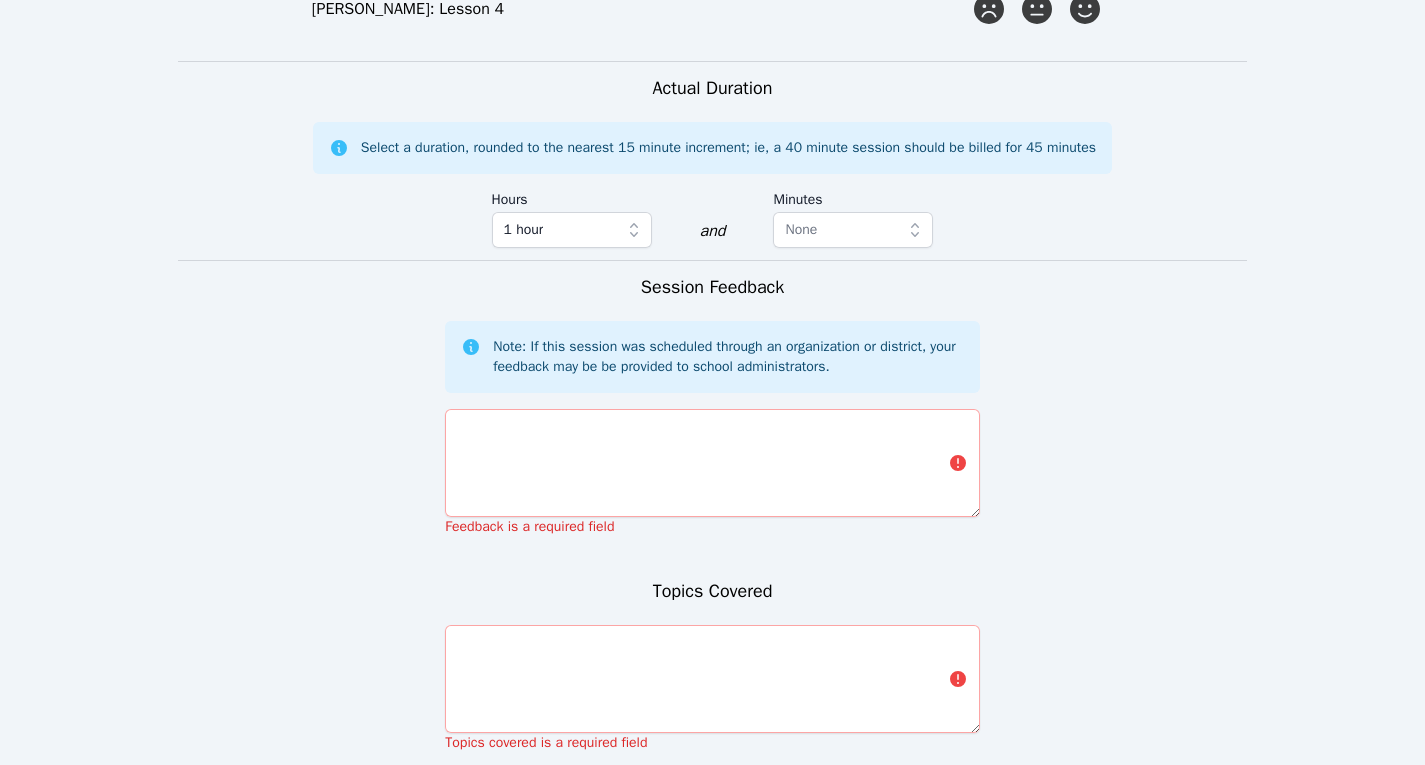 scroll, scrollTop: 1763, scrollLeft: 0, axis: vertical 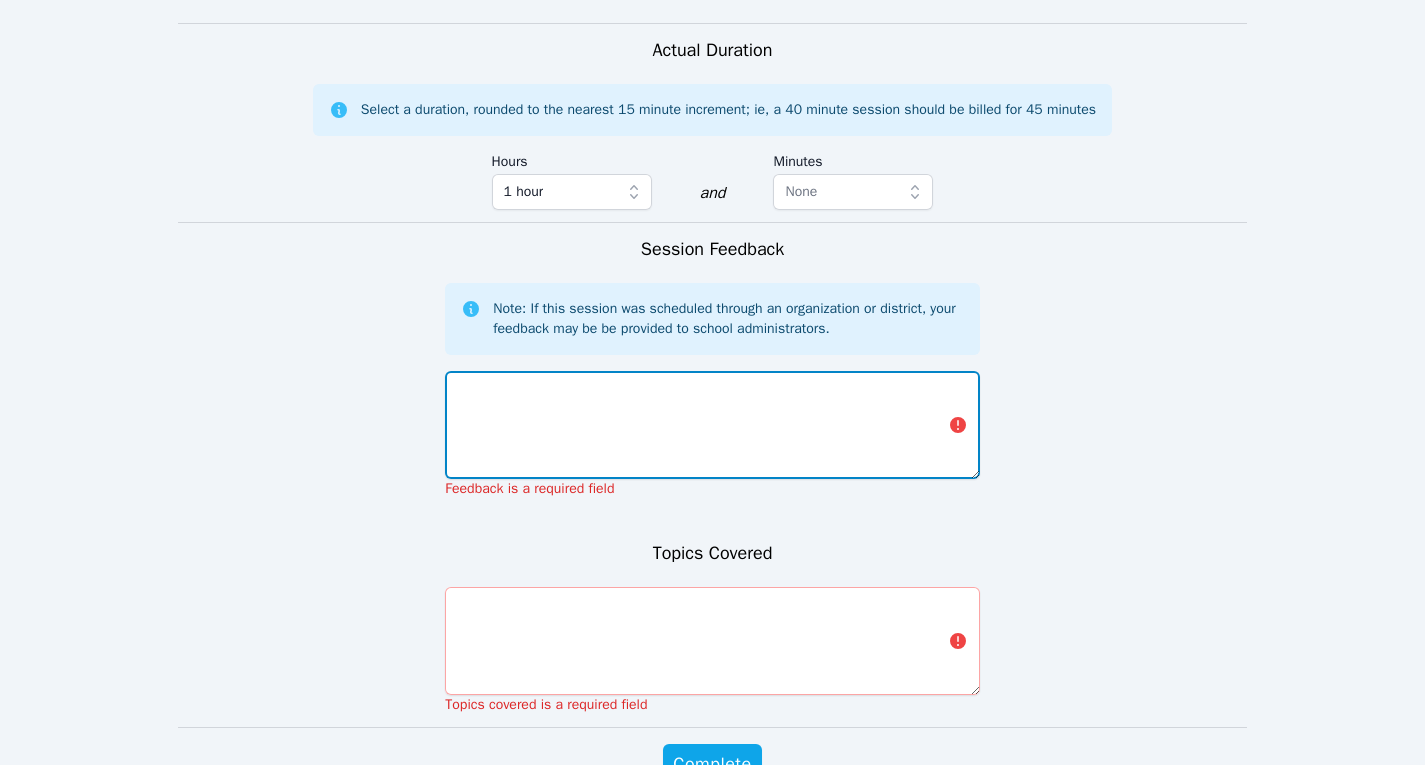 click at bounding box center [712, 425] 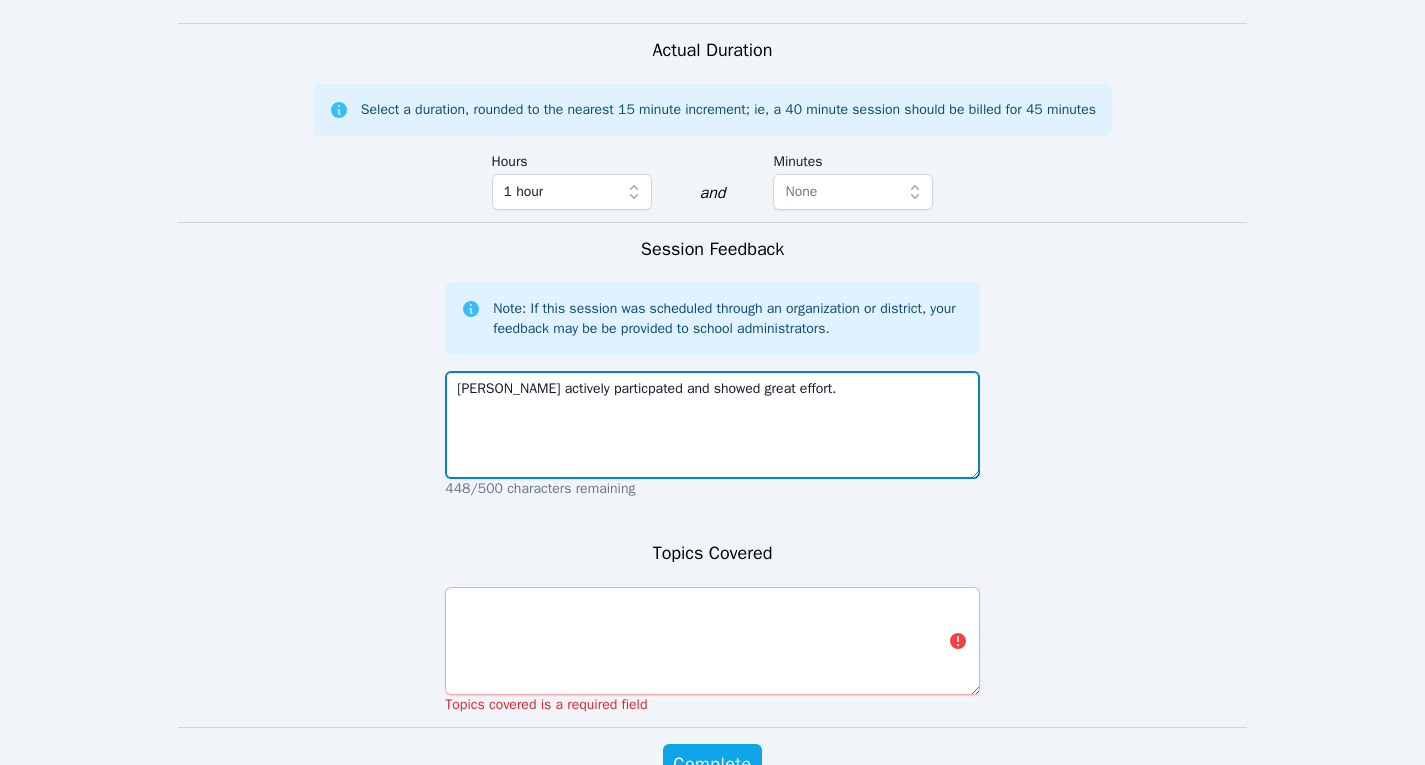 type on "[PERSON_NAME] actively particpated and showed great effort." 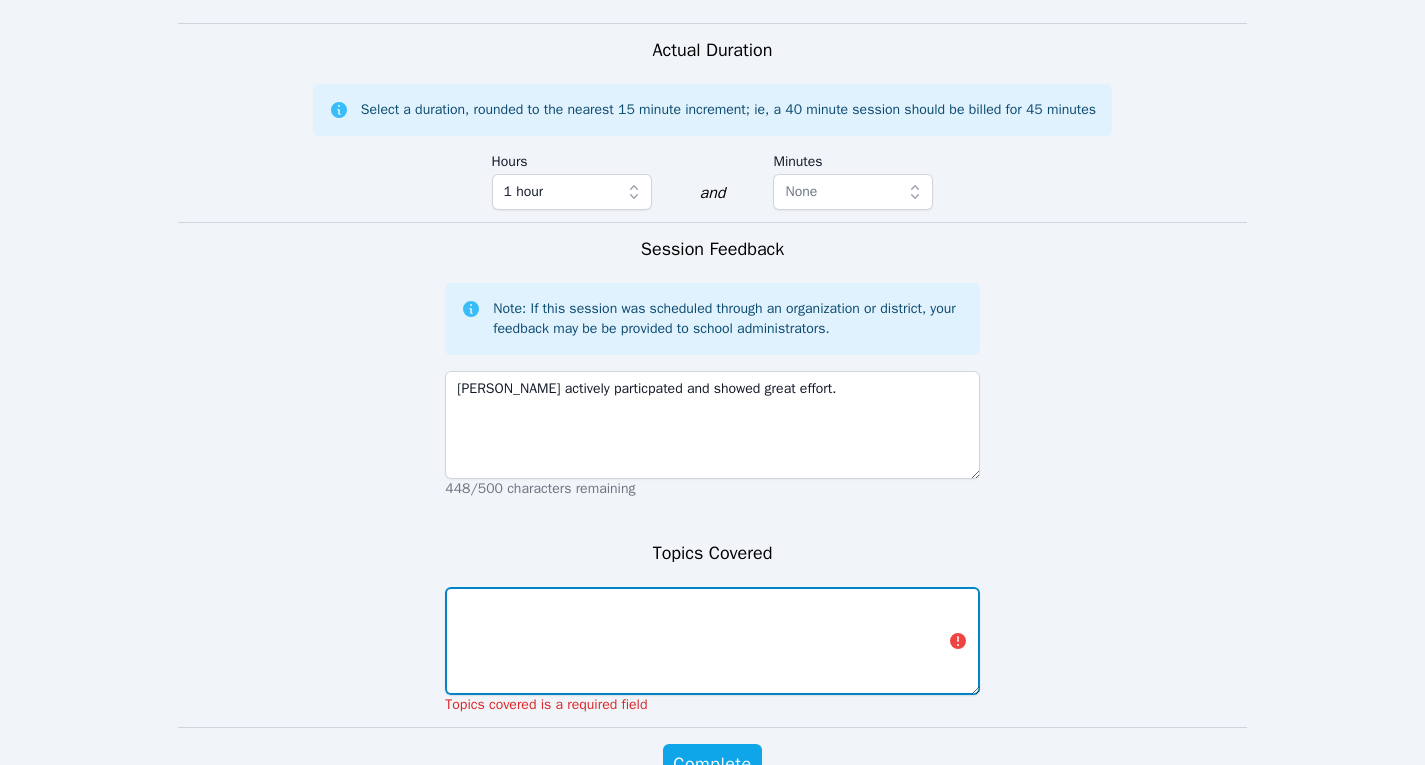 click at bounding box center [712, 641] 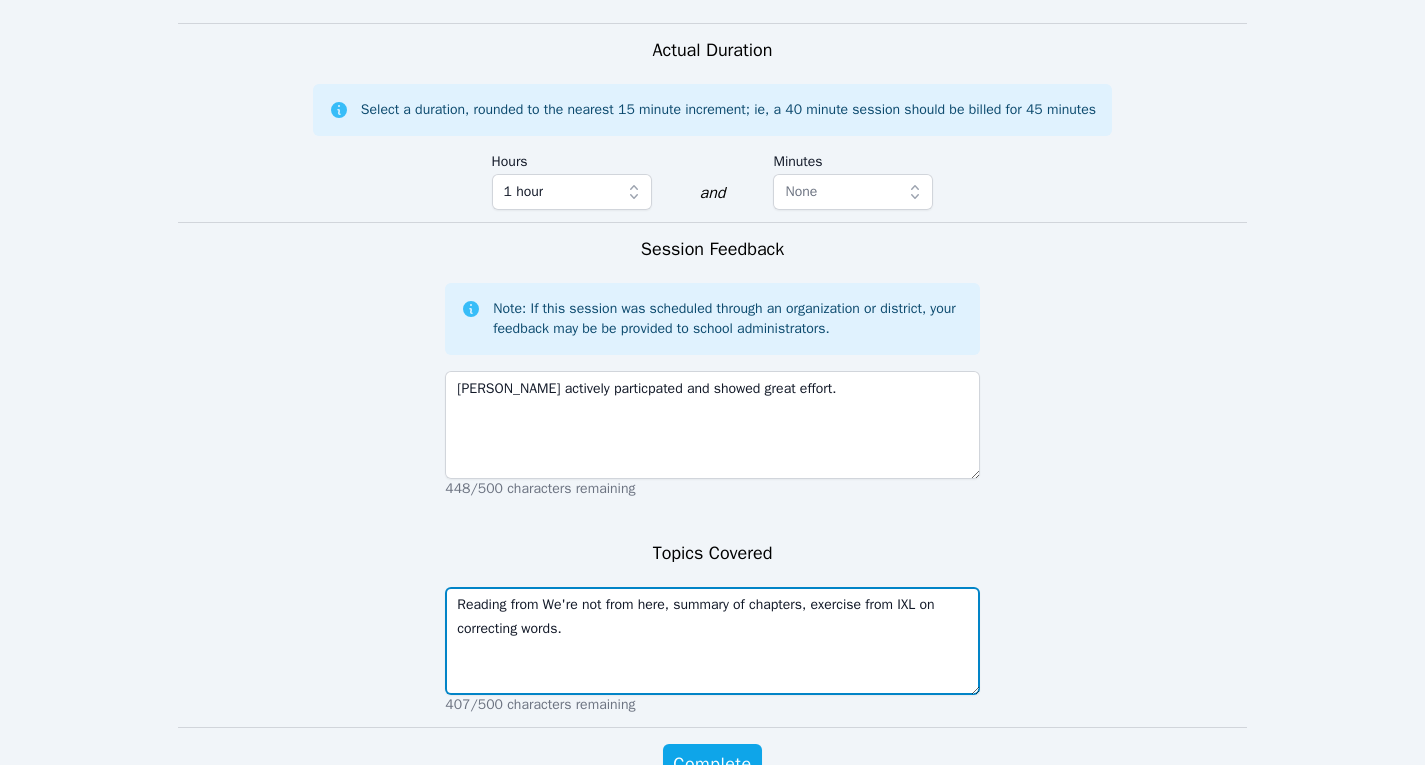 scroll, scrollTop: 1902, scrollLeft: 0, axis: vertical 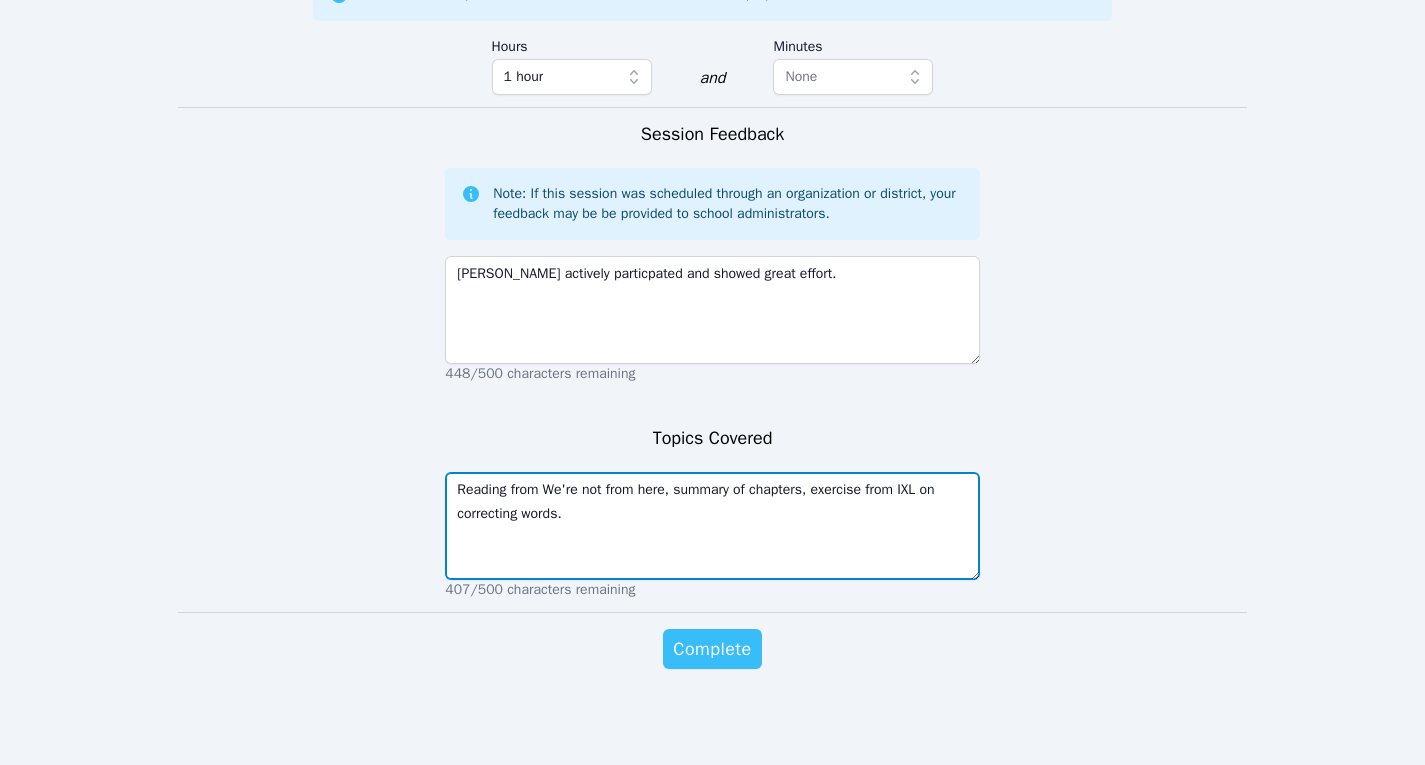 type on "Reading from We're not from here, summary of chapters, exercise from IXL on correcting words." 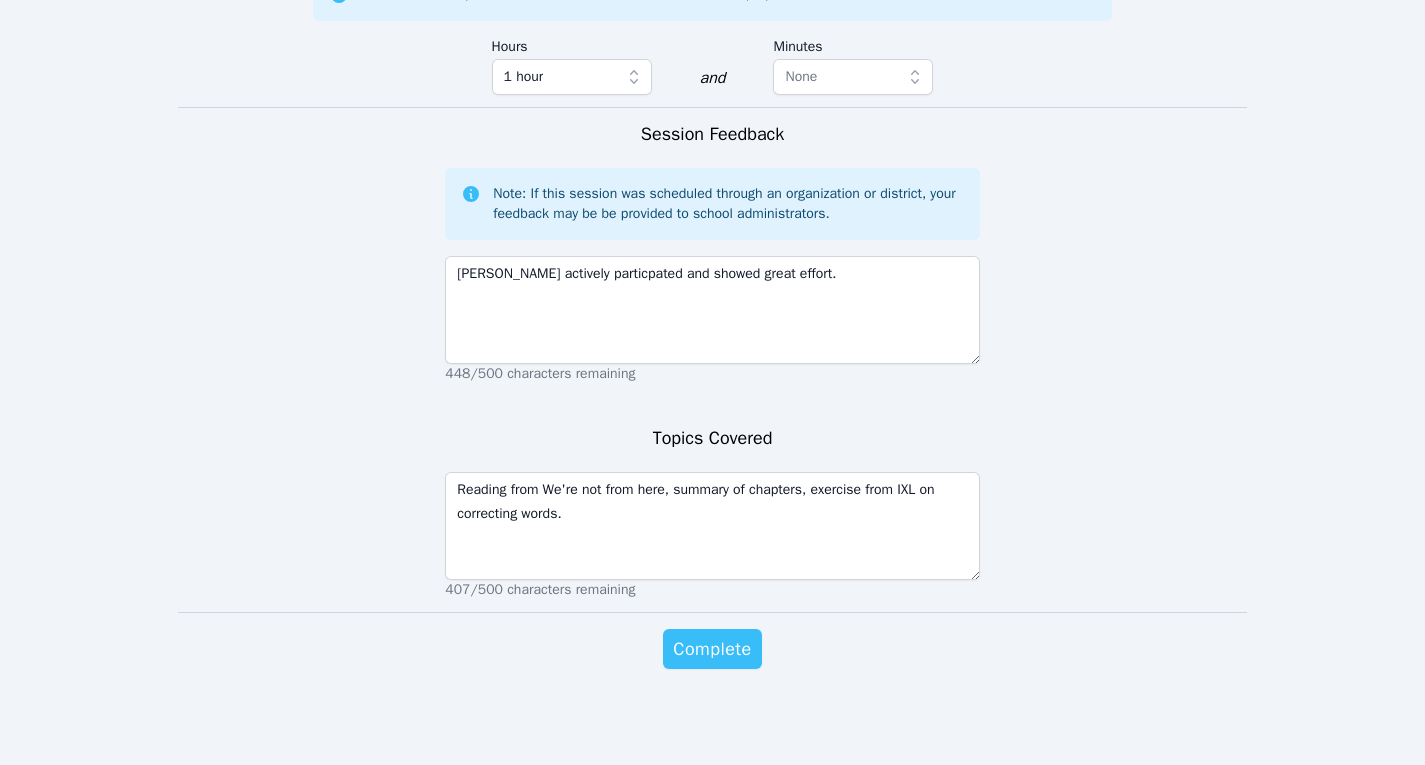 click on "Complete" at bounding box center (712, 649) 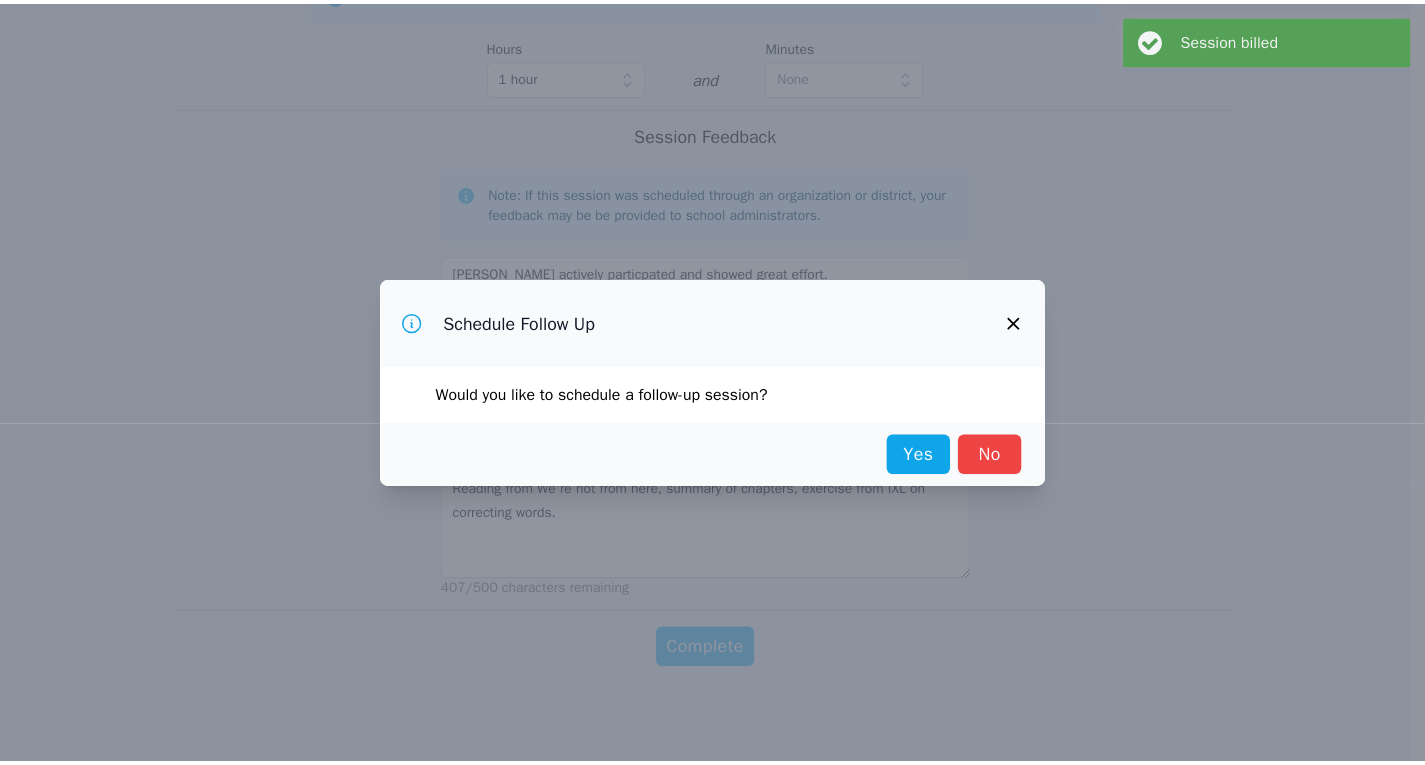 scroll, scrollTop: 0, scrollLeft: 0, axis: both 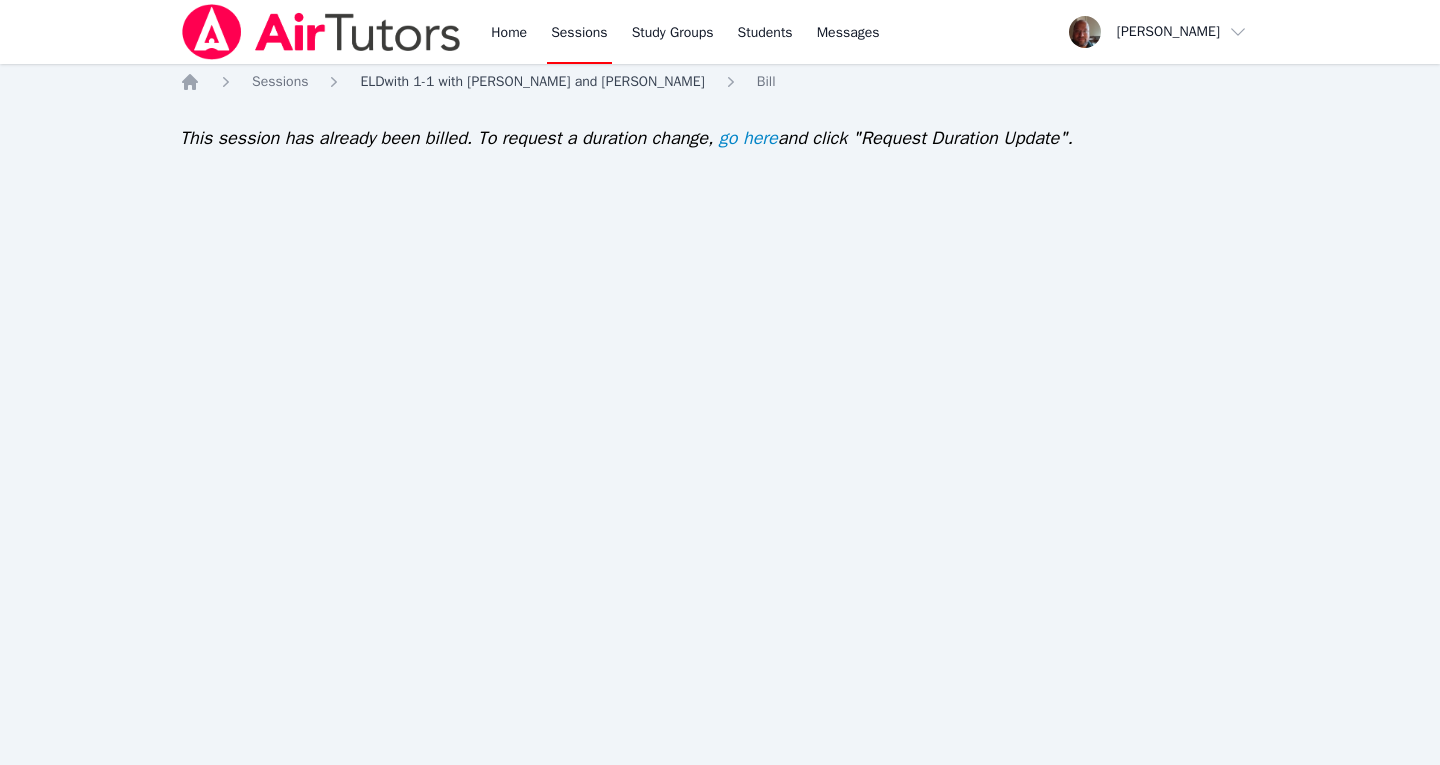 click on "ELD  with   1-1 with [PERSON_NAME] and [PERSON_NAME]" at bounding box center [532, 81] 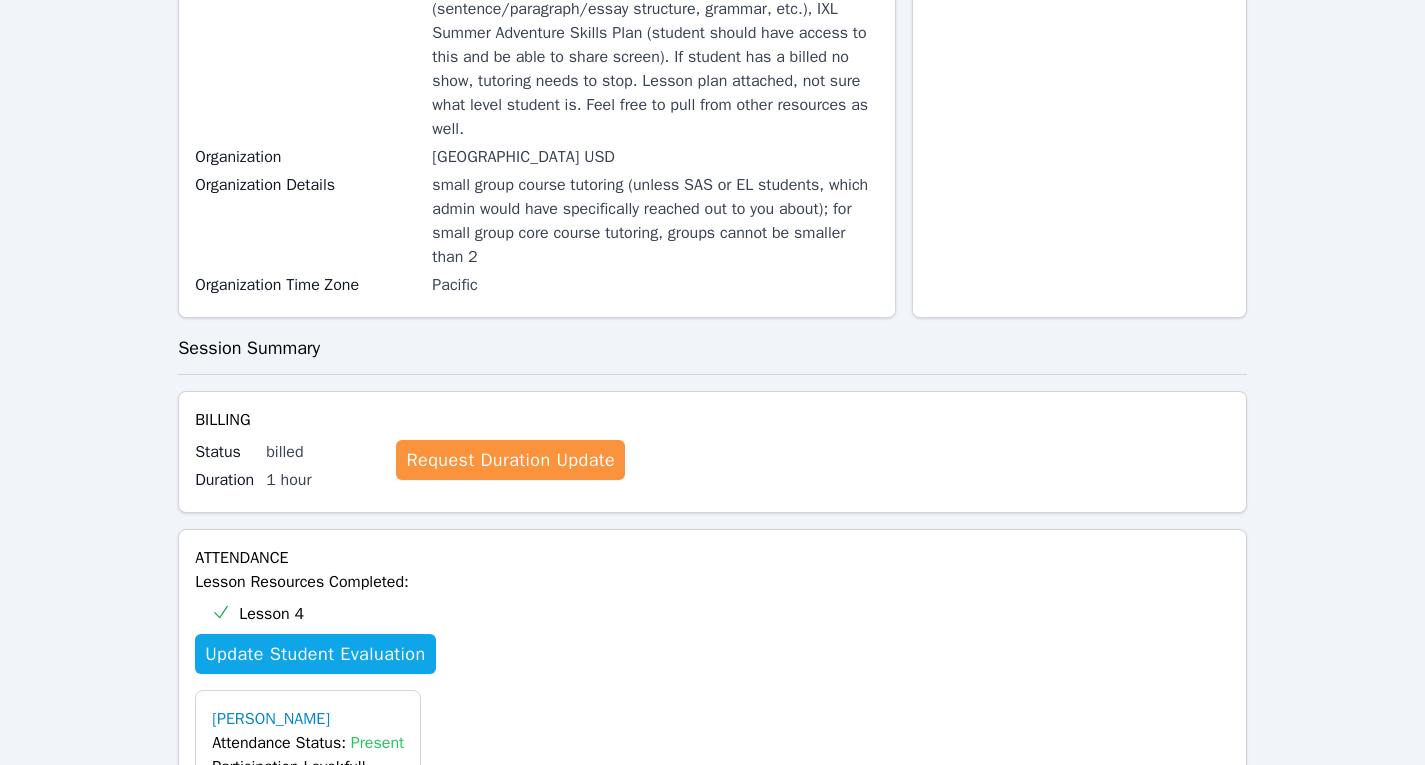 scroll, scrollTop: 427, scrollLeft: 0, axis: vertical 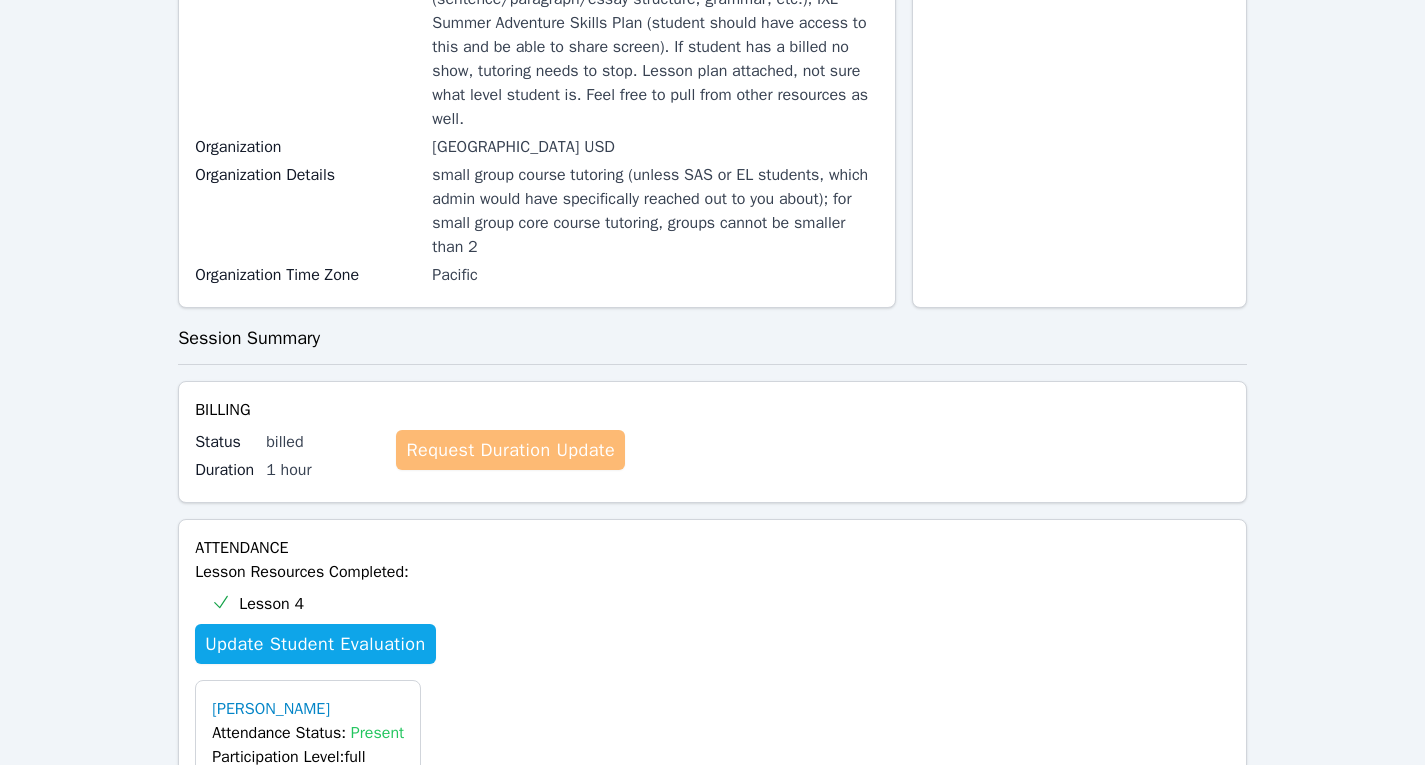 click on "Request Duration Update" at bounding box center [510, 450] 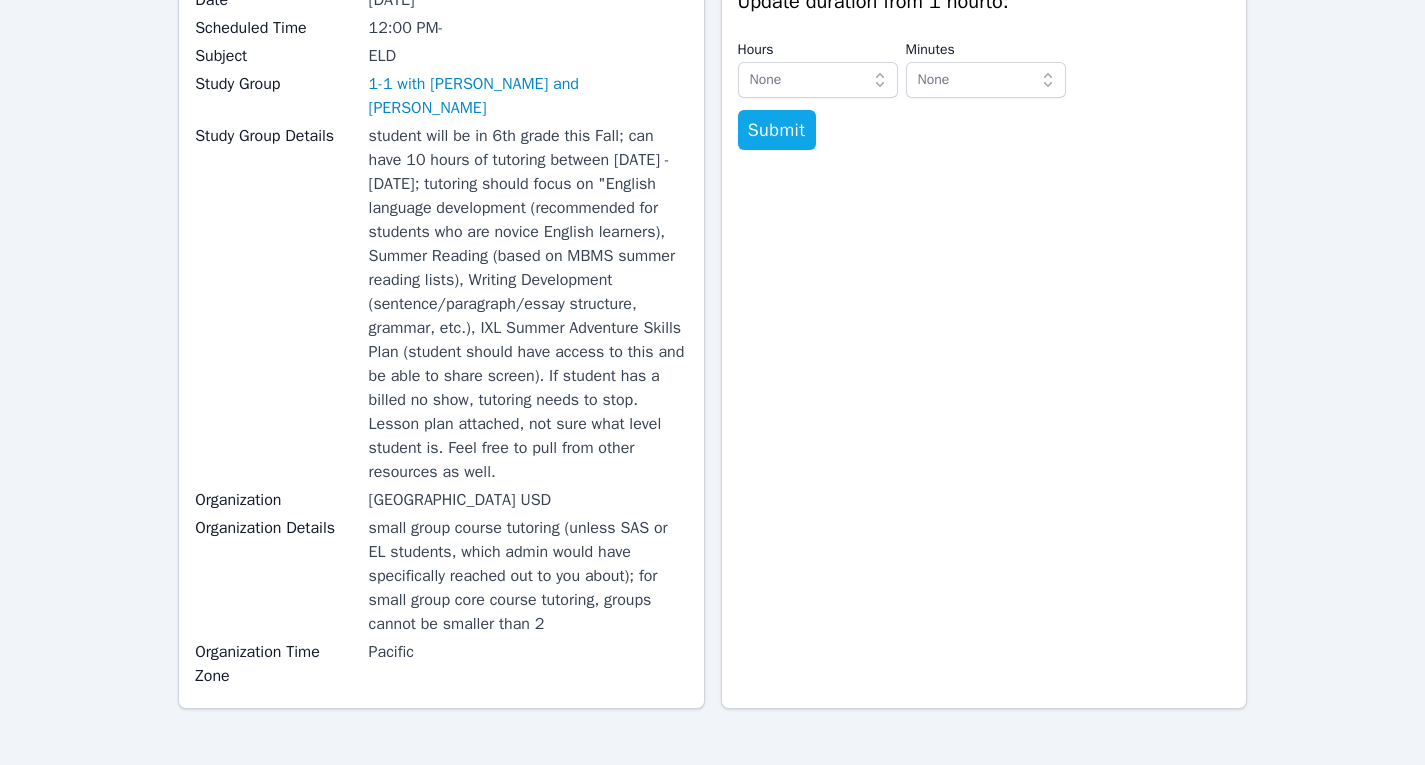 scroll, scrollTop: 0, scrollLeft: 0, axis: both 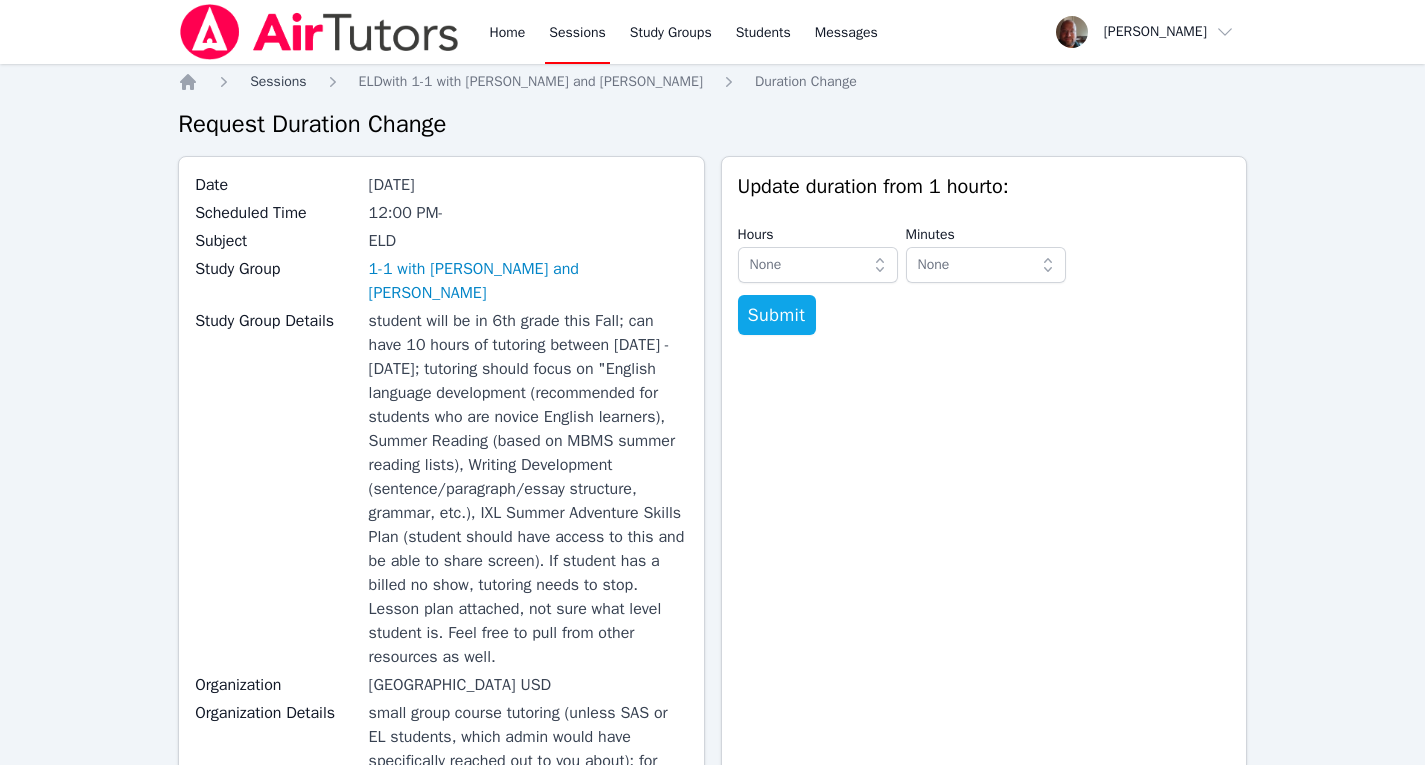 click on "Sessions" at bounding box center [278, 81] 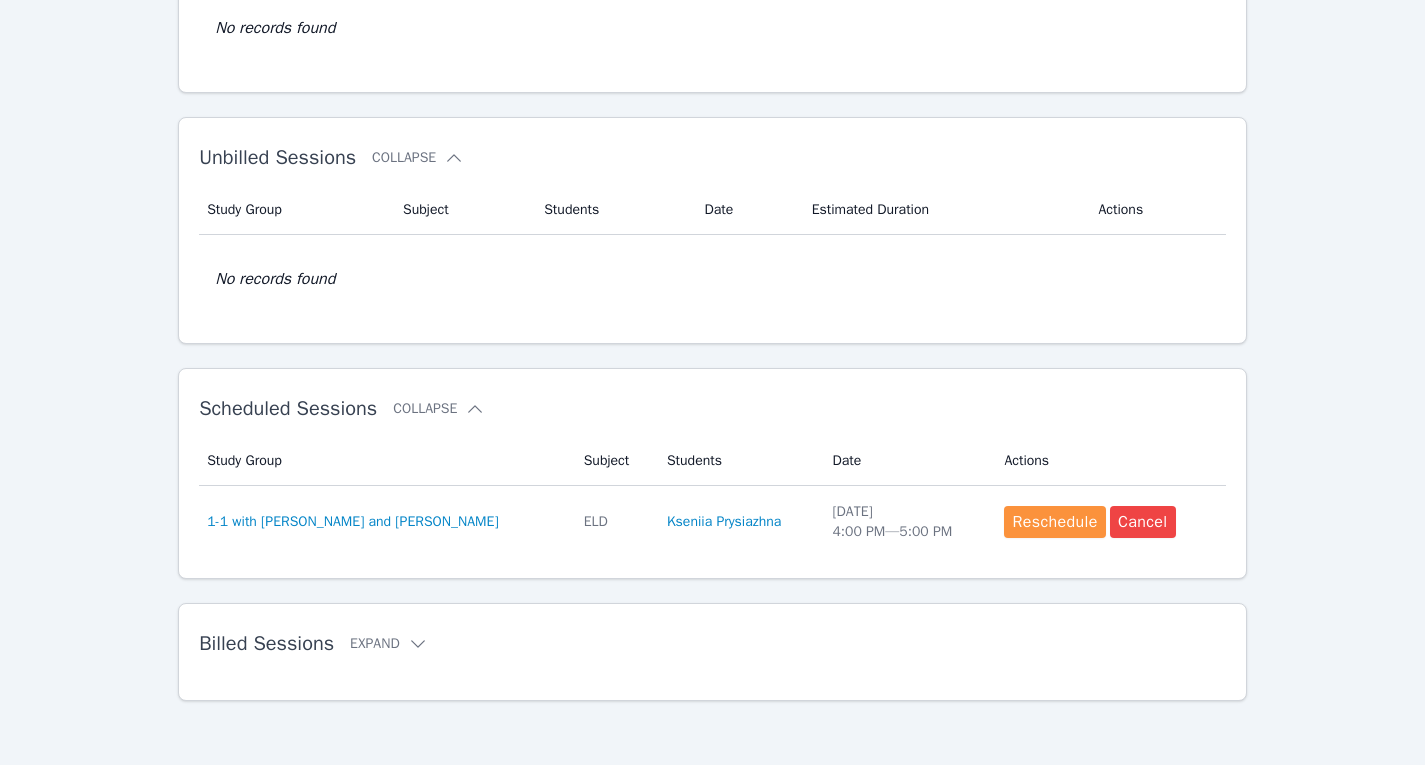 scroll, scrollTop: 0, scrollLeft: 0, axis: both 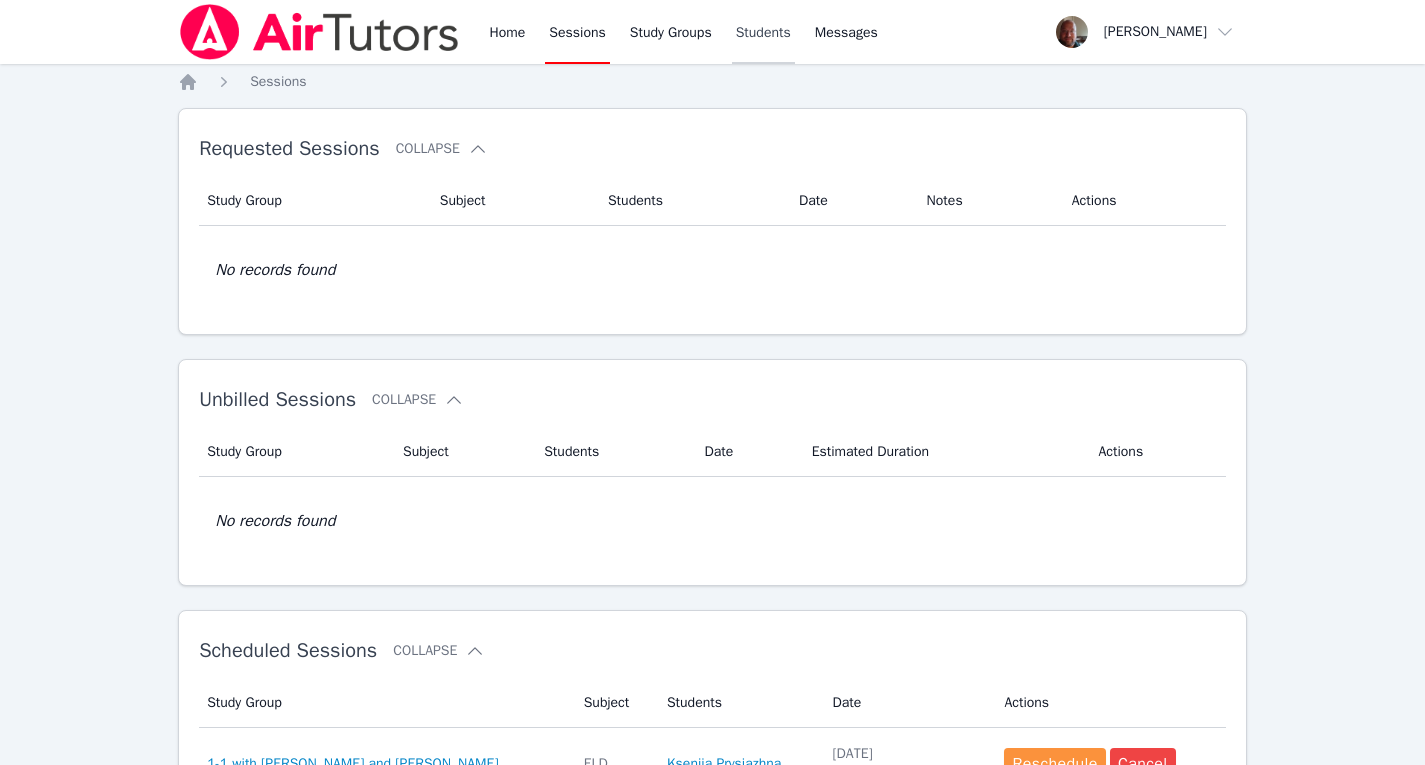 click on "Students" at bounding box center (763, 32) 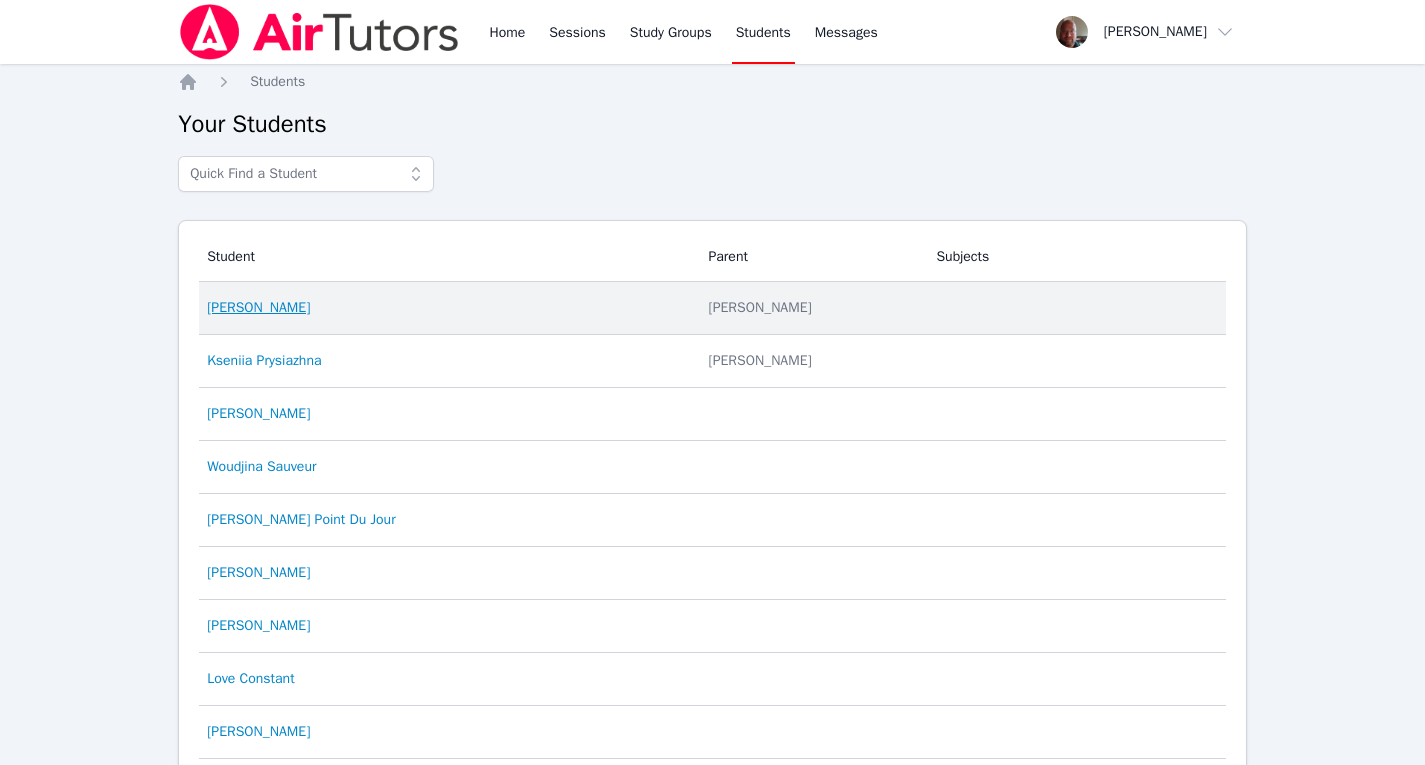 click on "[PERSON_NAME]" at bounding box center (258, 308) 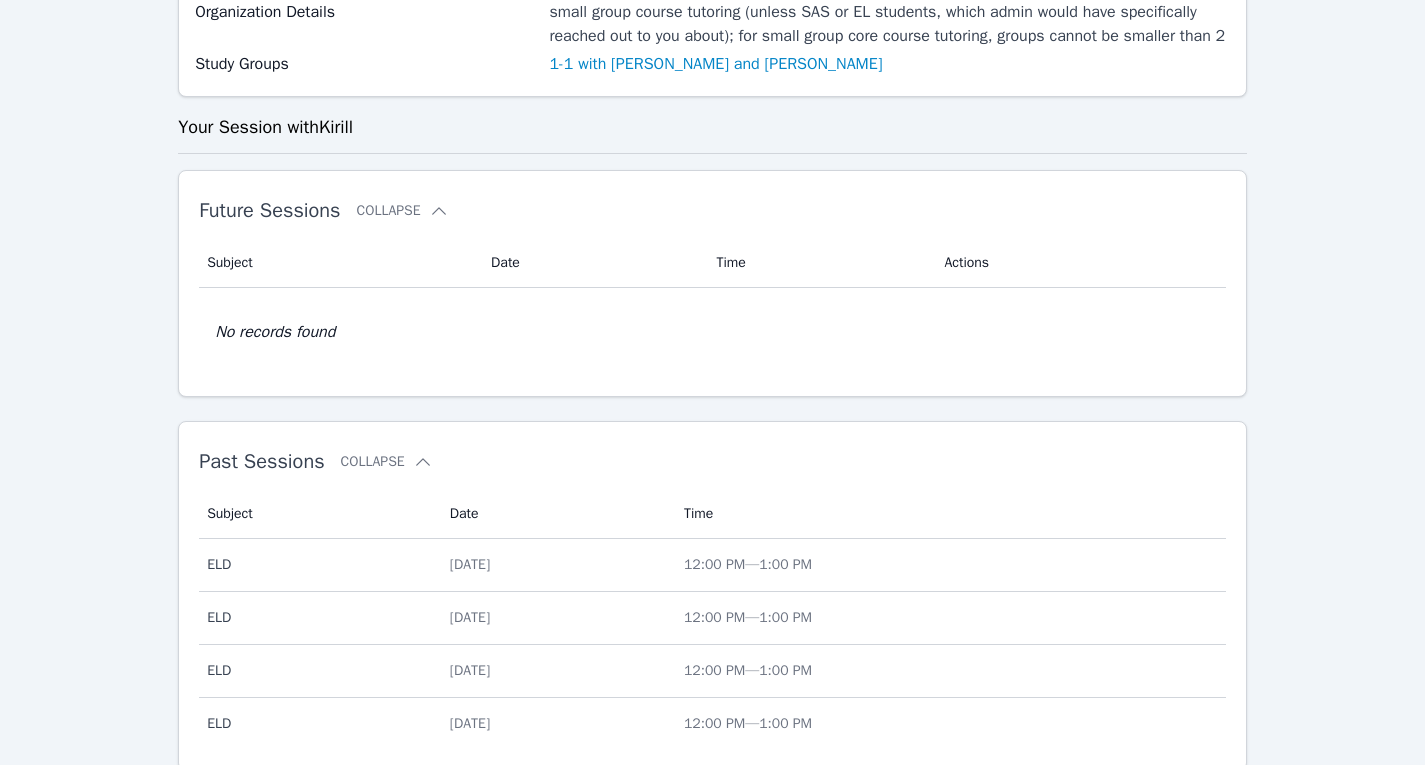 scroll, scrollTop: 578, scrollLeft: 0, axis: vertical 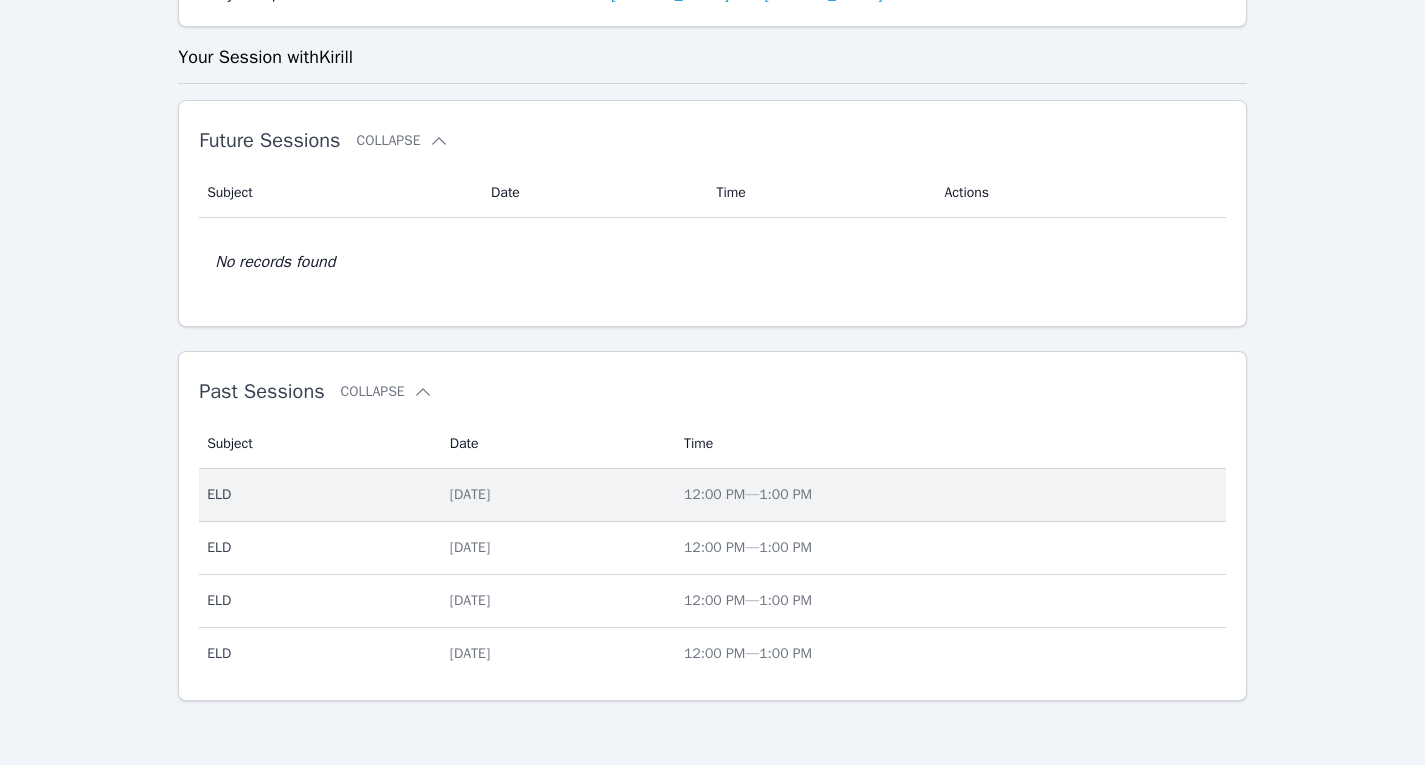 click on "[DATE]" at bounding box center [555, 495] 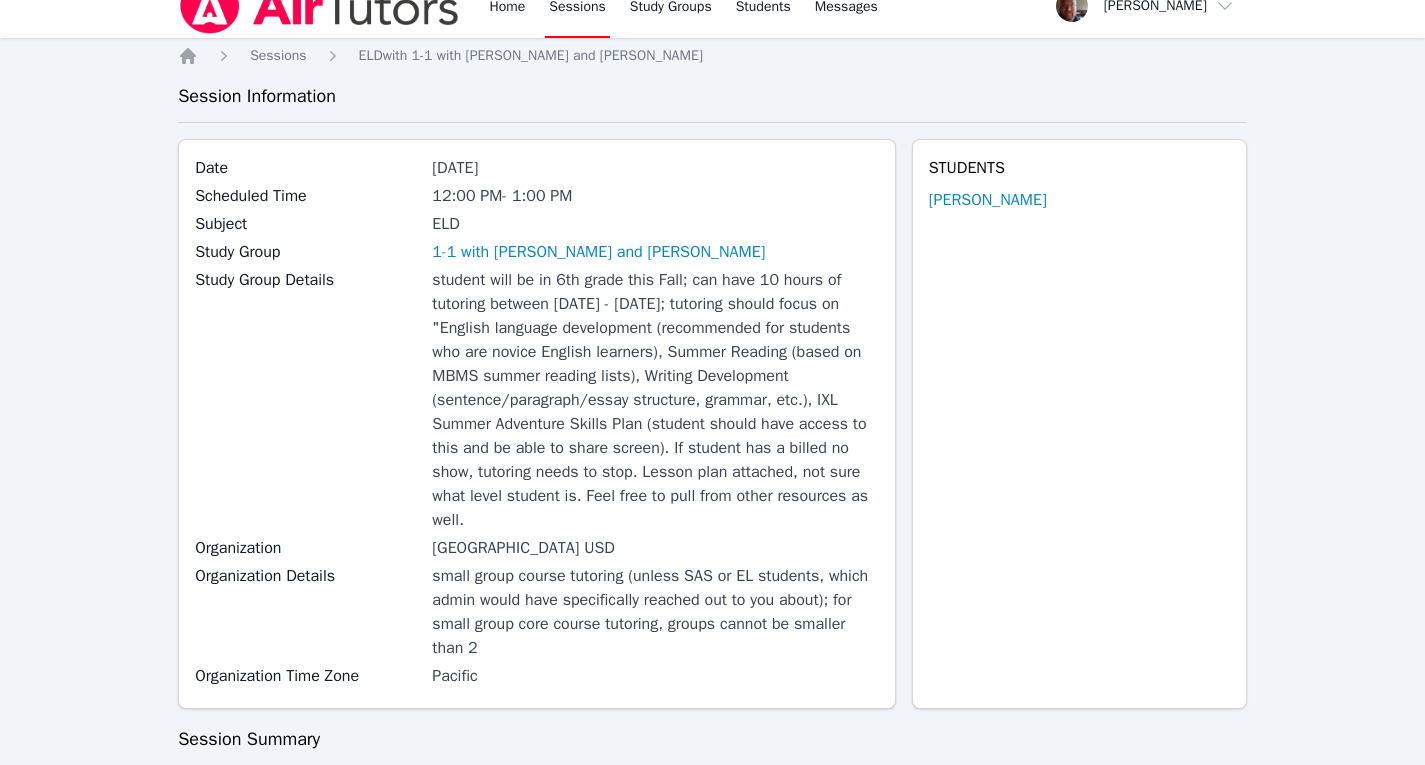 scroll, scrollTop: 0, scrollLeft: 0, axis: both 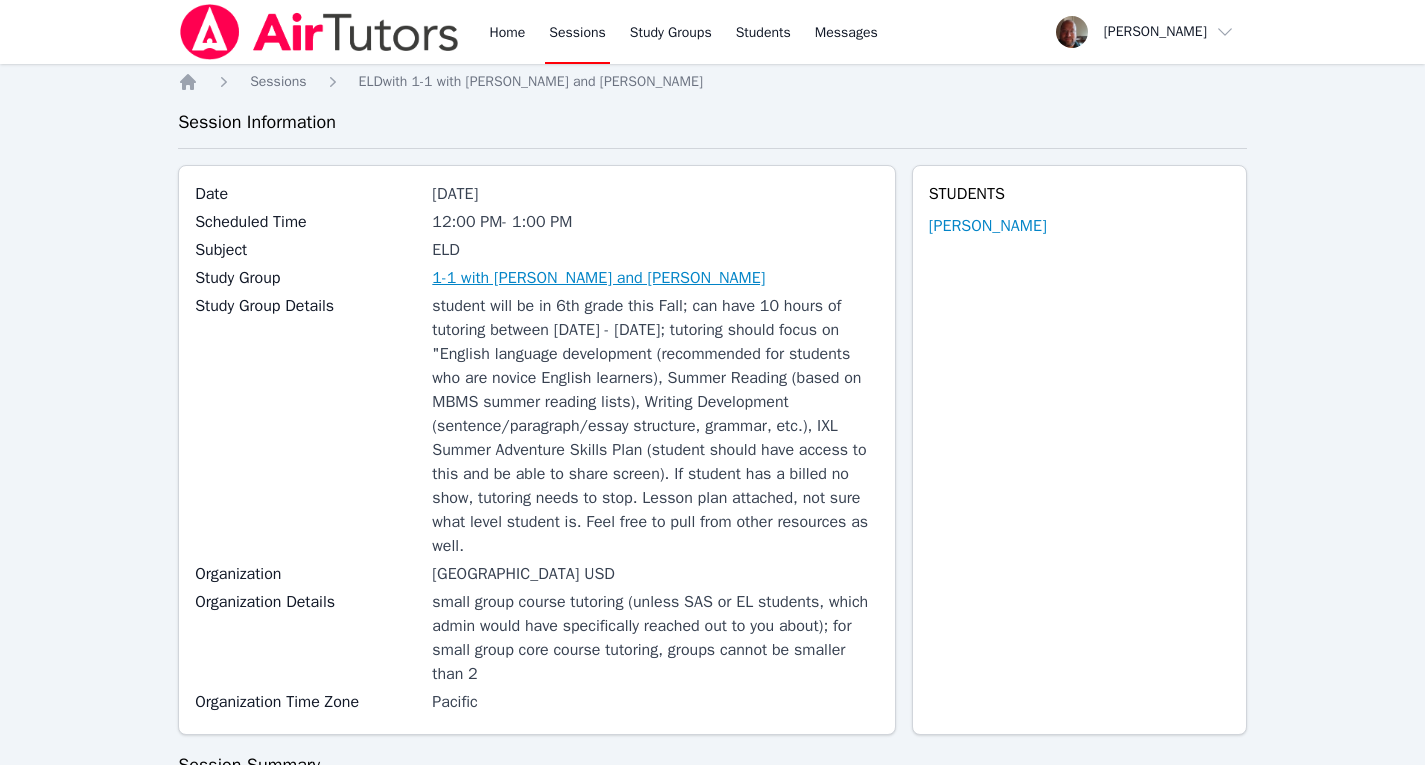 click on "1-1 with [PERSON_NAME] and [PERSON_NAME]" at bounding box center [598, 278] 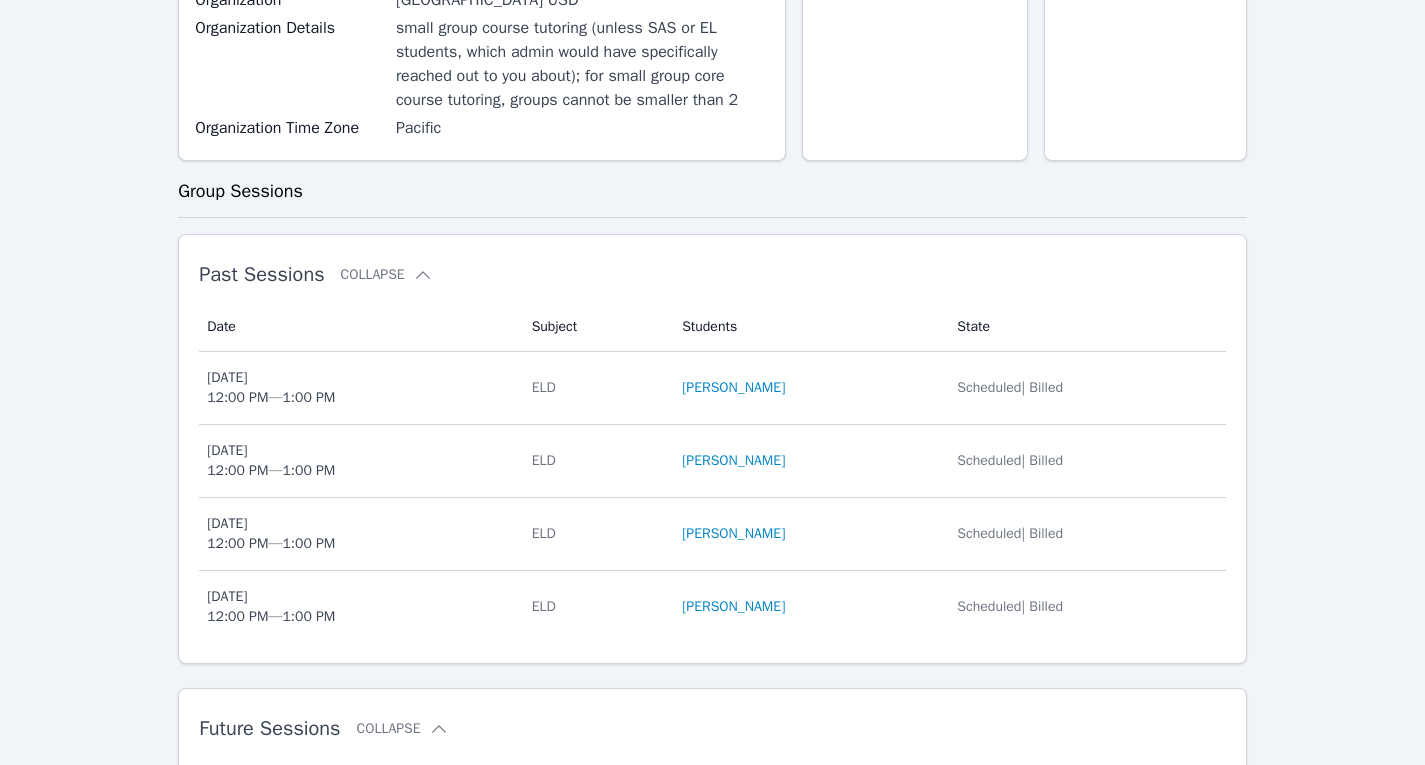 scroll, scrollTop: 568, scrollLeft: 0, axis: vertical 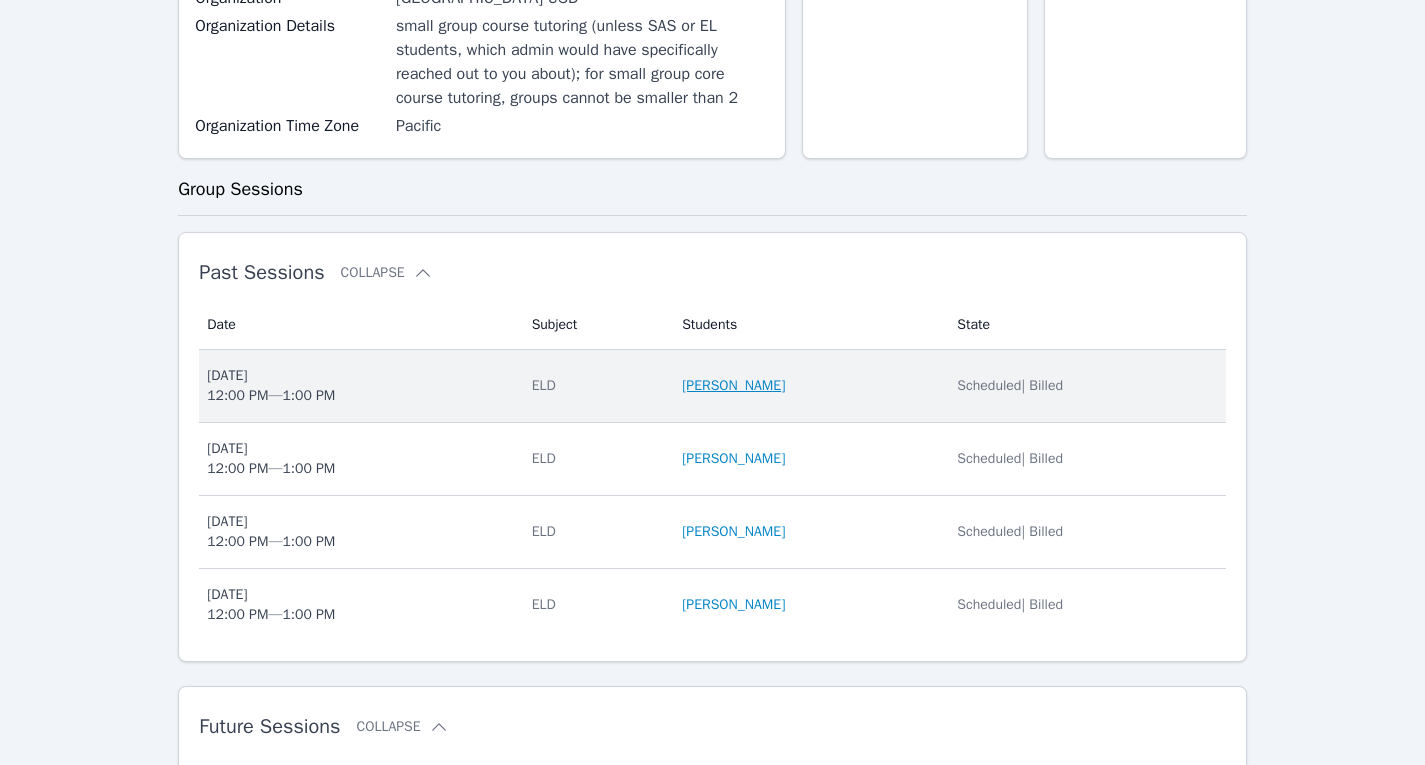 click on "[PERSON_NAME]" at bounding box center [733, 386] 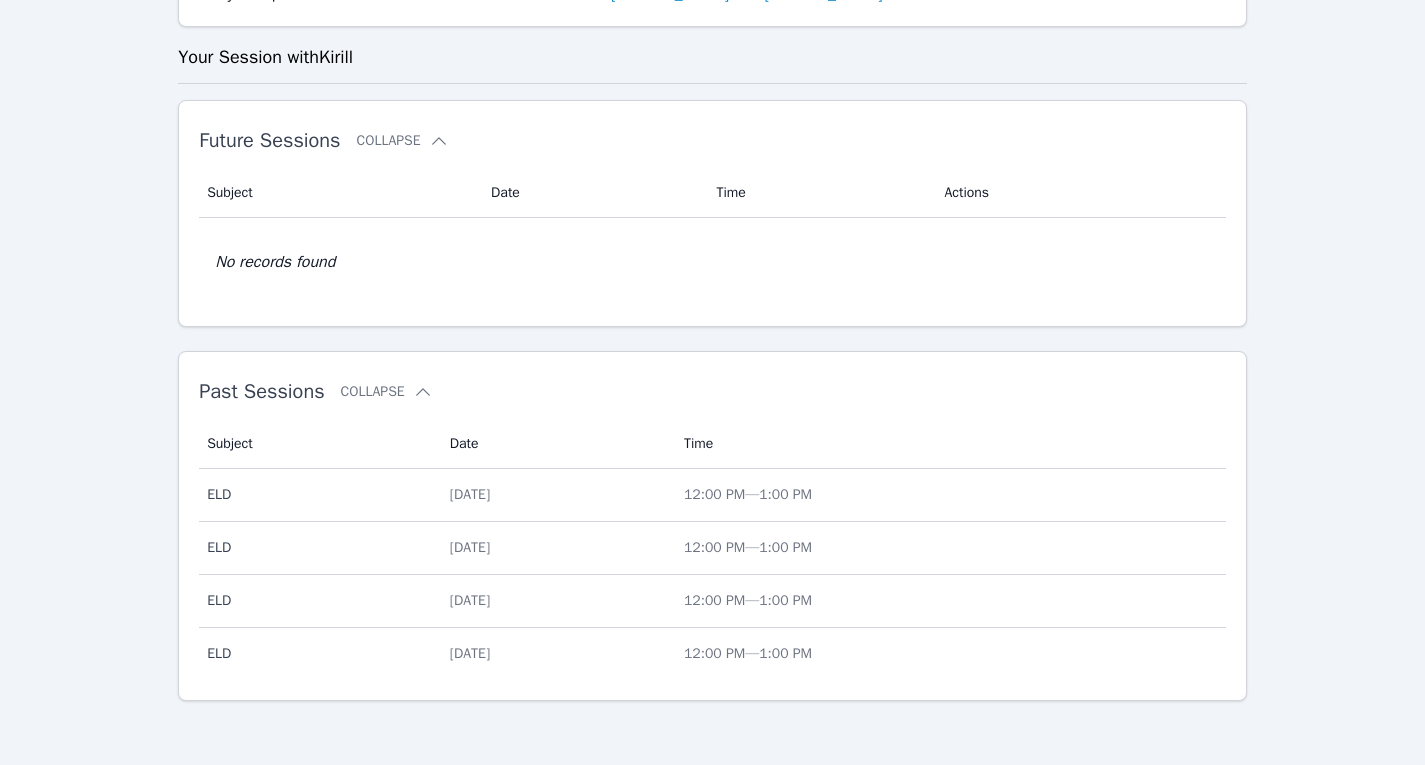 scroll, scrollTop: 578, scrollLeft: 0, axis: vertical 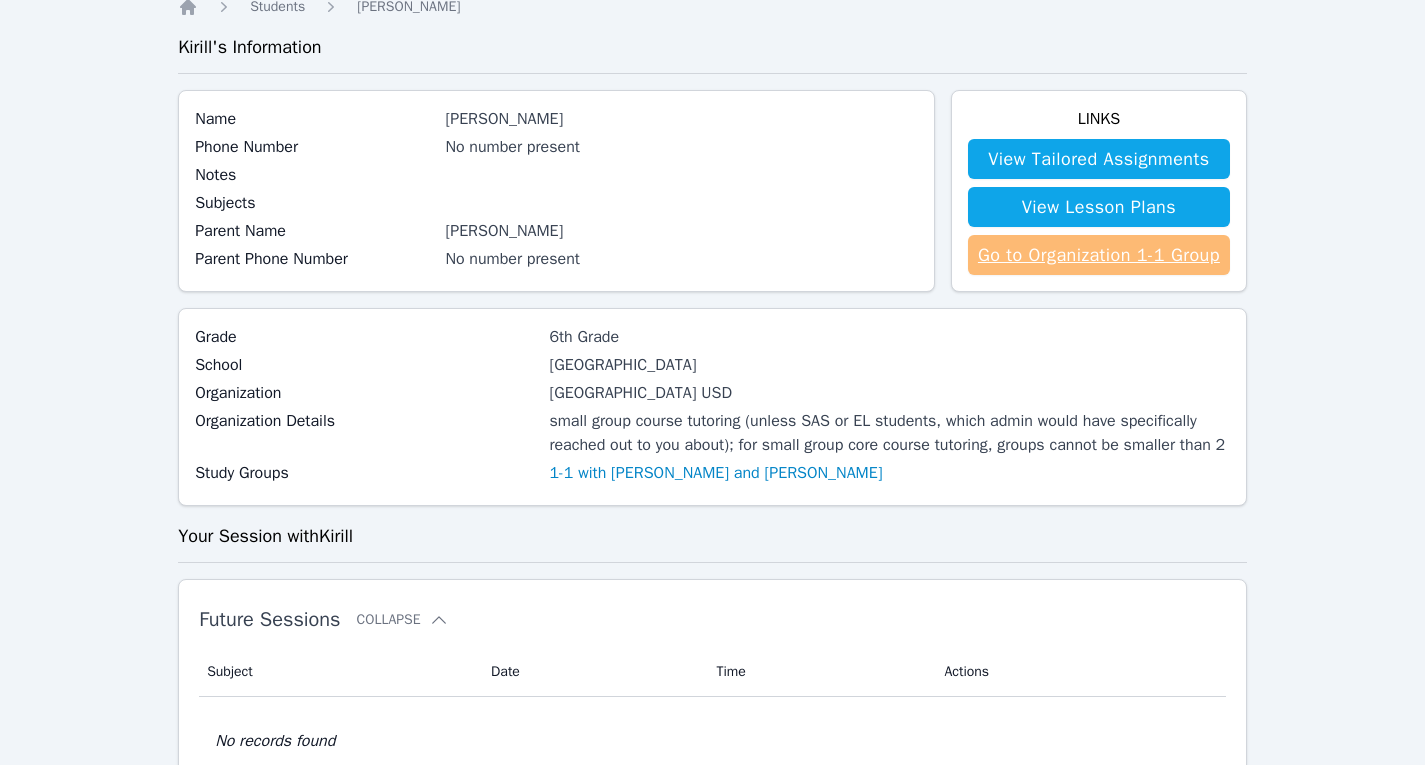 click on "Go to Organization 1-1 Group" at bounding box center [1099, 255] 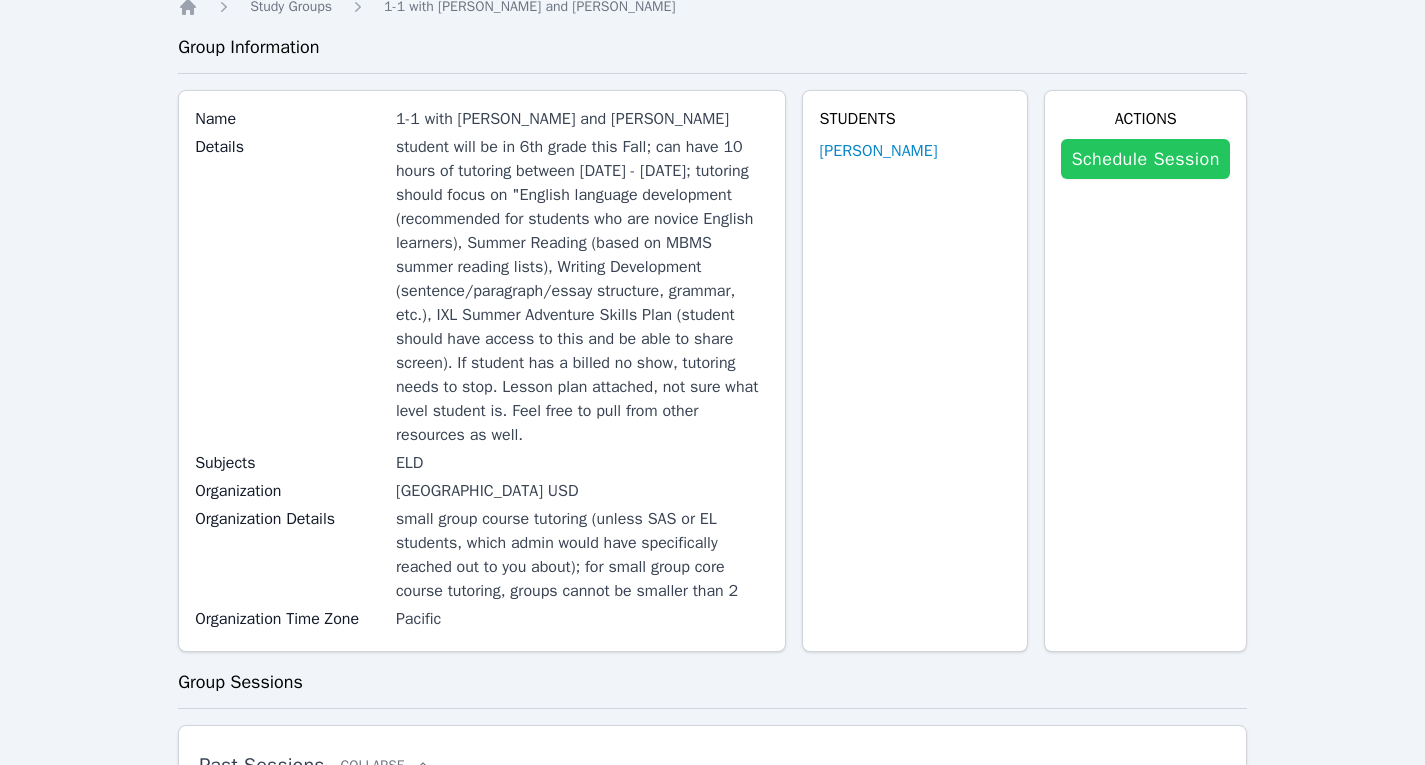 click on "Schedule Session" at bounding box center (1145, 159) 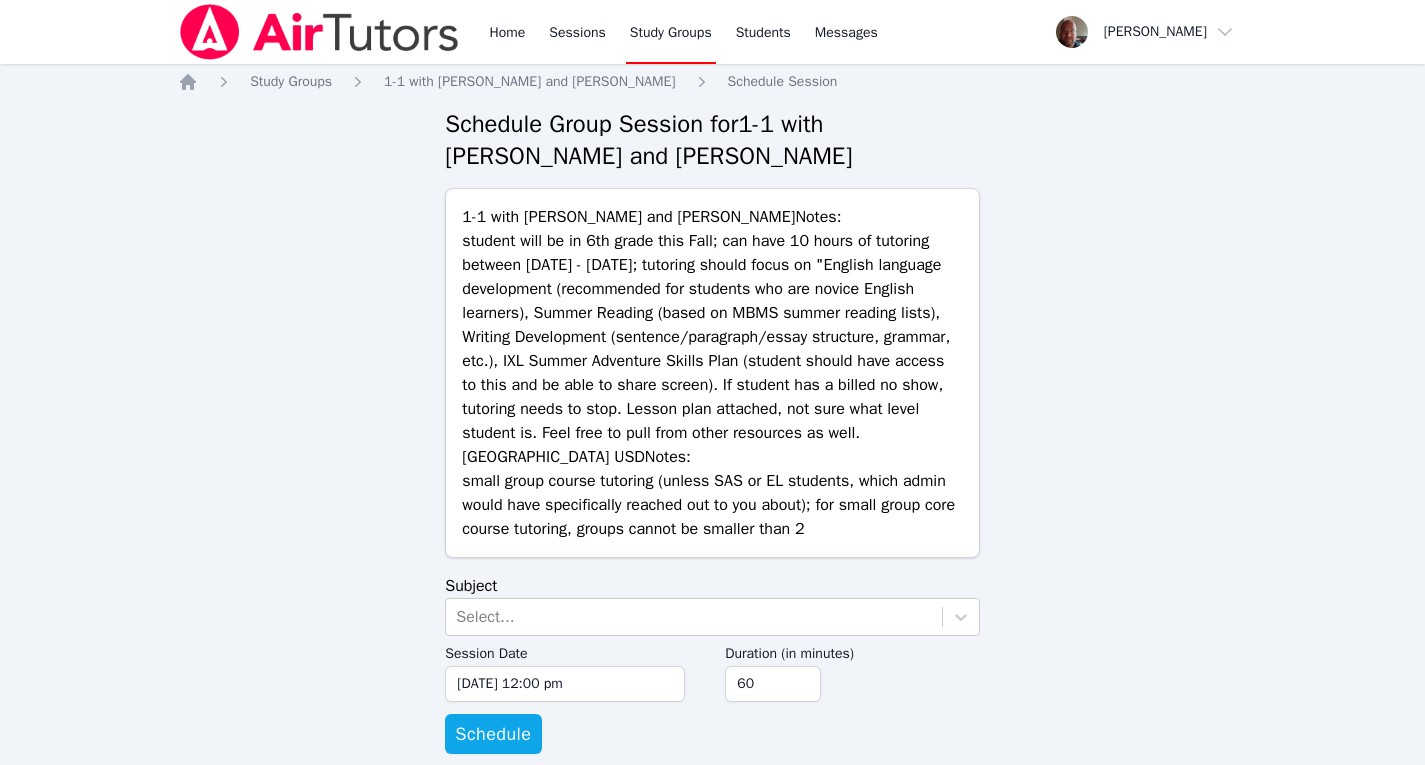 scroll, scrollTop: 29, scrollLeft: 0, axis: vertical 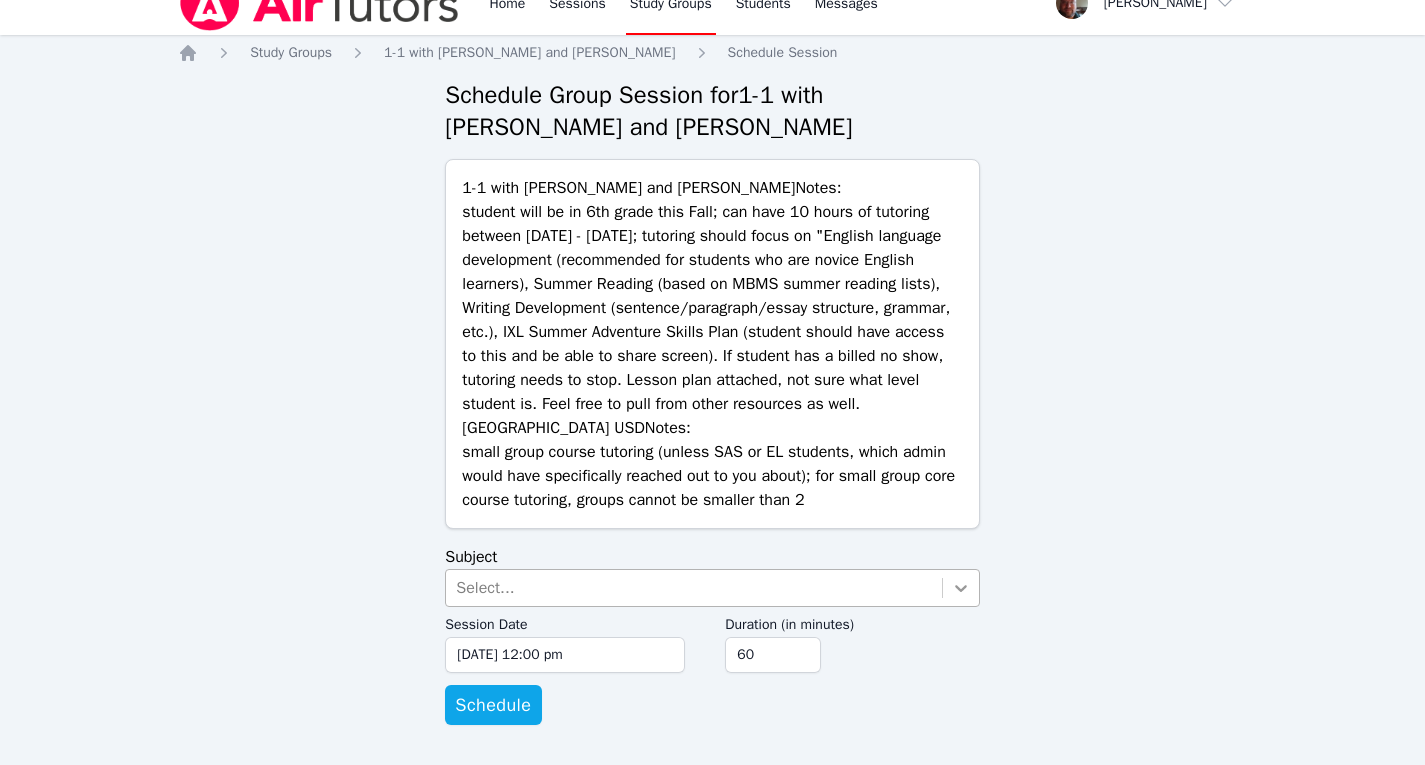 click 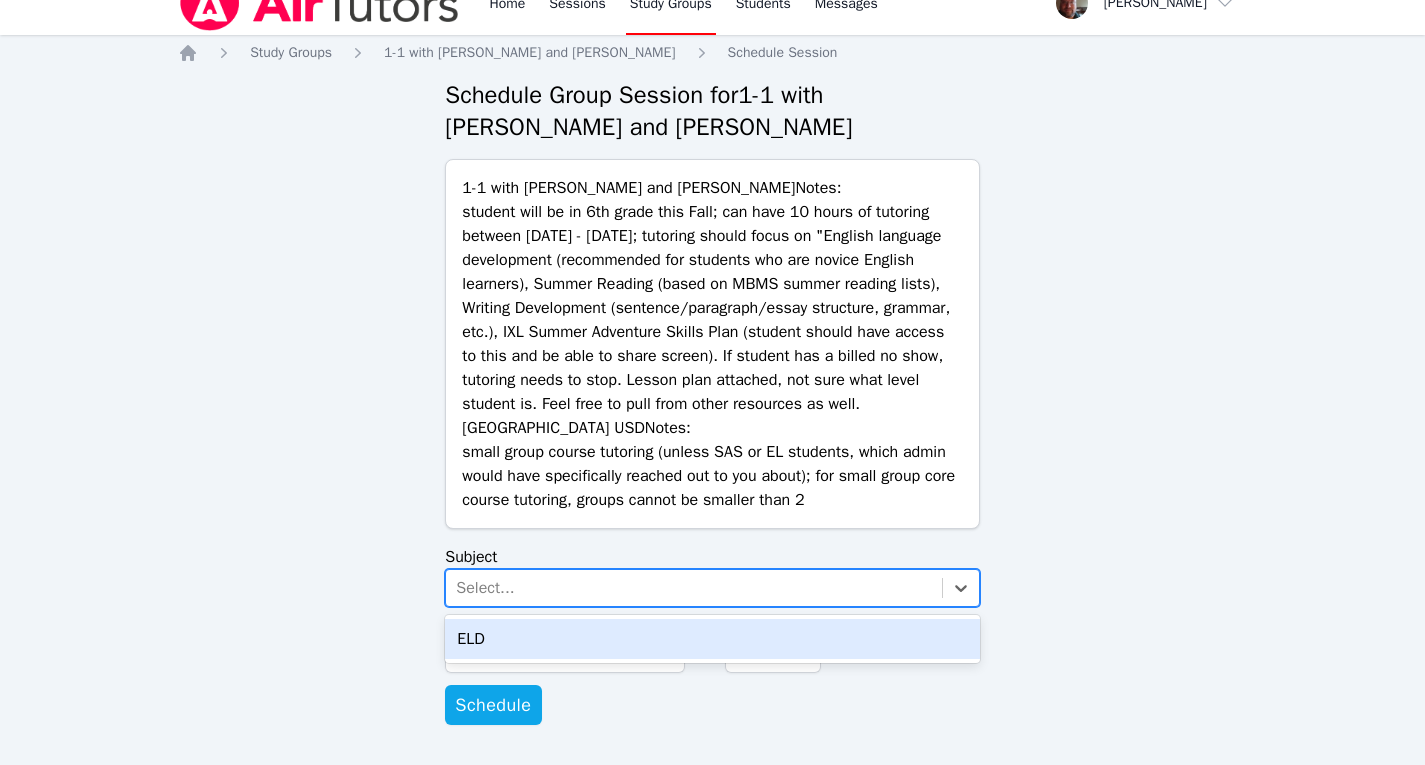 click on "ELD" at bounding box center [712, 639] 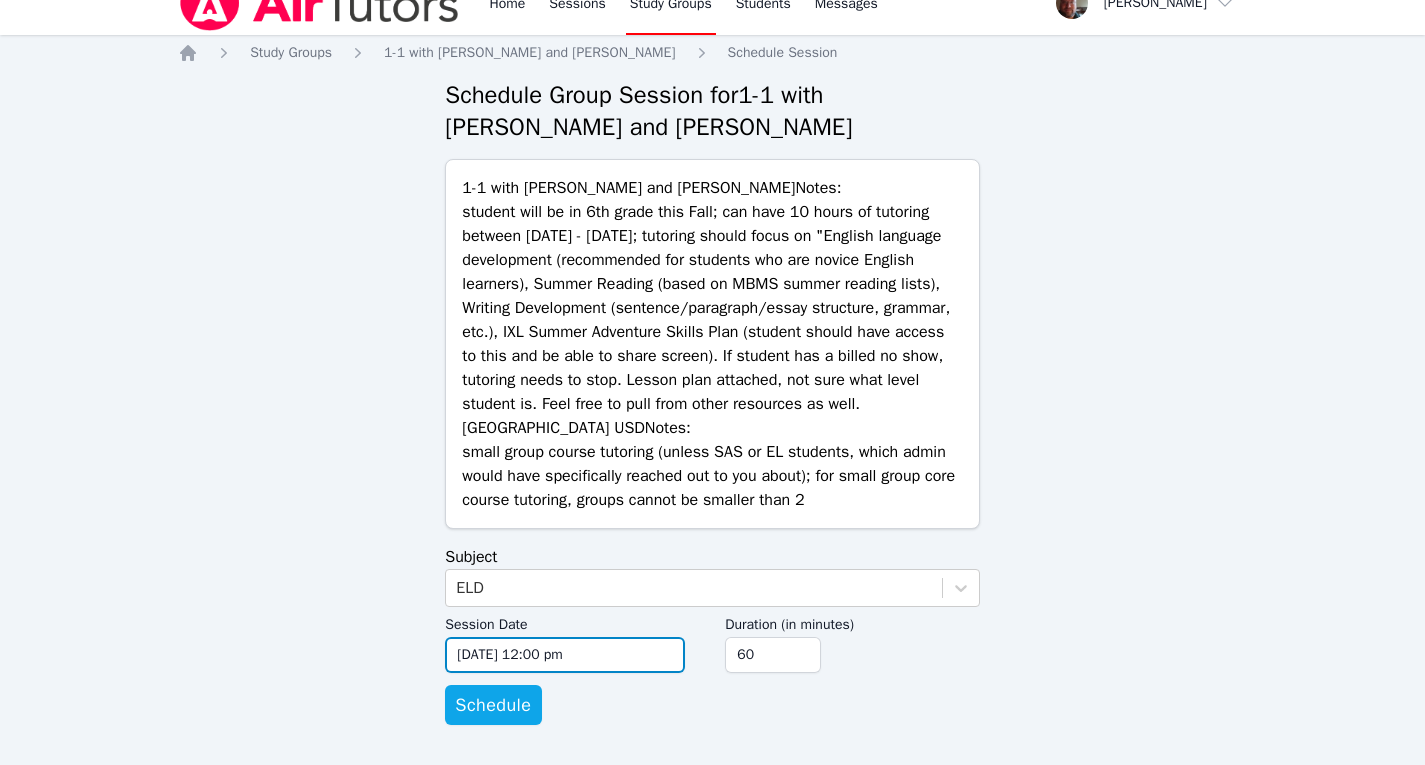 click on "[DATE] 12:00 pm" at bounding box center [565, 655] 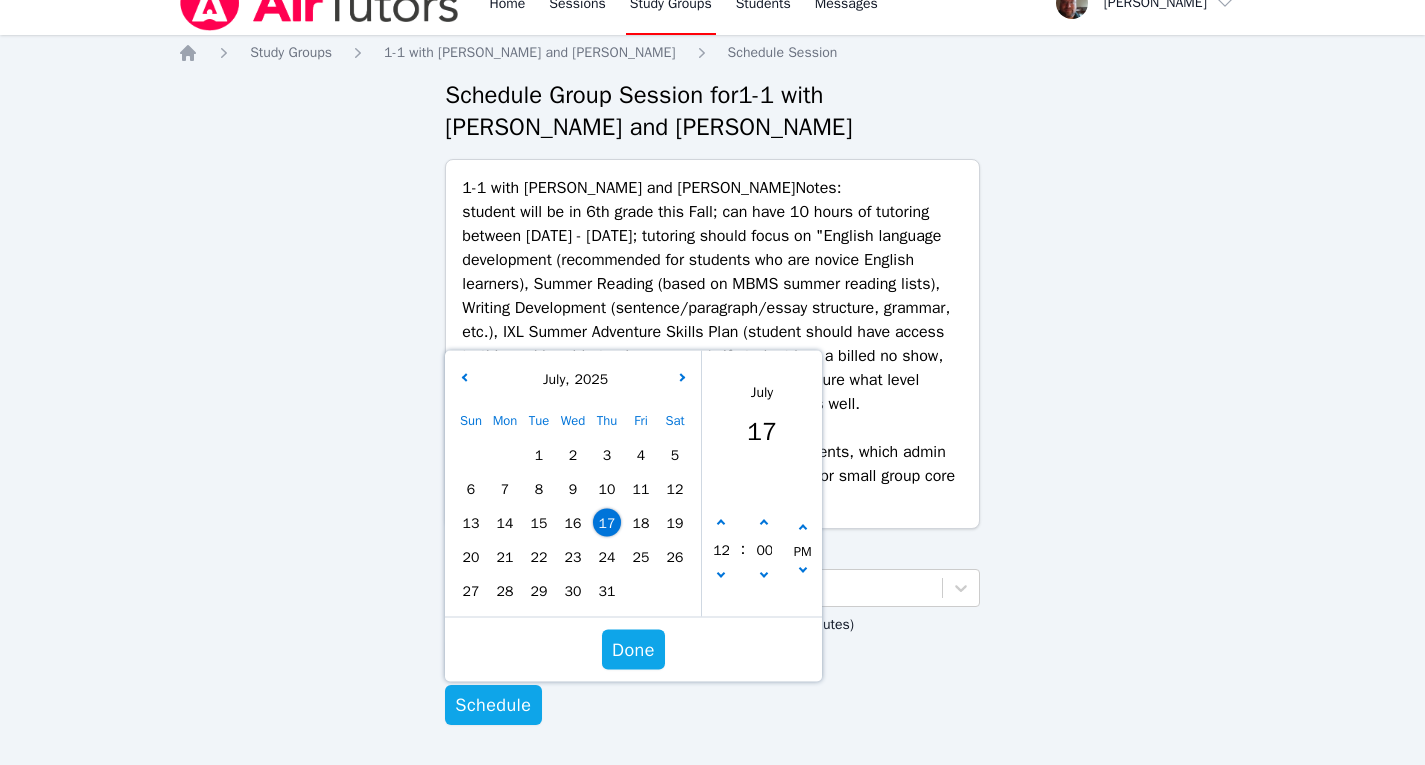 click on "14" at bounding box center (505, 523) 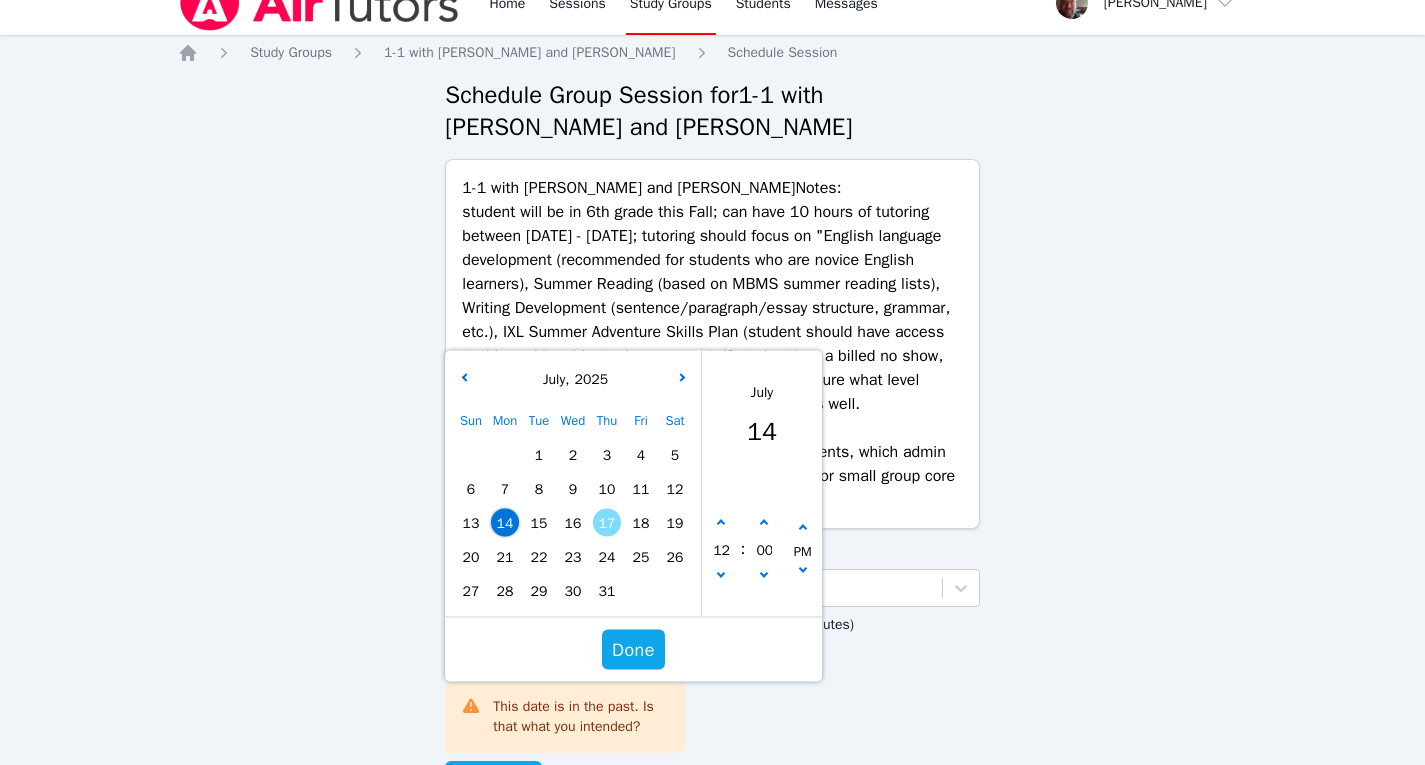 click on "21" at bounding box center [505, 557] 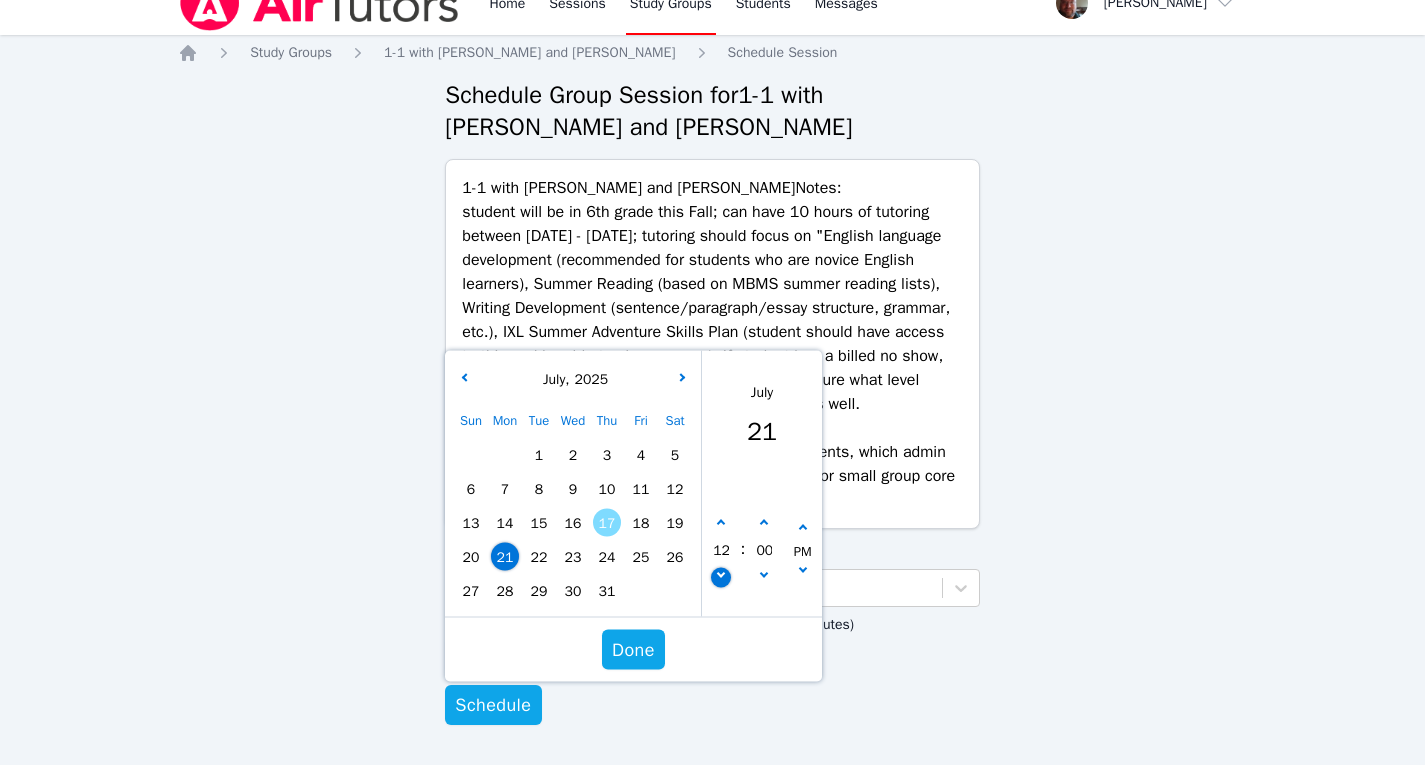click at bounding box center [722, 578] 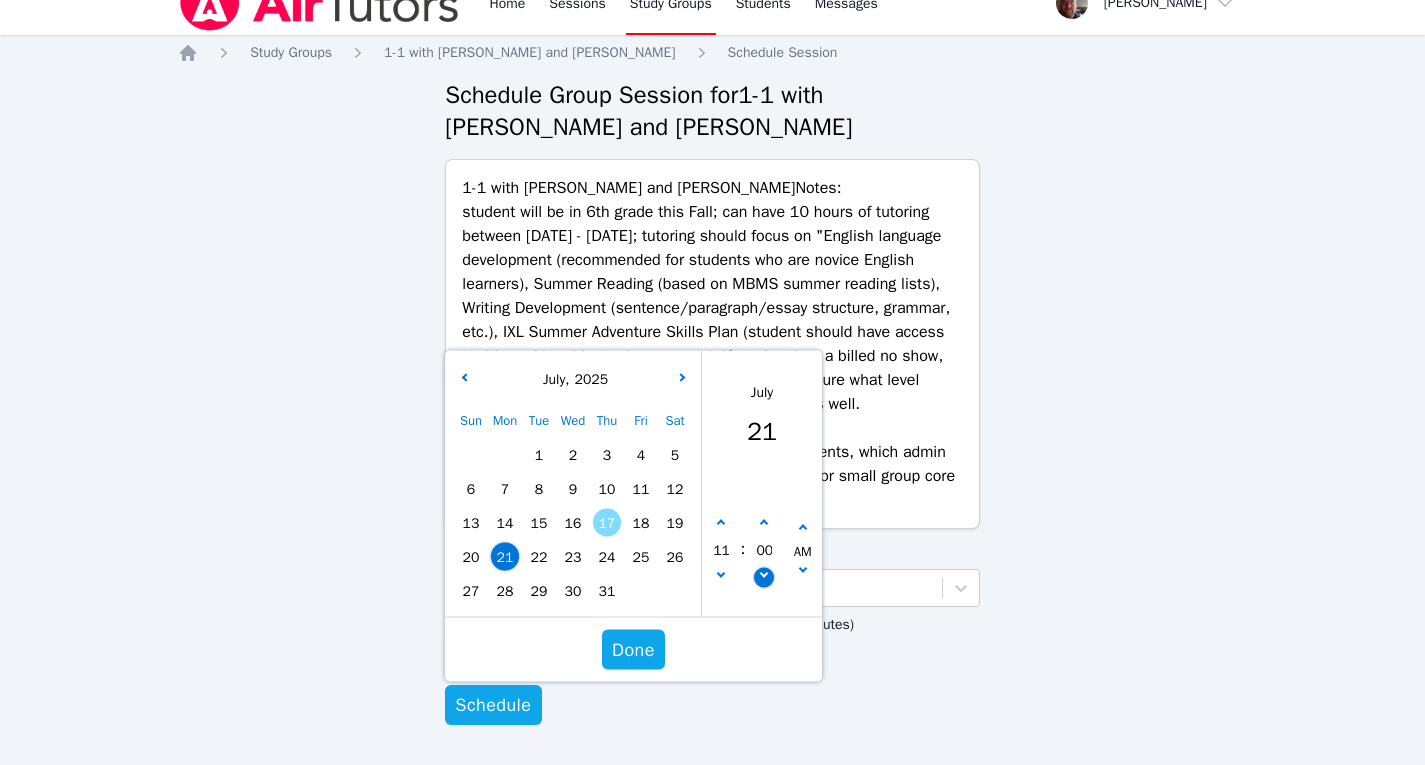click at bounding box center (764, 574) 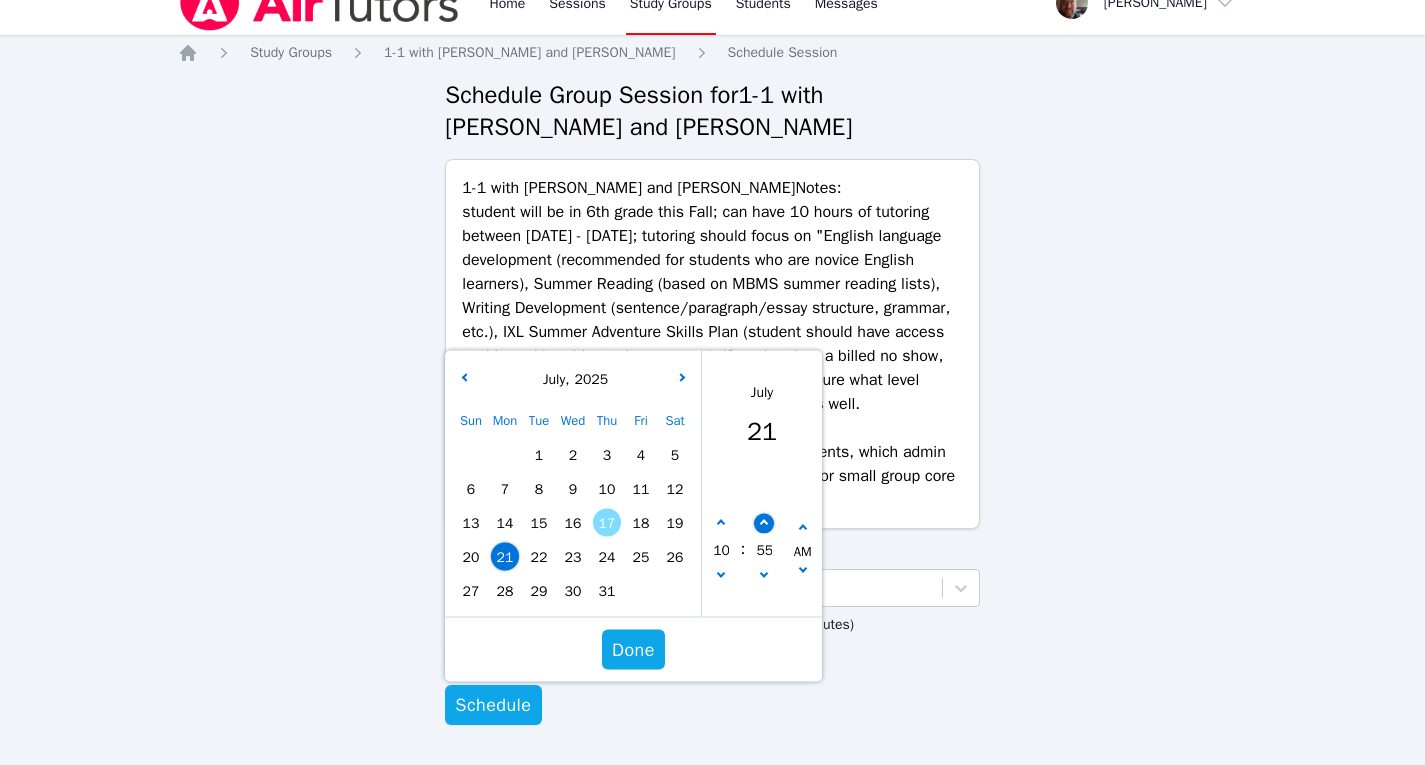 click at bounding box center [765, 524] 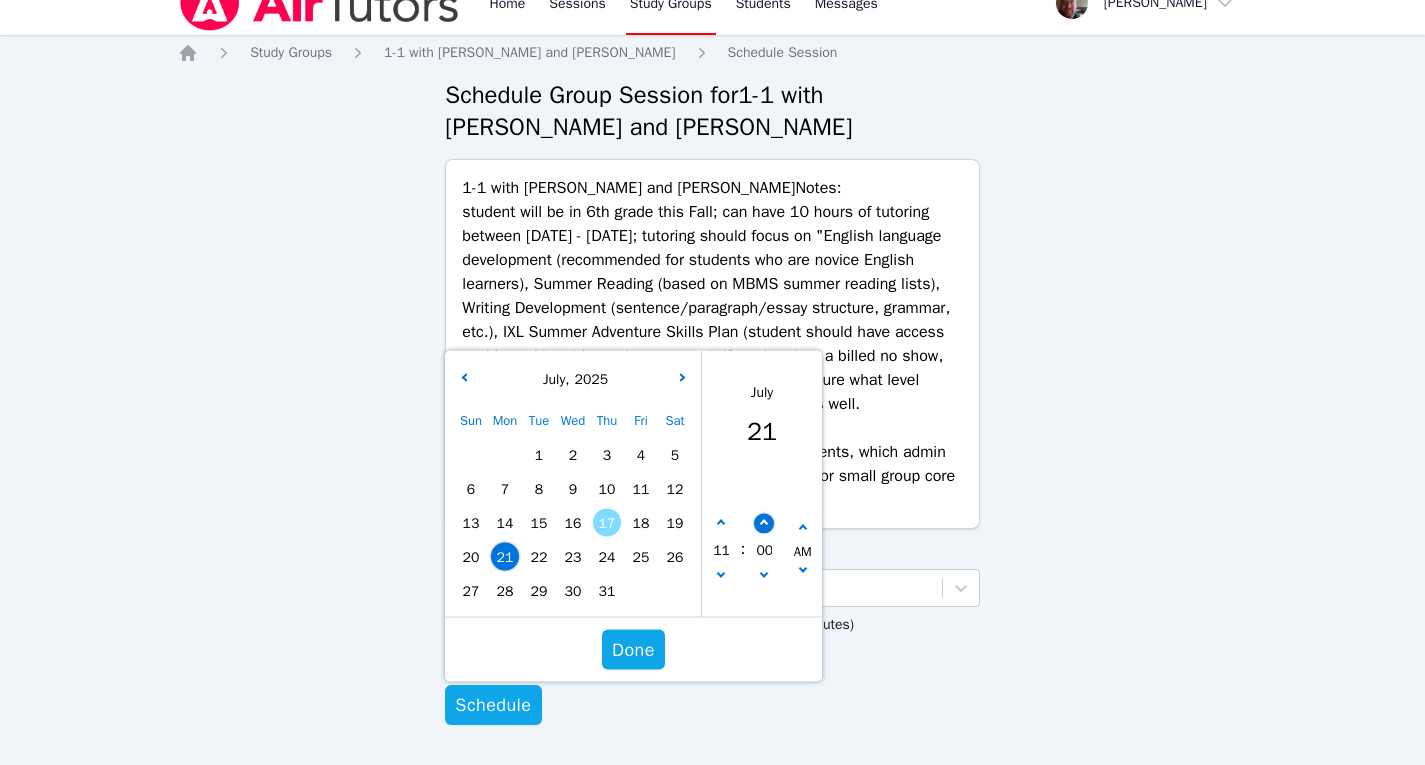 click at bounding box center [765, 524] 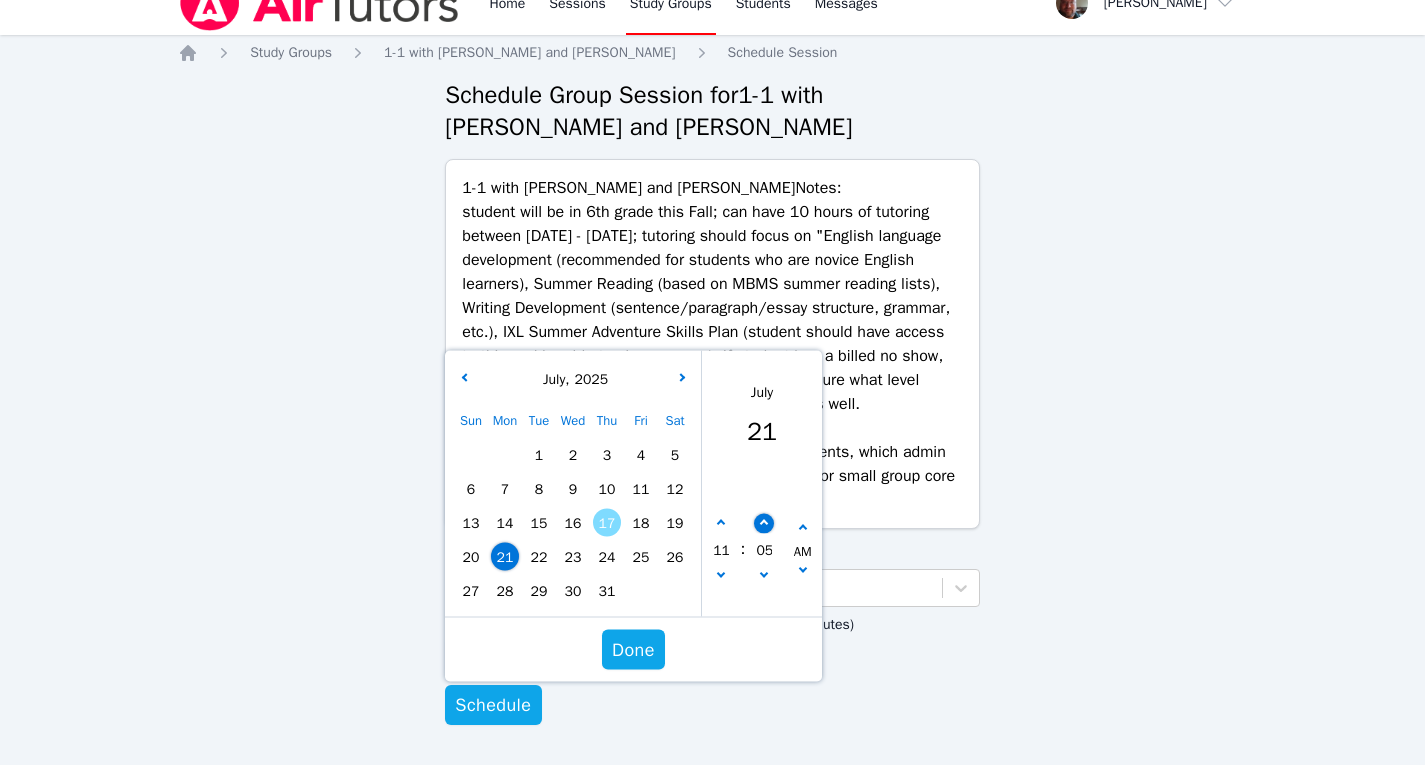 click at bounding box center (765, 524) 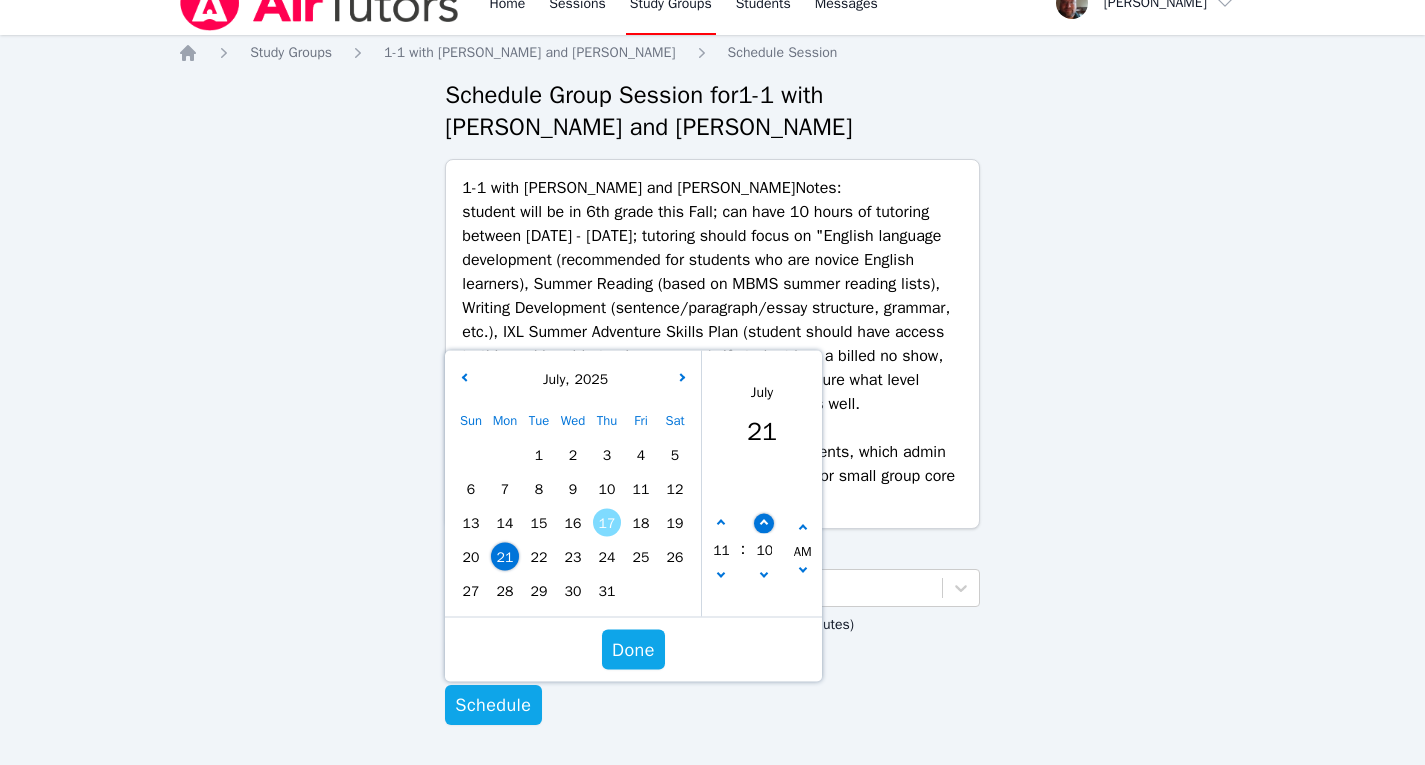 click at bounding box center [765, 524] 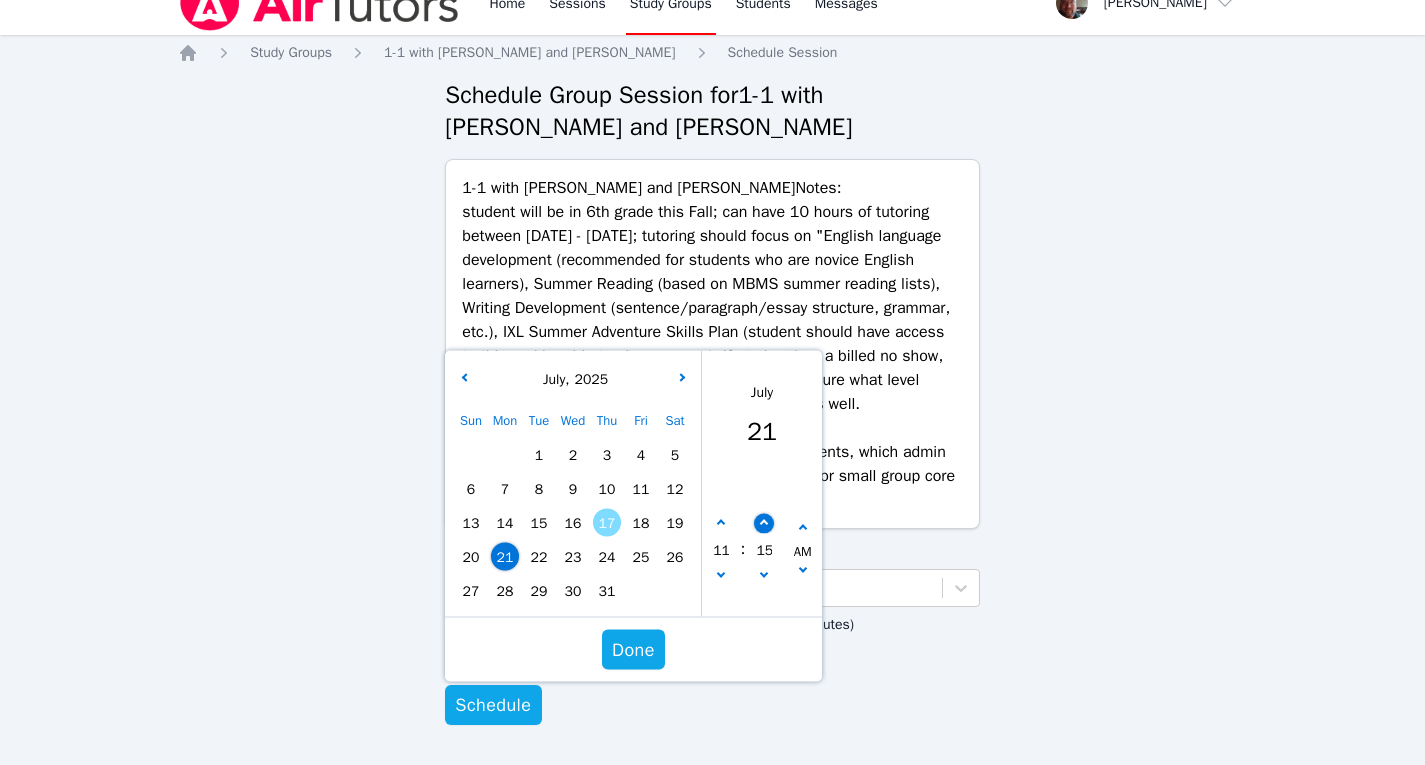 click at bounding box center [765, 524] 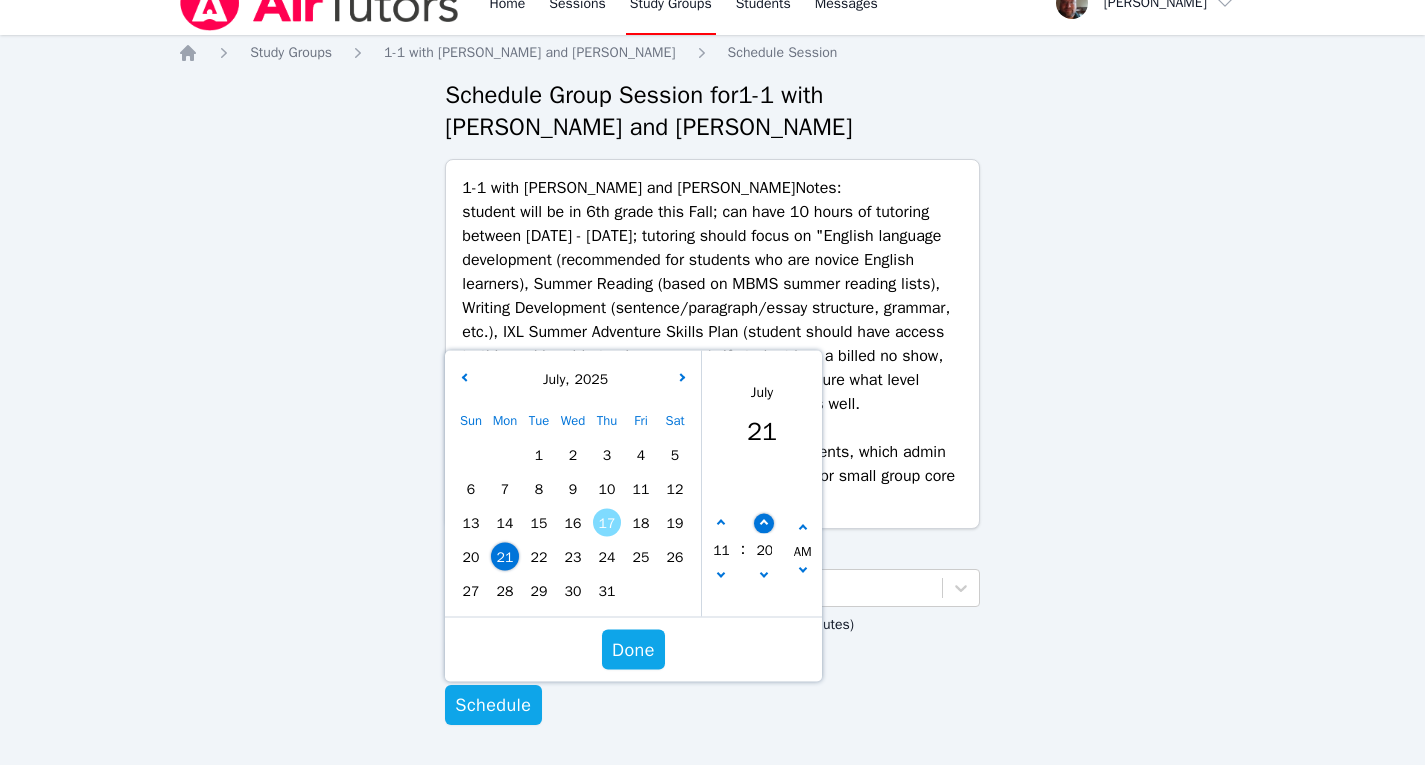 click at bounding box center [765, 524] 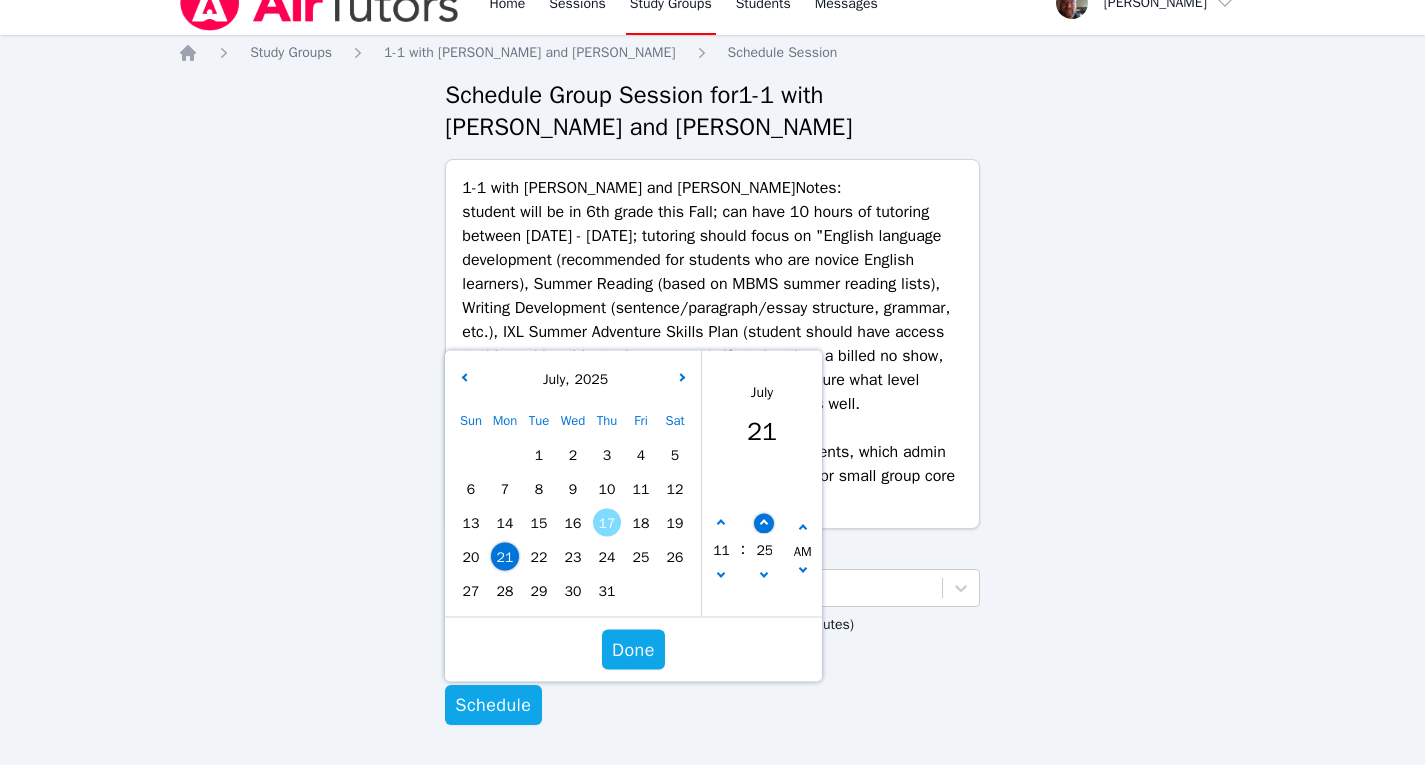 click at bounding box center [765, 524] 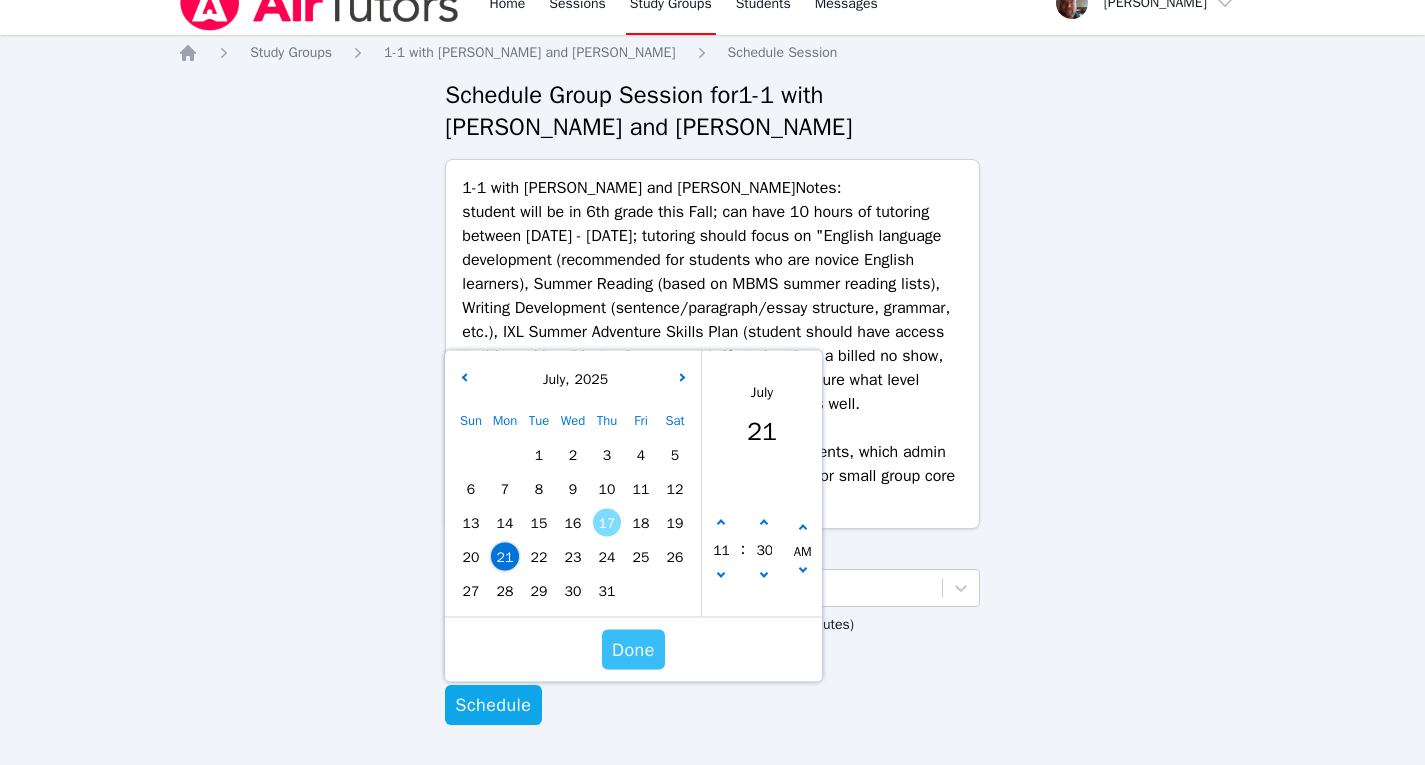 click on "Done" at bounding box center [633, 650] 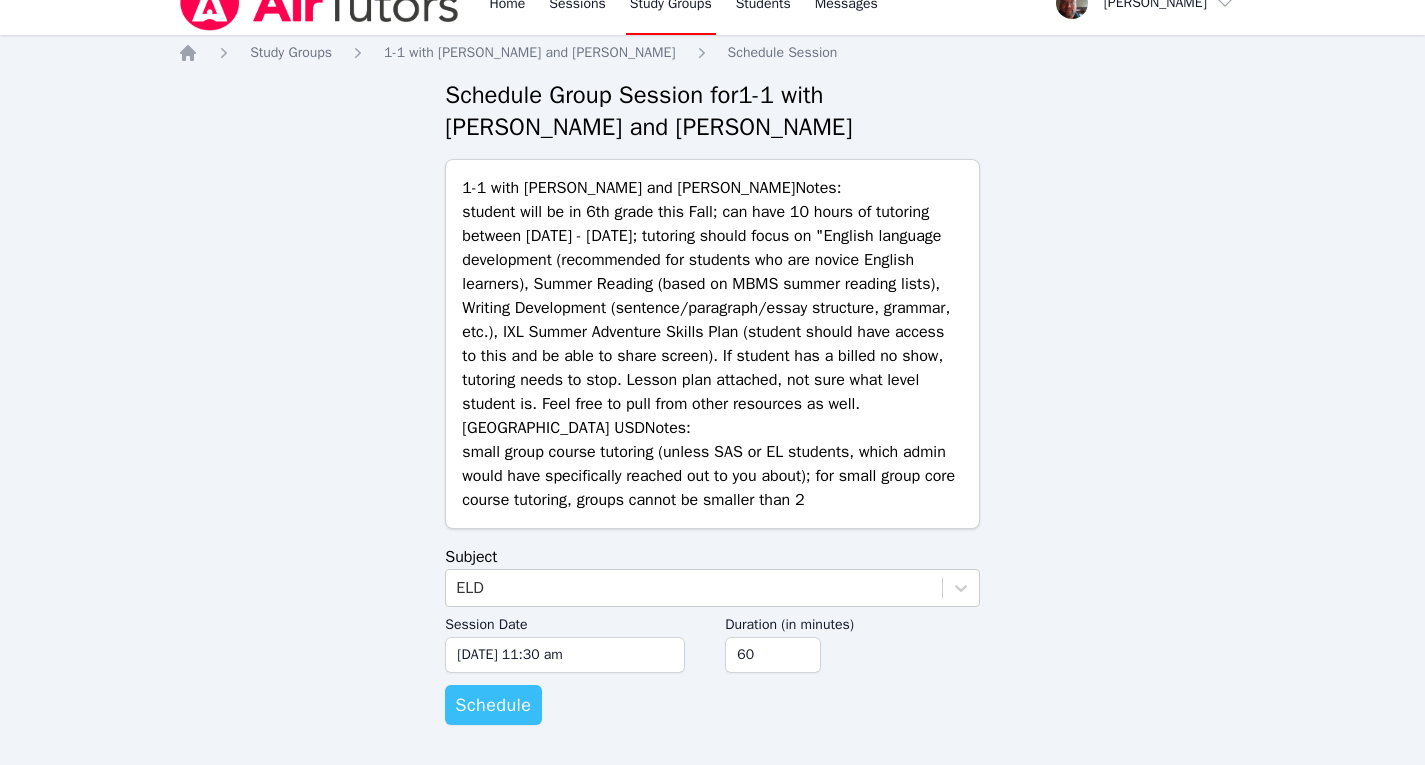 click on "Schedule" at bounding box center [493, 705] 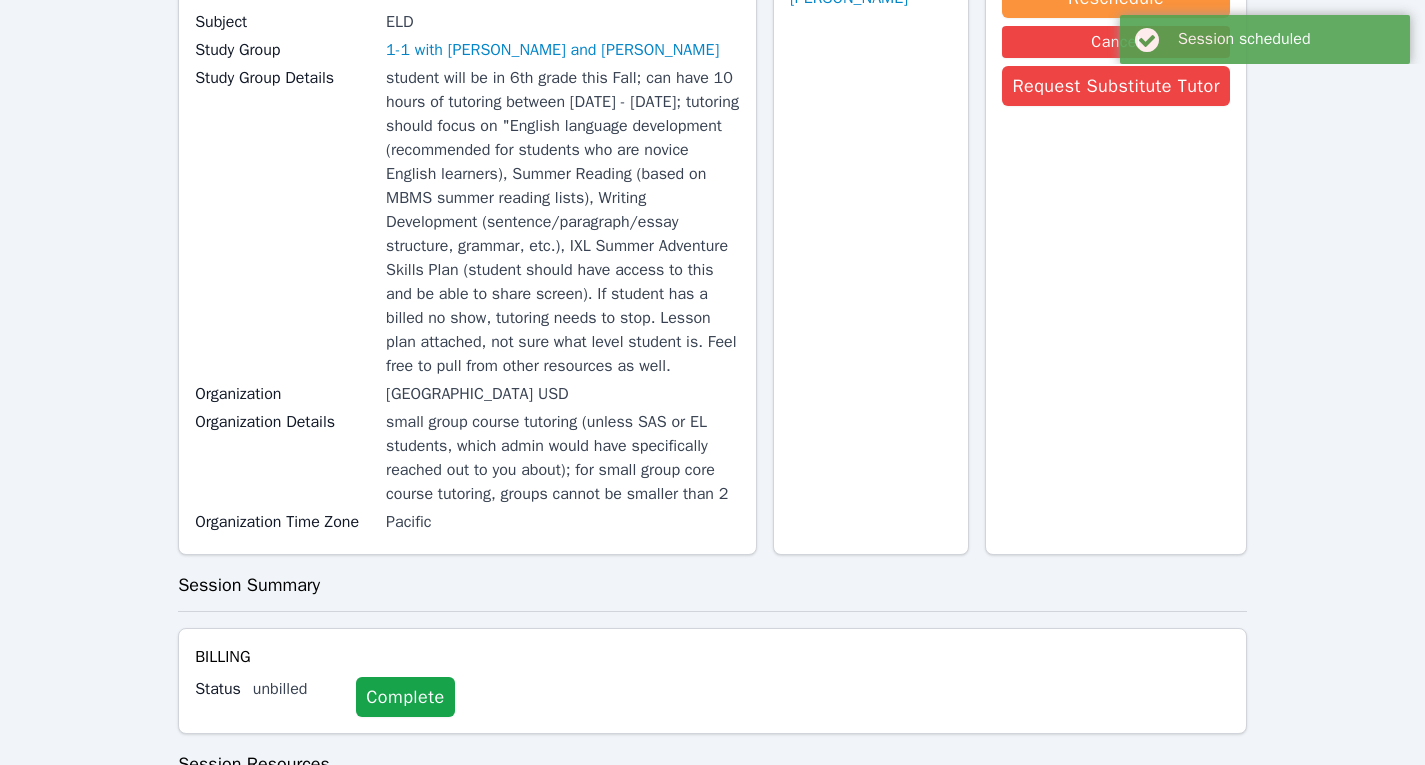 scroll, scrollTop: 0, scrollLeft: 0, axis: both 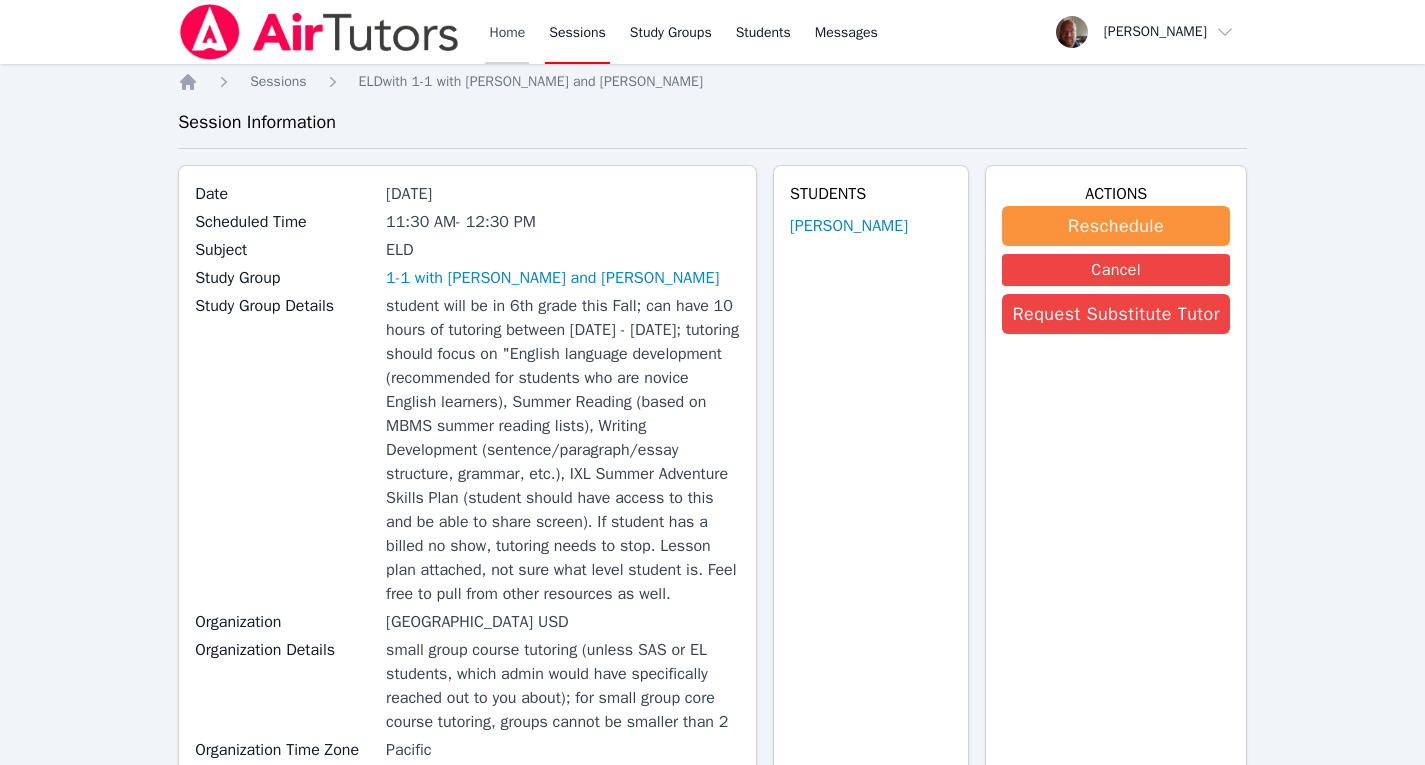 click on "Home" at bounding box center [507, 32] 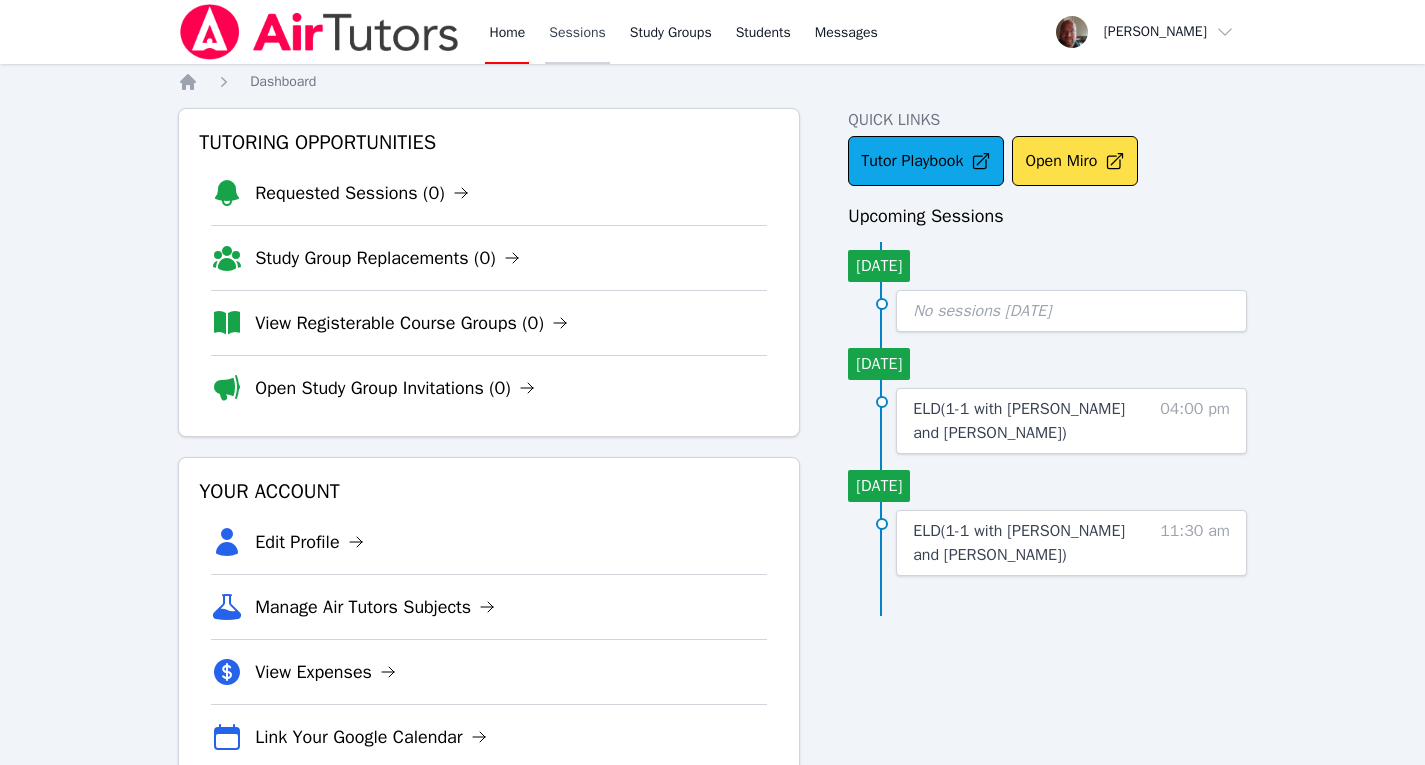 click on "Sessions" at bounding box center (577, 32) 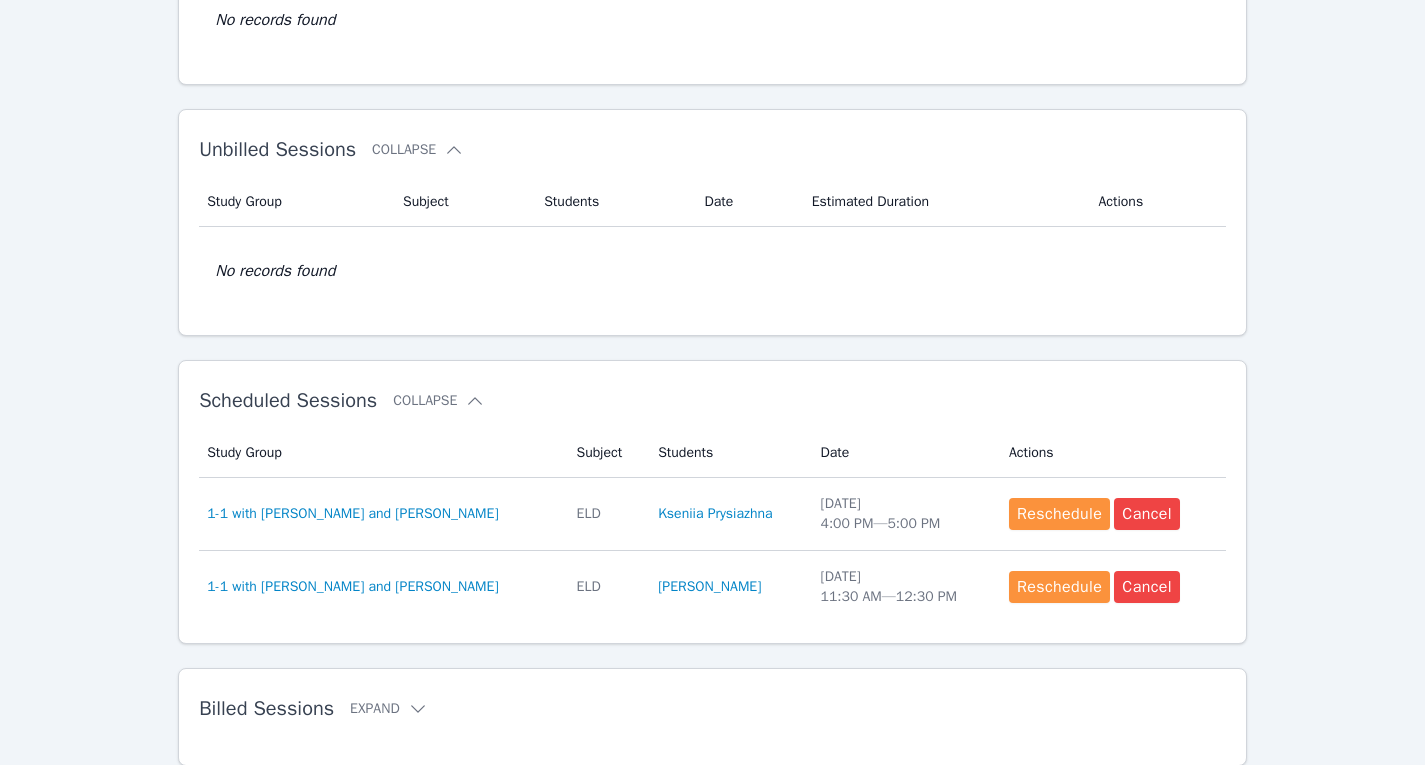 scroll, scrollTop: 315, scrollLeft: 0, axis: vertical 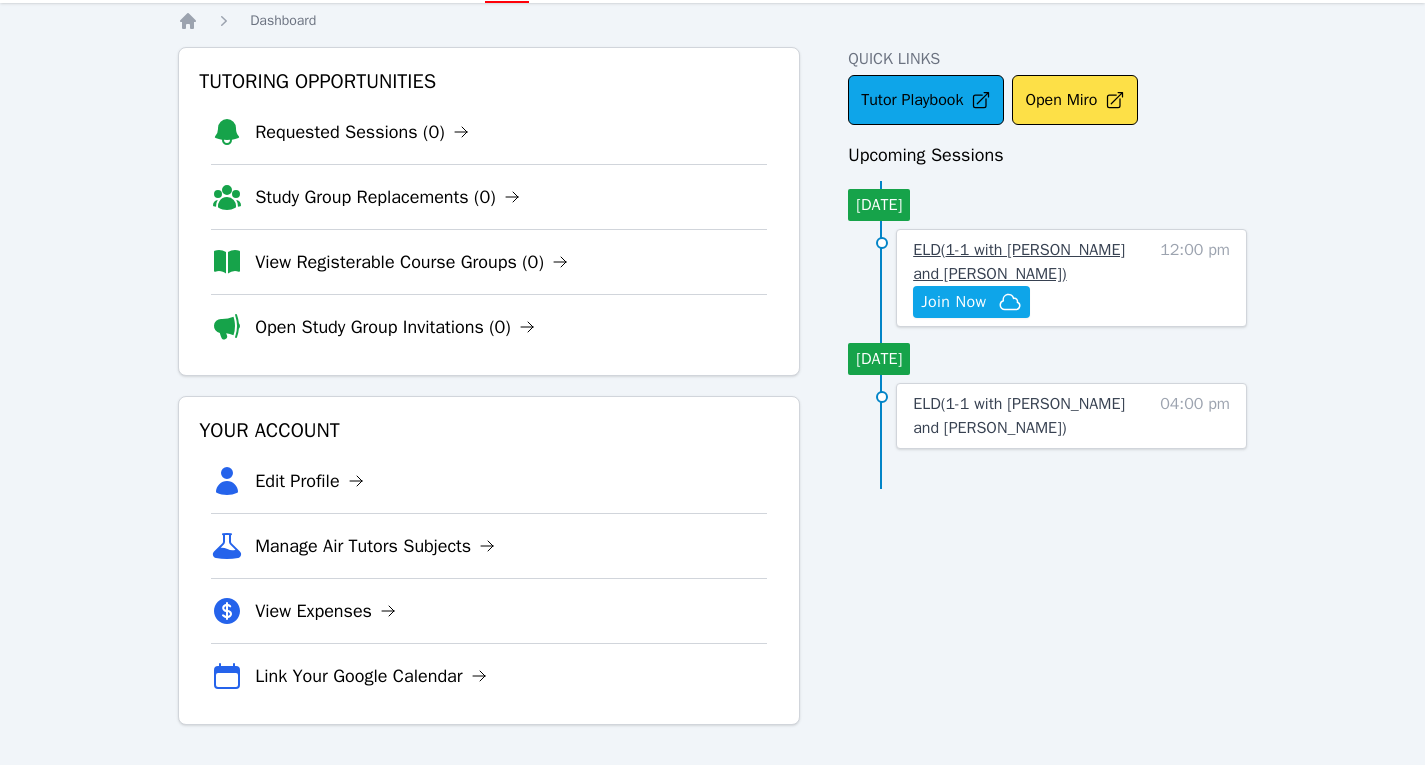 click on "ELD  ( 1-1 with [PERSON_NAME] and [PERSON_NAME] )" at bounding box center (1019, 262) 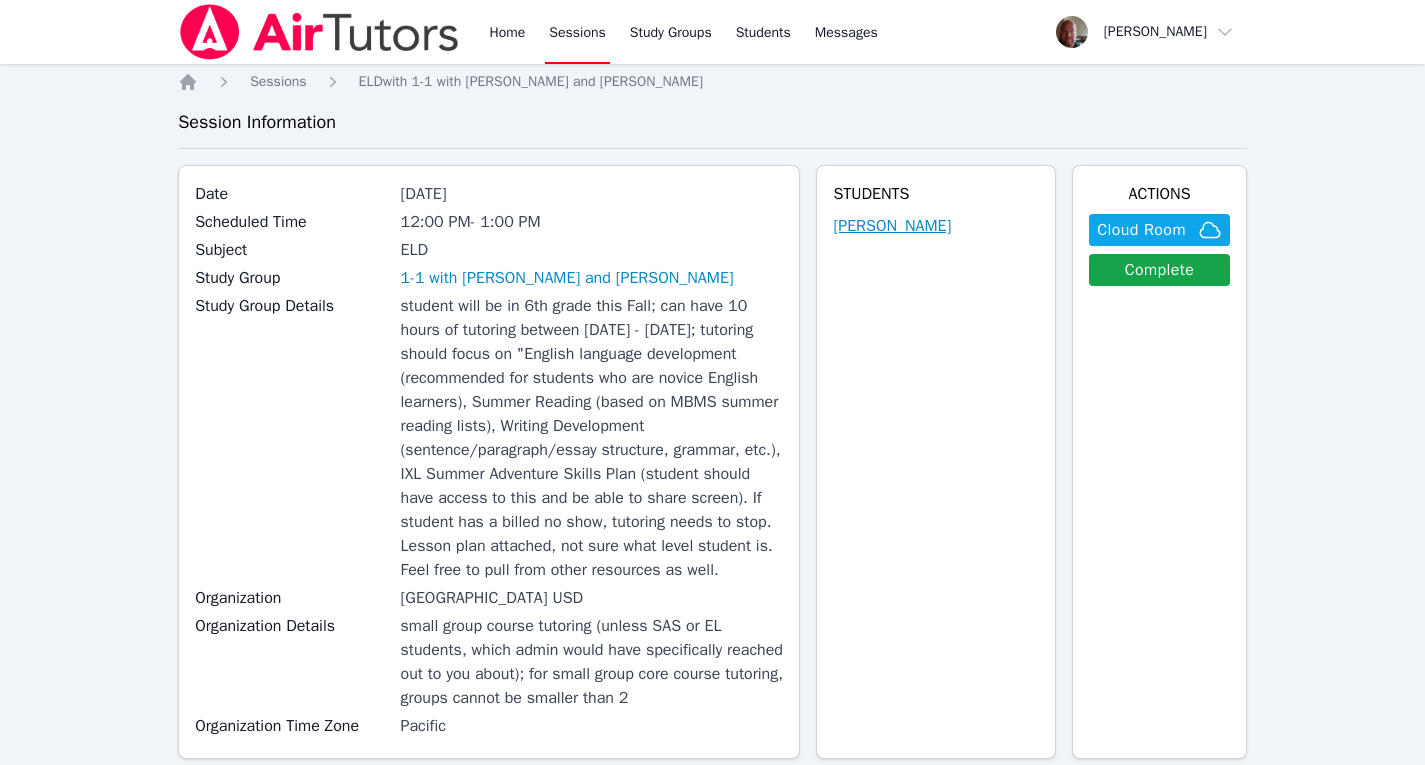 click on "[PERSON_NAME]" at bounding box center [892, 226] 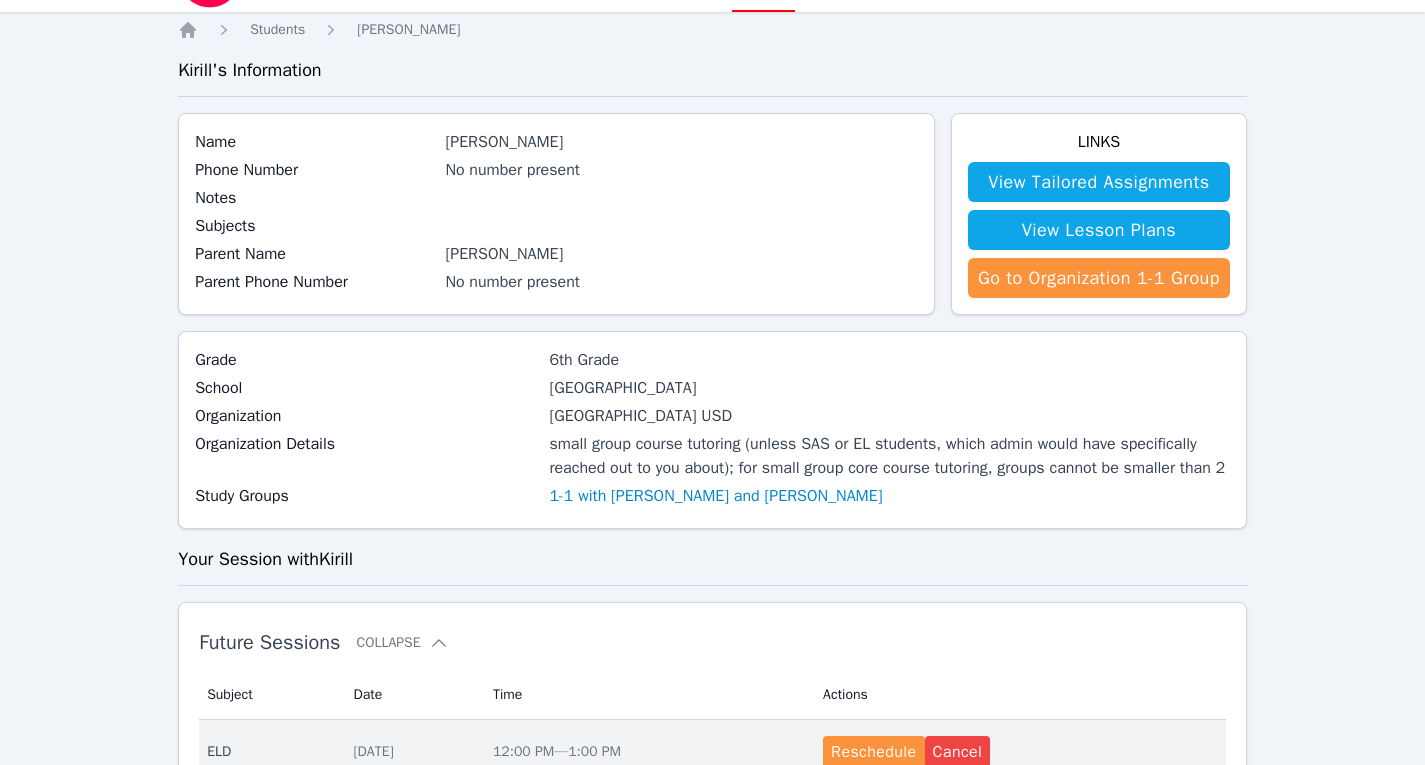 scroll, scrollTop: 0, scrollLeft: 0, axis: both 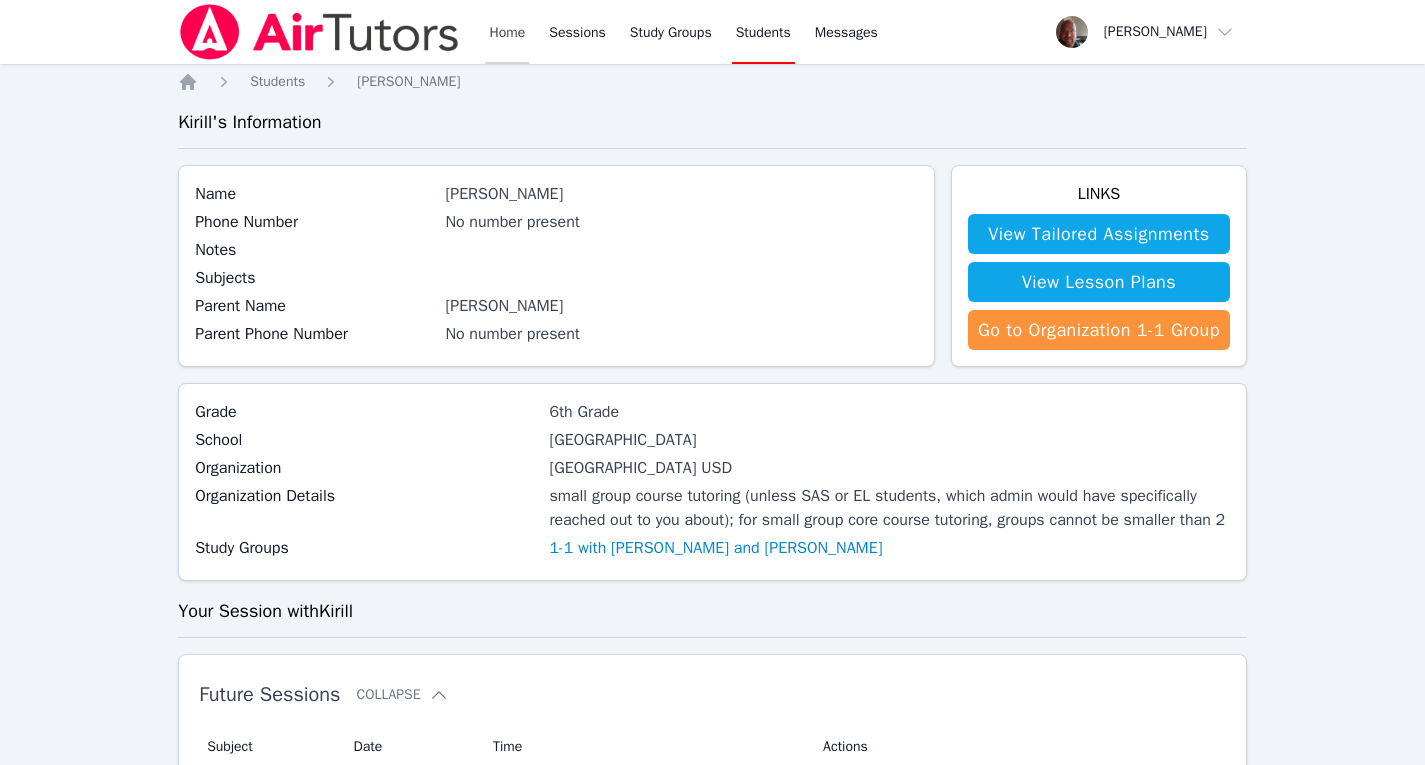 click on "Home" at bounding box center (507, 32) 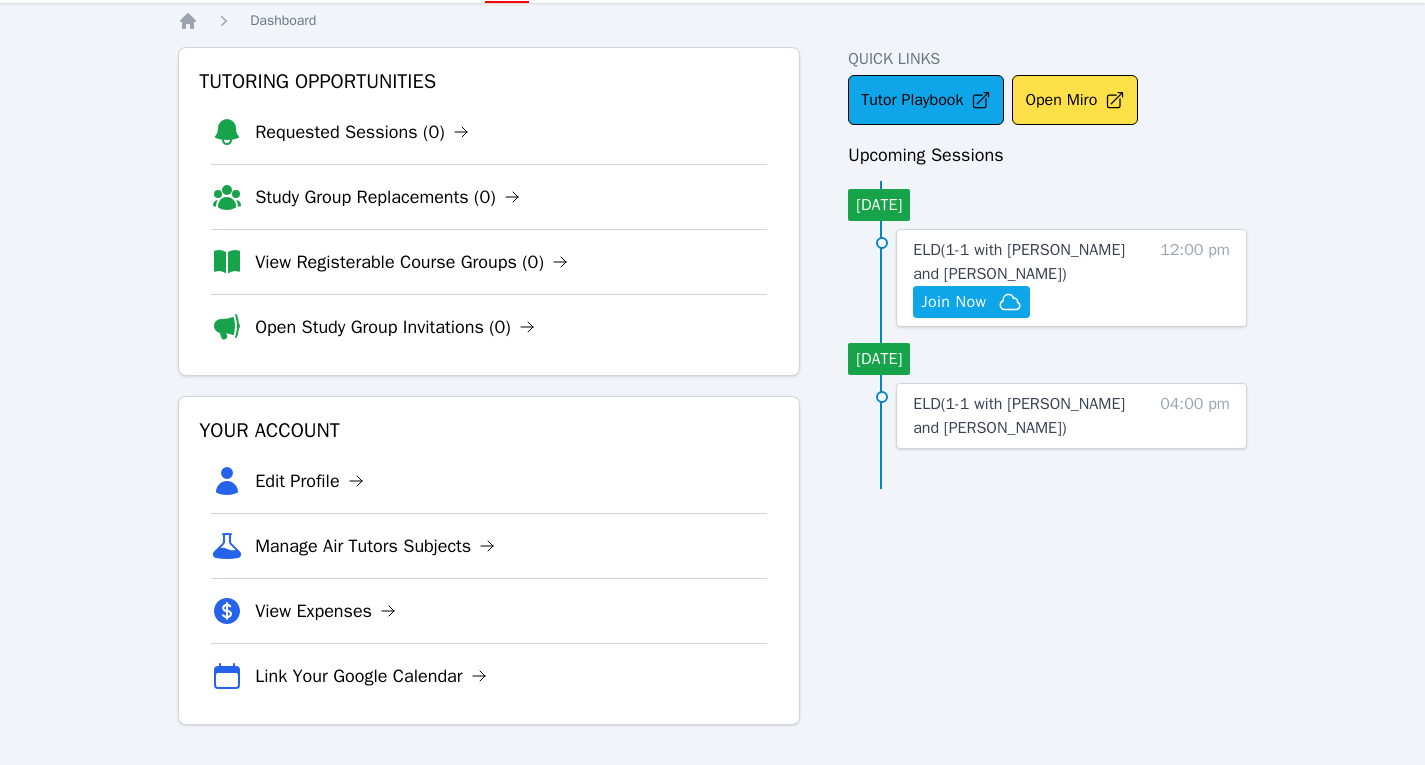 scroll, scrollTop: 0, scrollLeft: 0, axis: both 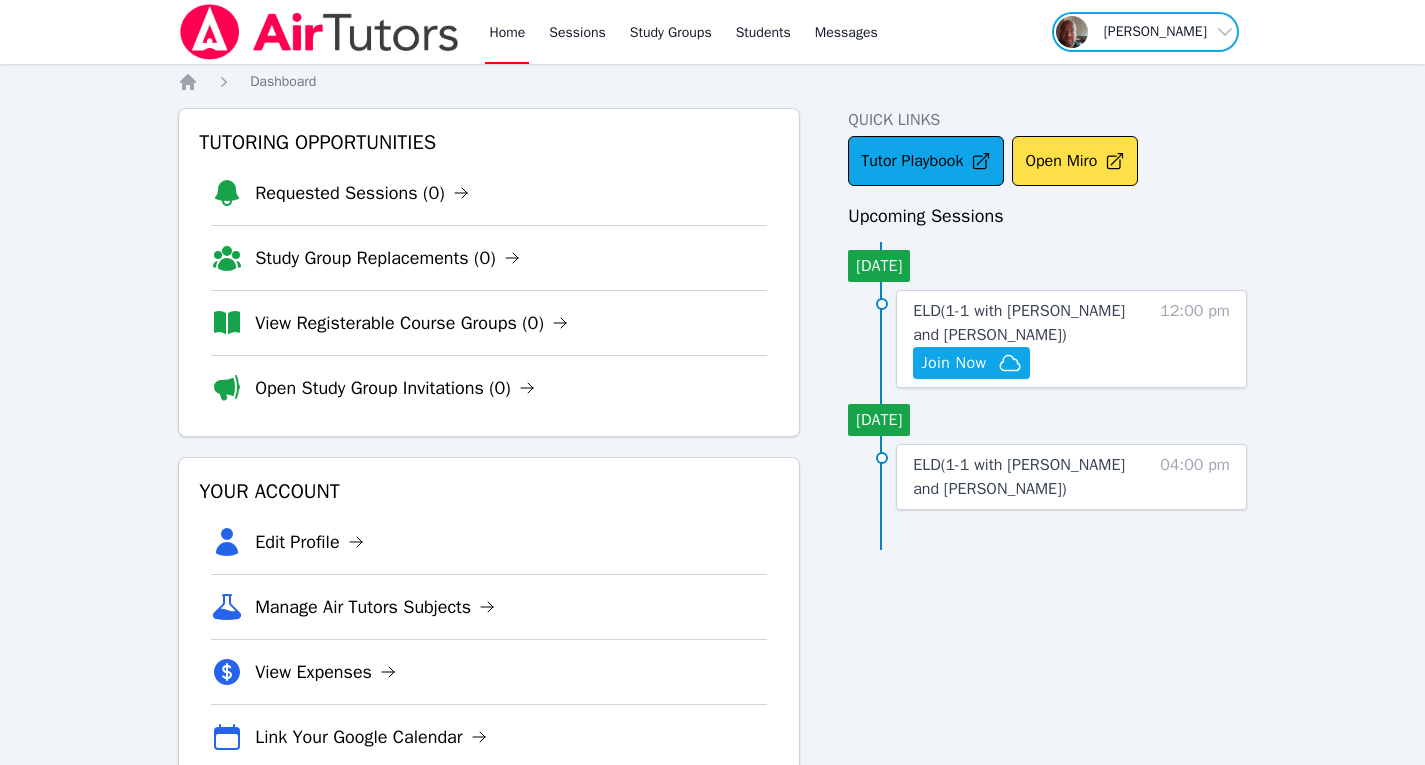 click at bounding box center [1145, 32] 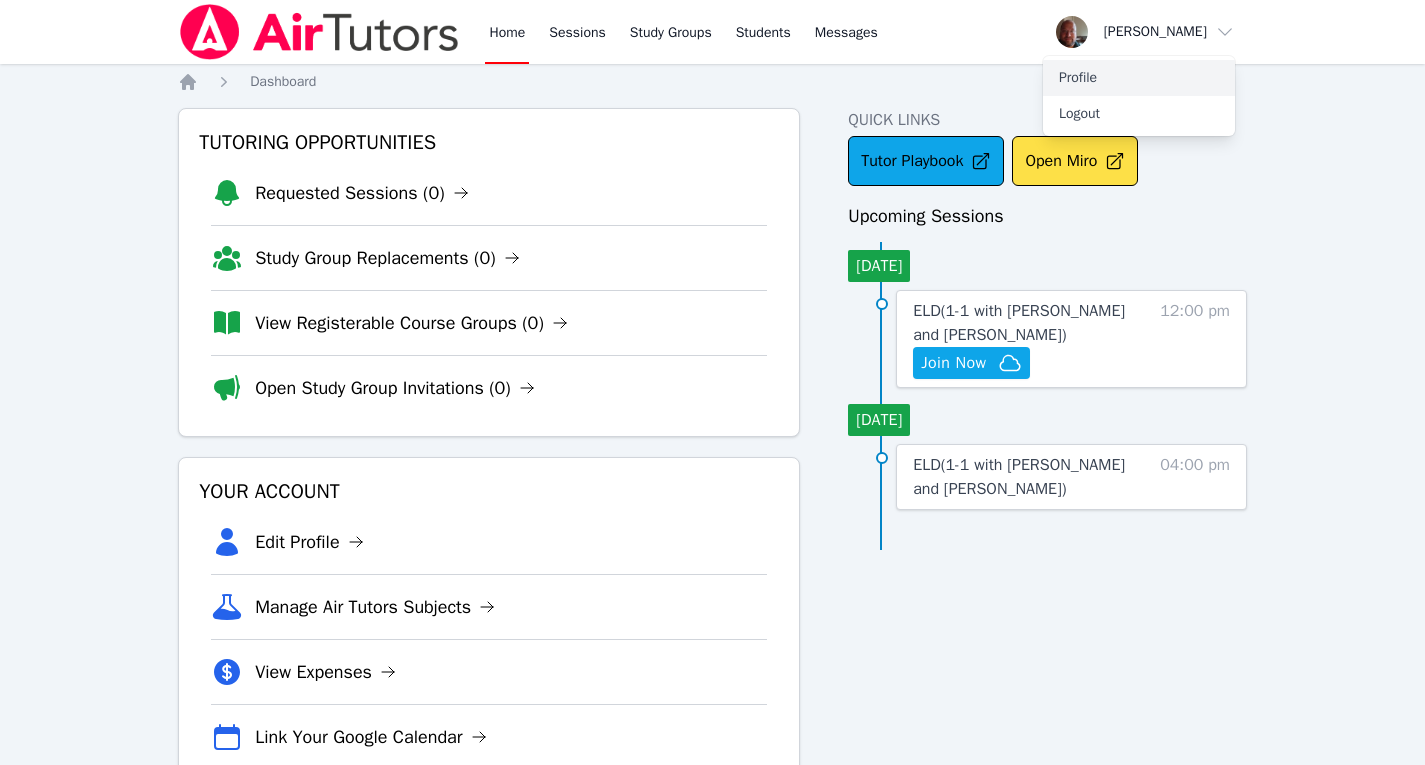 click on "Profile" at bounding box center (1139, 78) 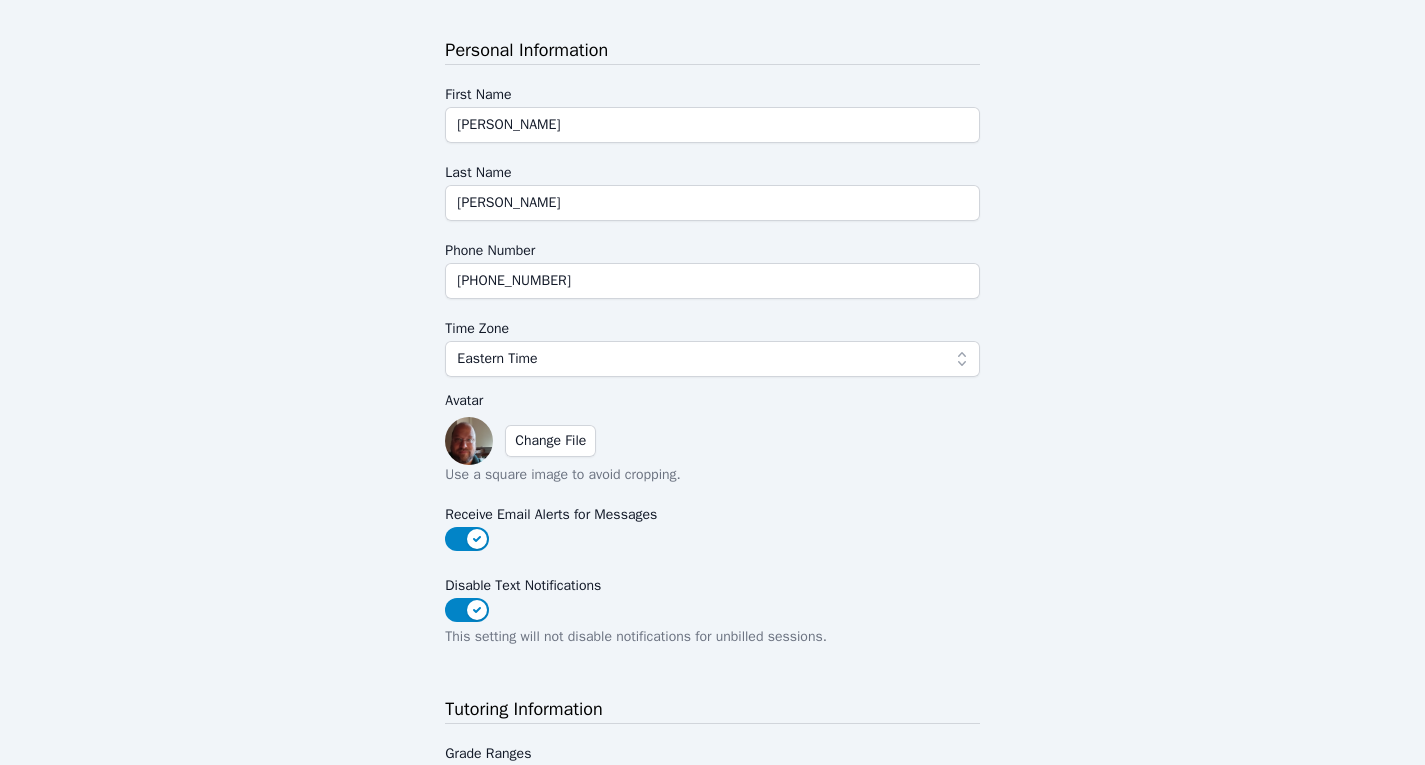 scroll, scrollTop: 227, scrollLeft: 0, axis: vertical 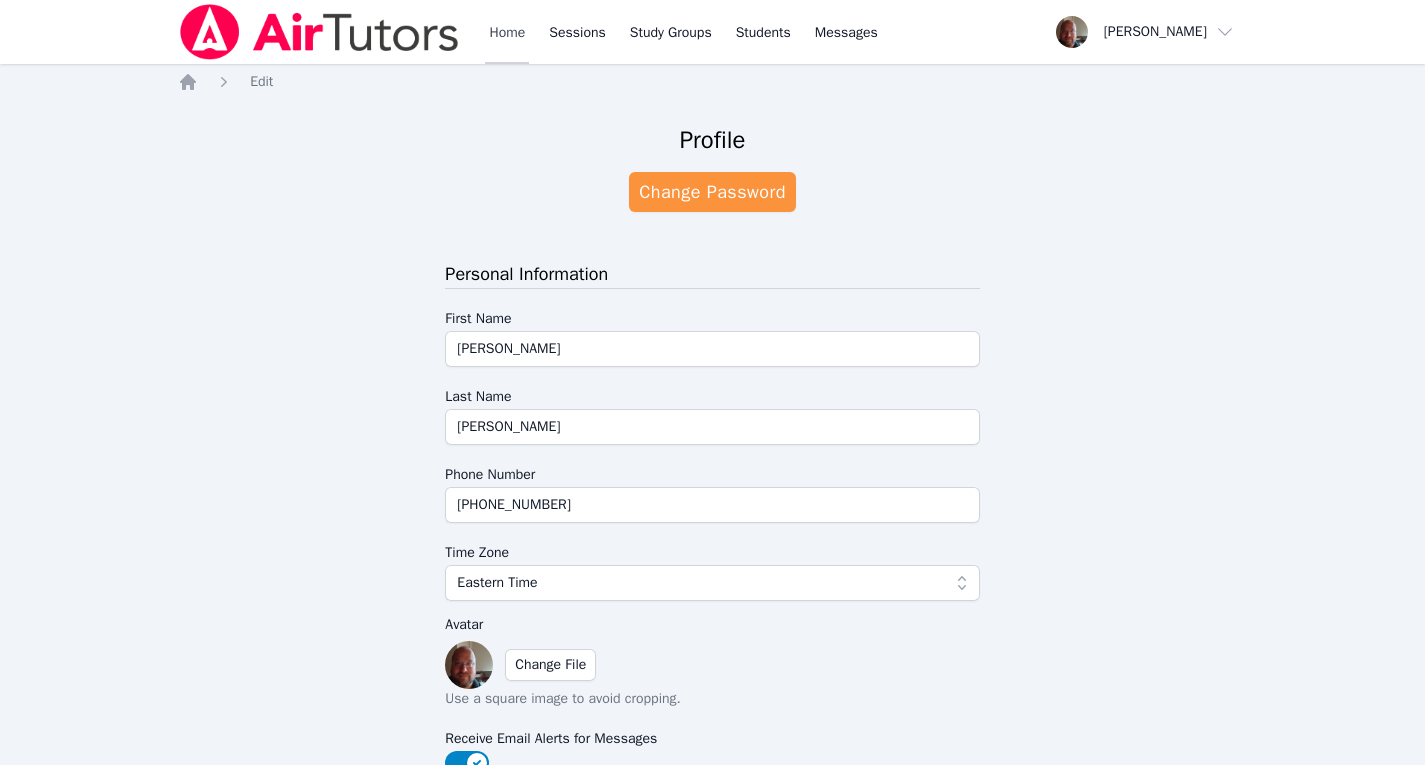 click on "Home" at bounding box center [507, 32] 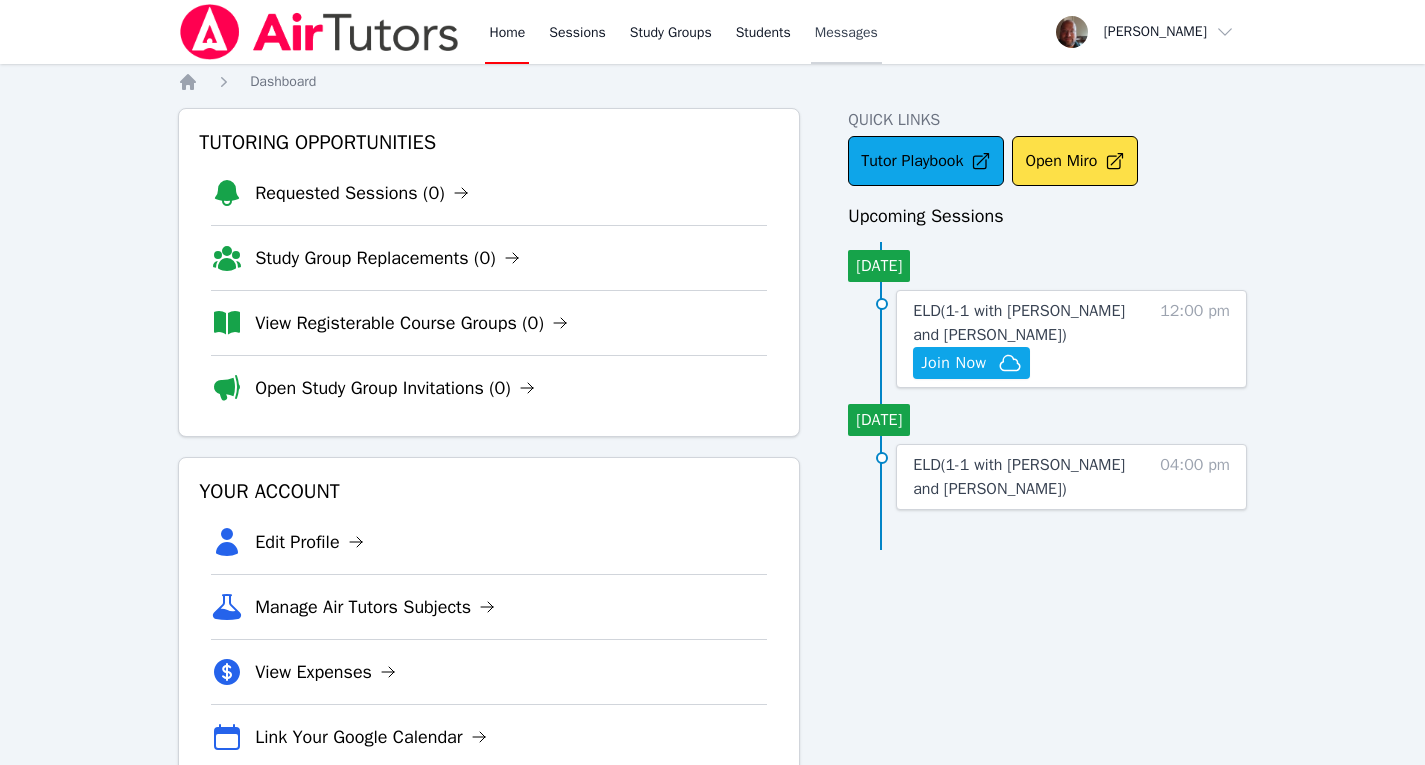 click on "Messages" at bounding box center [846, 33] 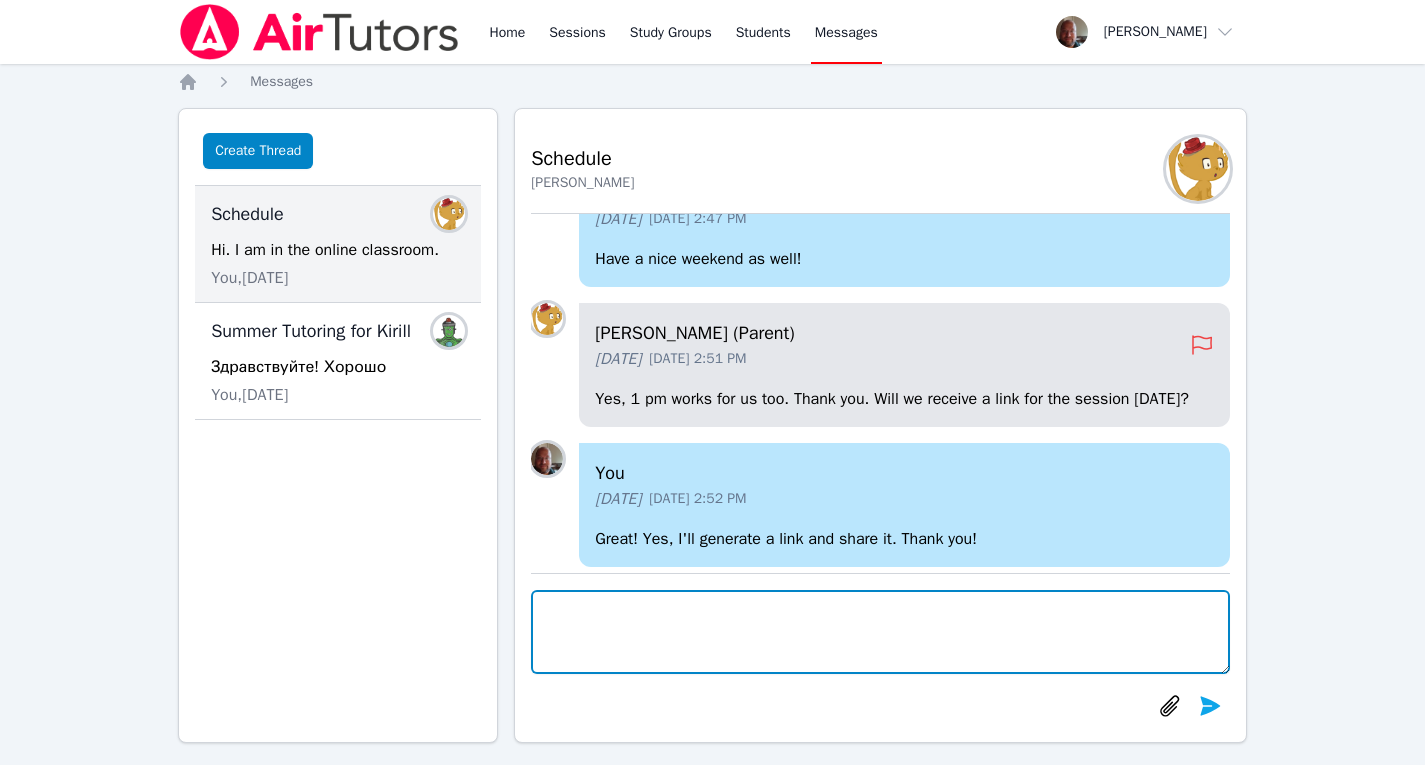 scroll, scrollTop: -637, scrollLeft: 0, axis: vertical 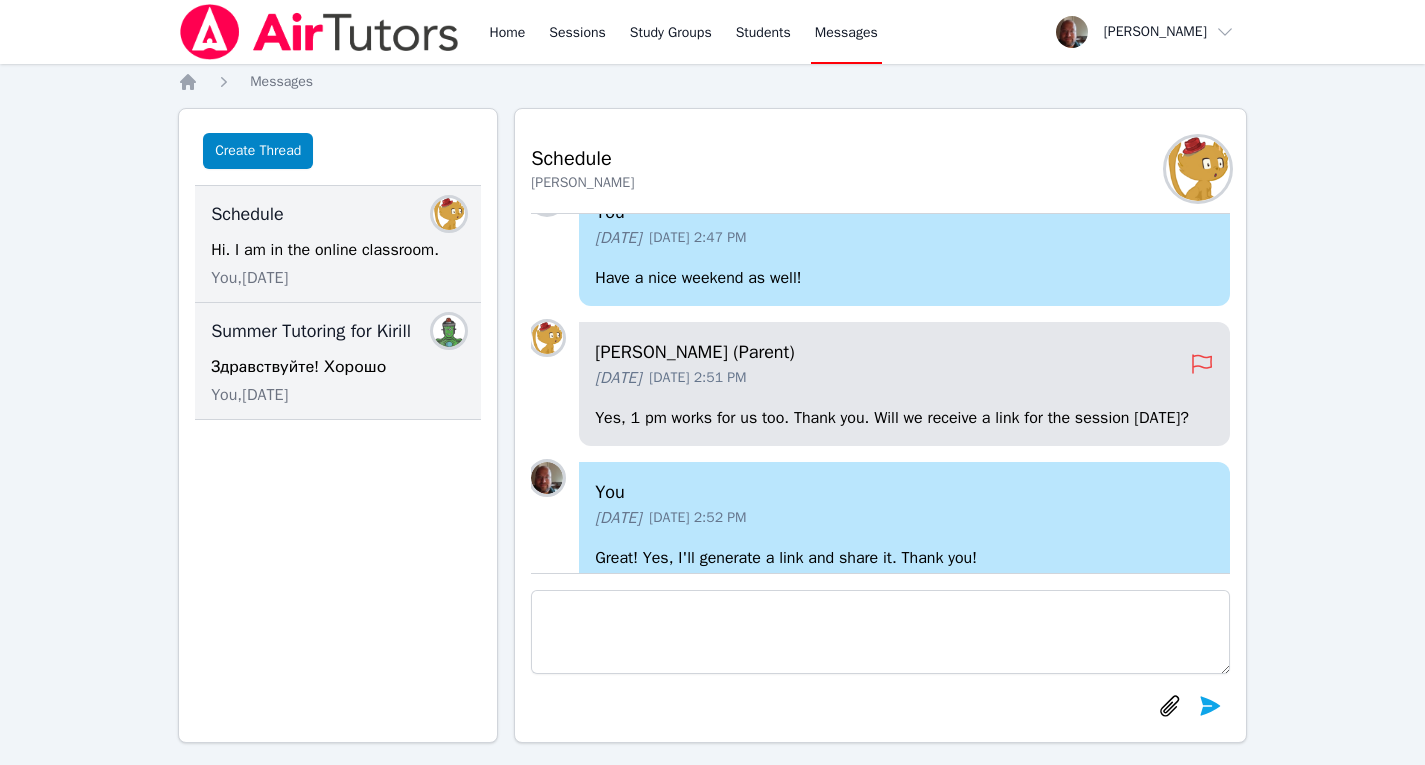 click on "Здравствуйте! Хорошо" at bounding box center (338, 367) 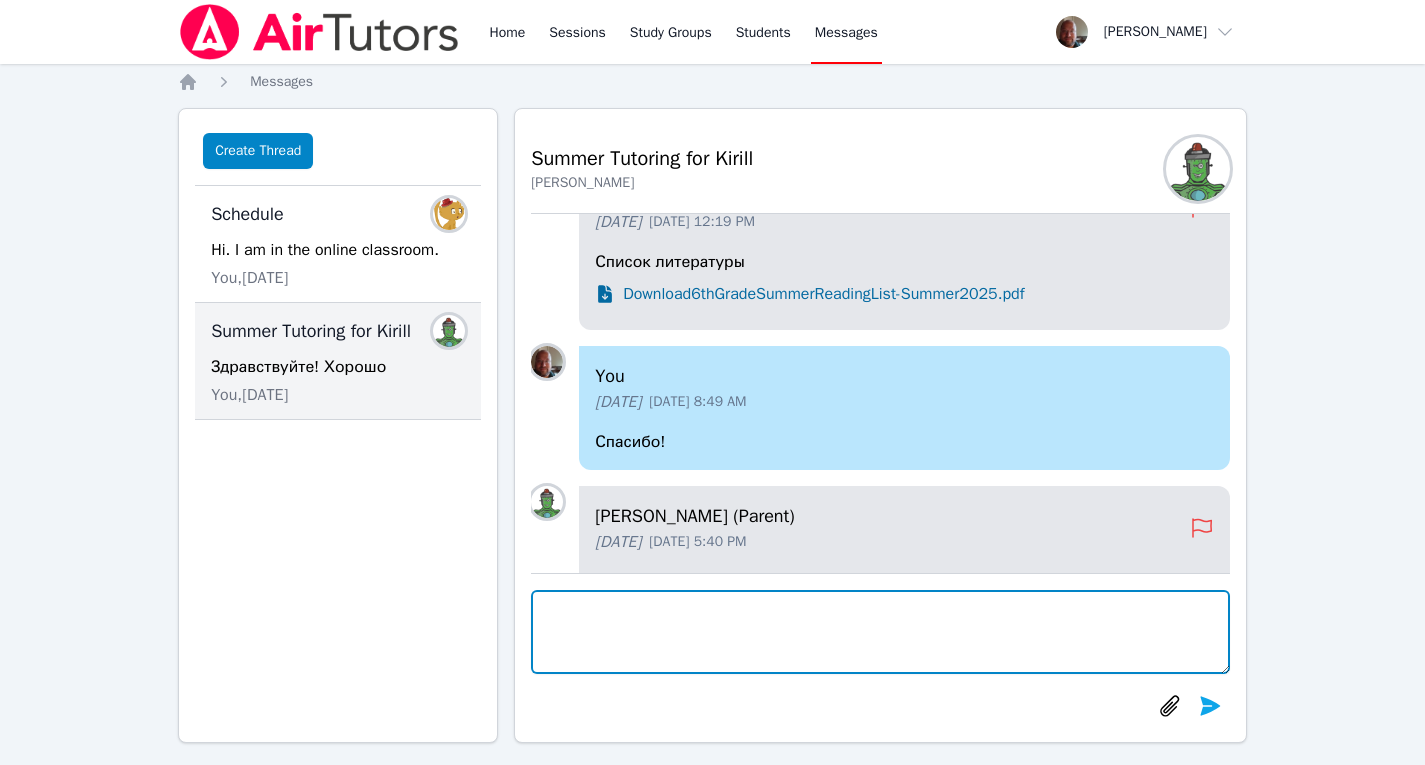 click at bounding box center (880, 632) 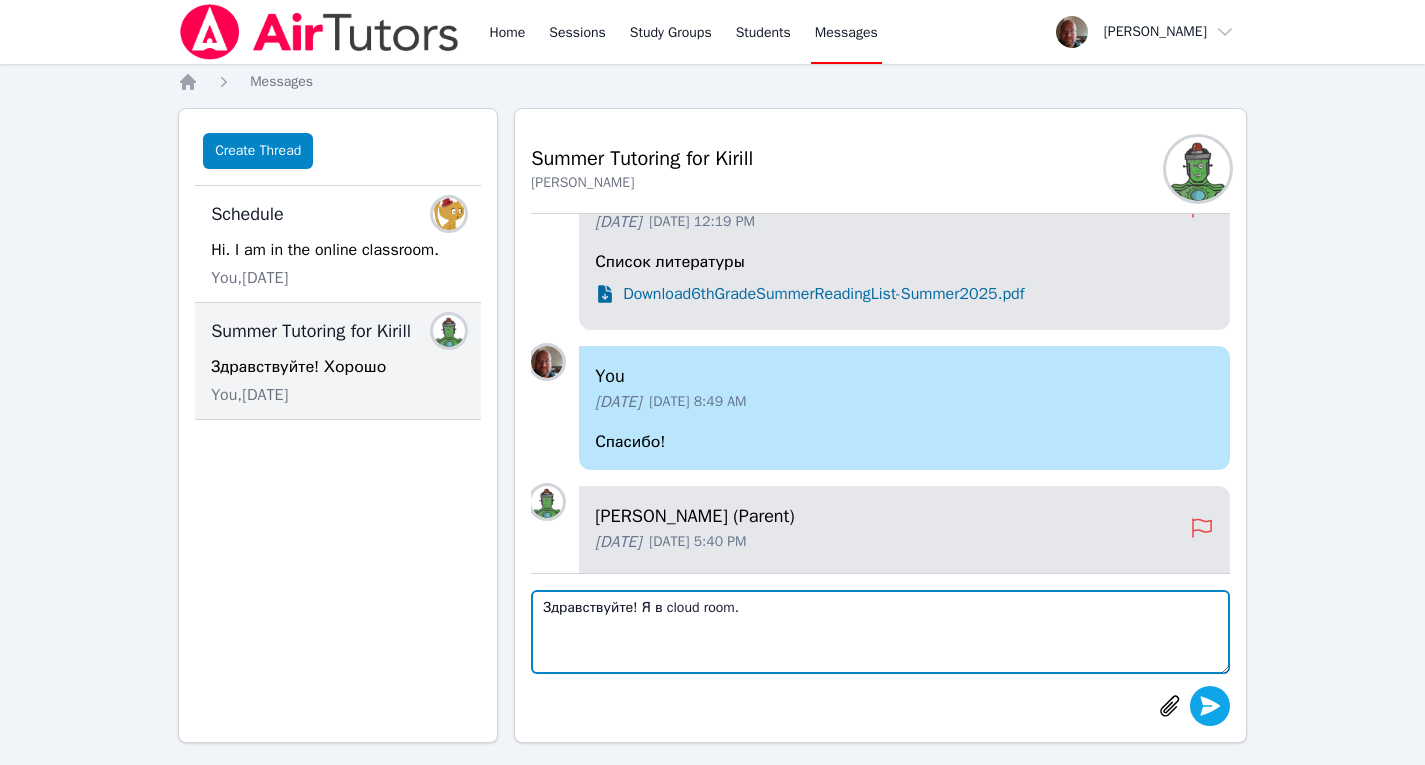 type on "Здравствуйте! Я в cloud room." 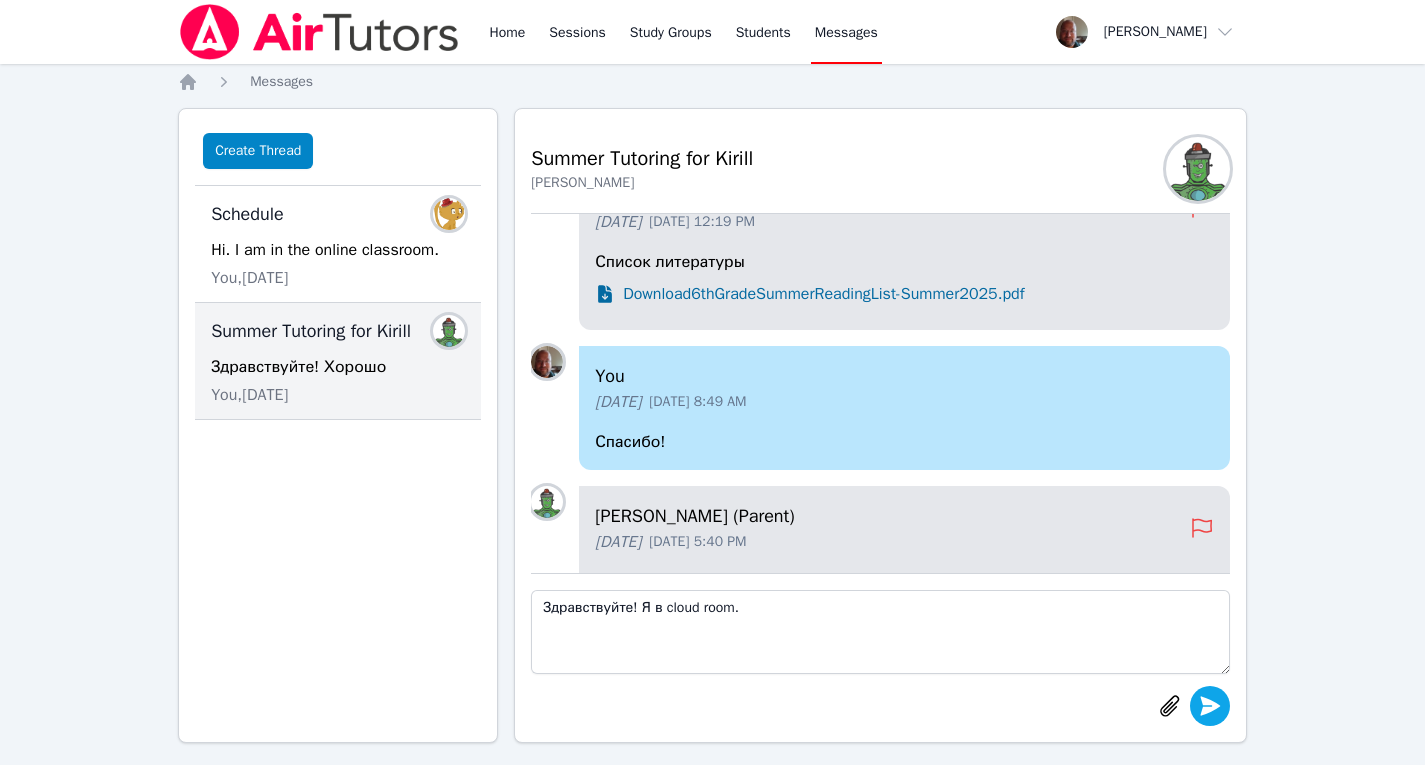 click 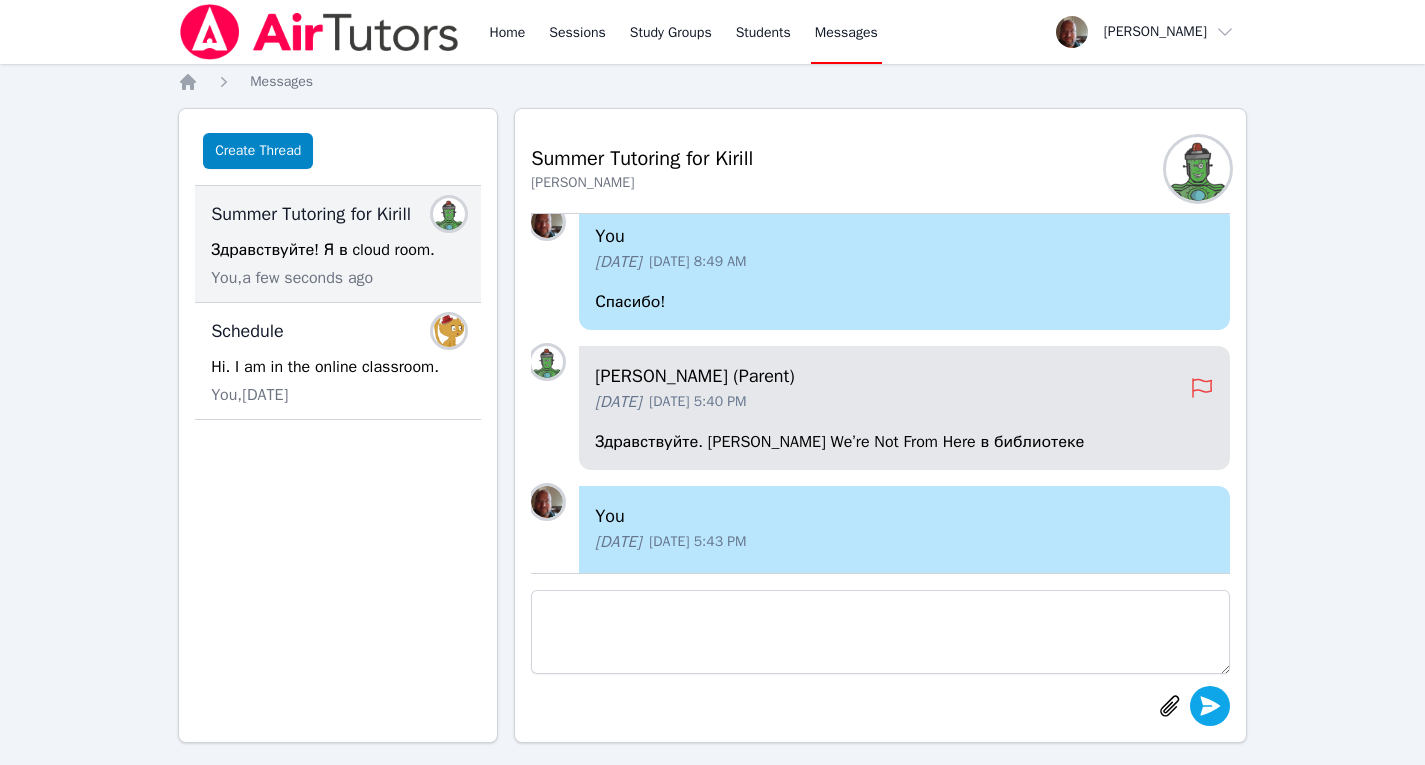 scroll, scrollTop: -777, scrollLeft: 0, axis: vertical 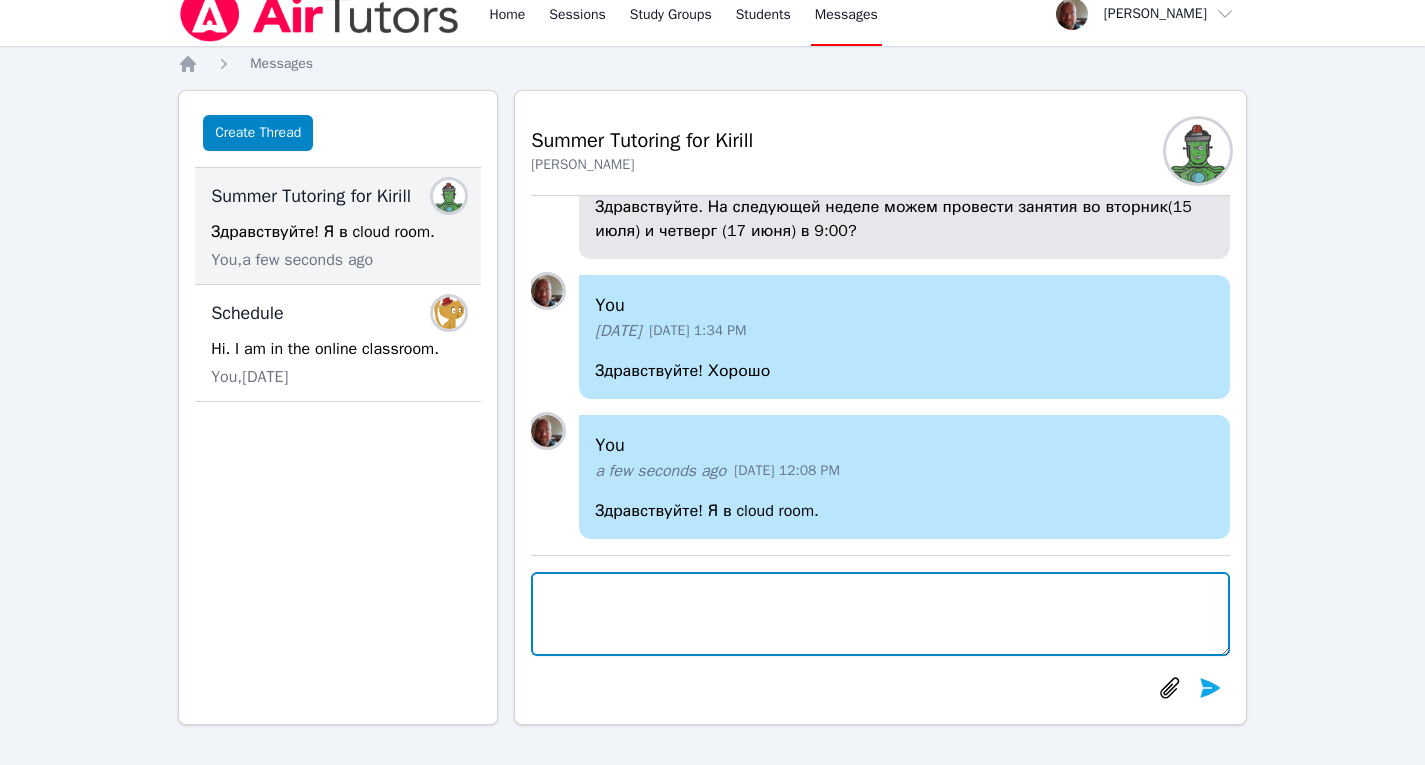 click at bounding box center (880, 614) 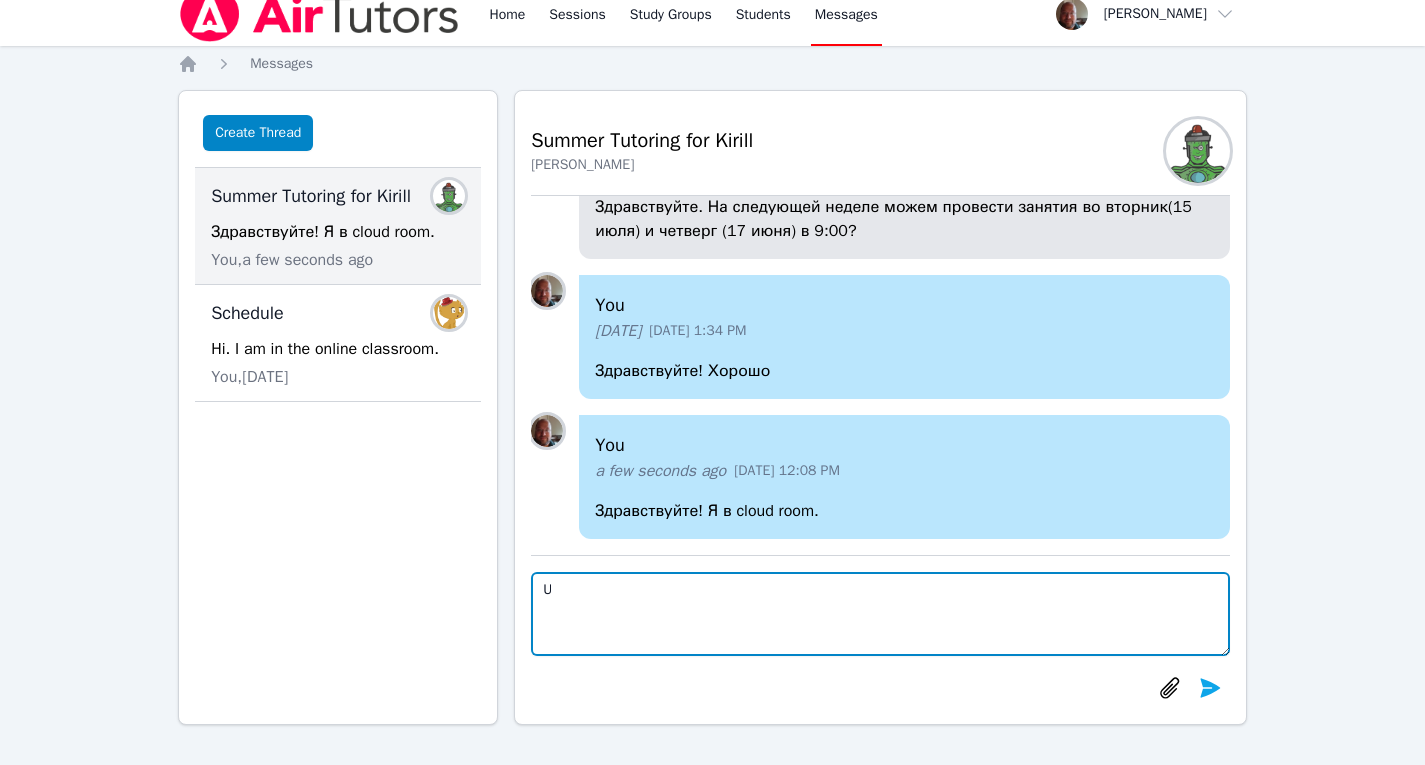 type on "U" 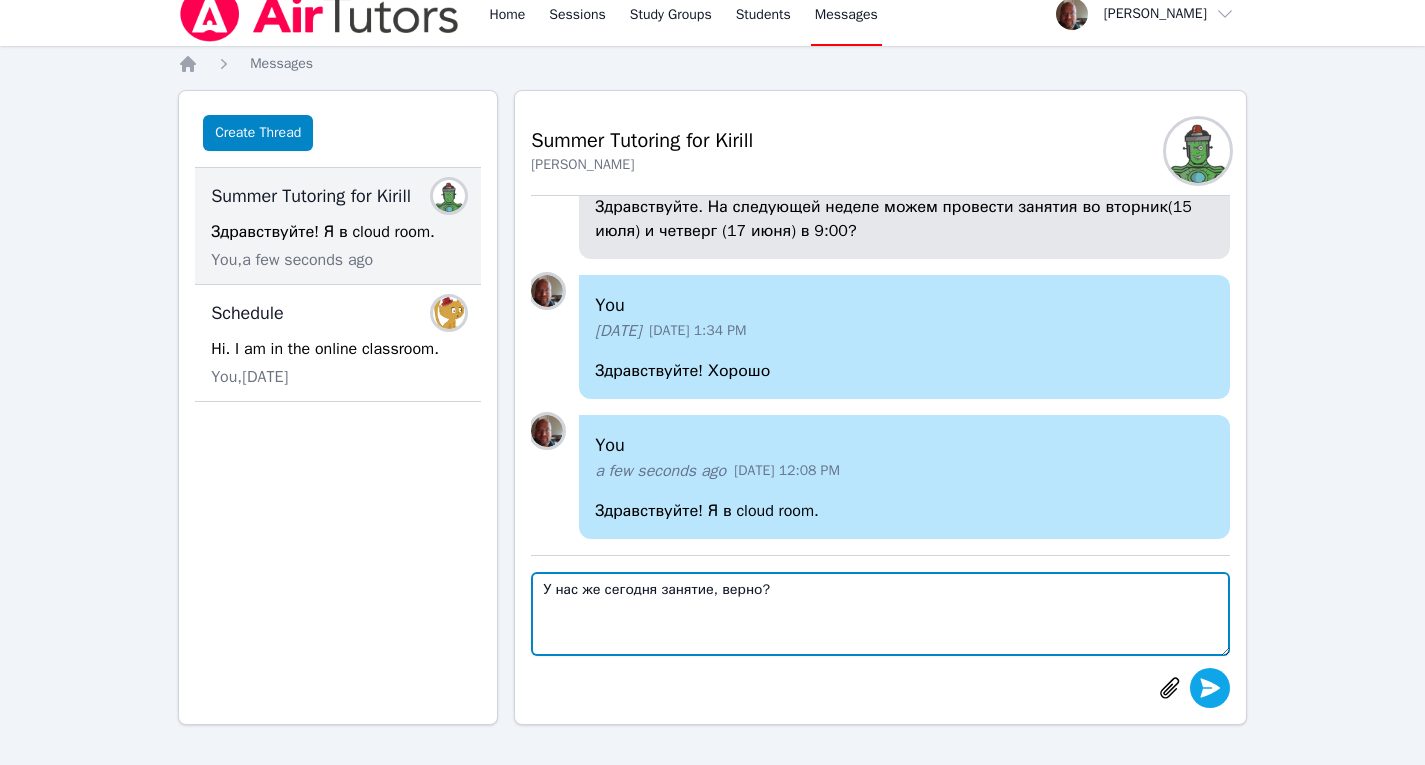type on "У нас же сегодня занятие, верно?" 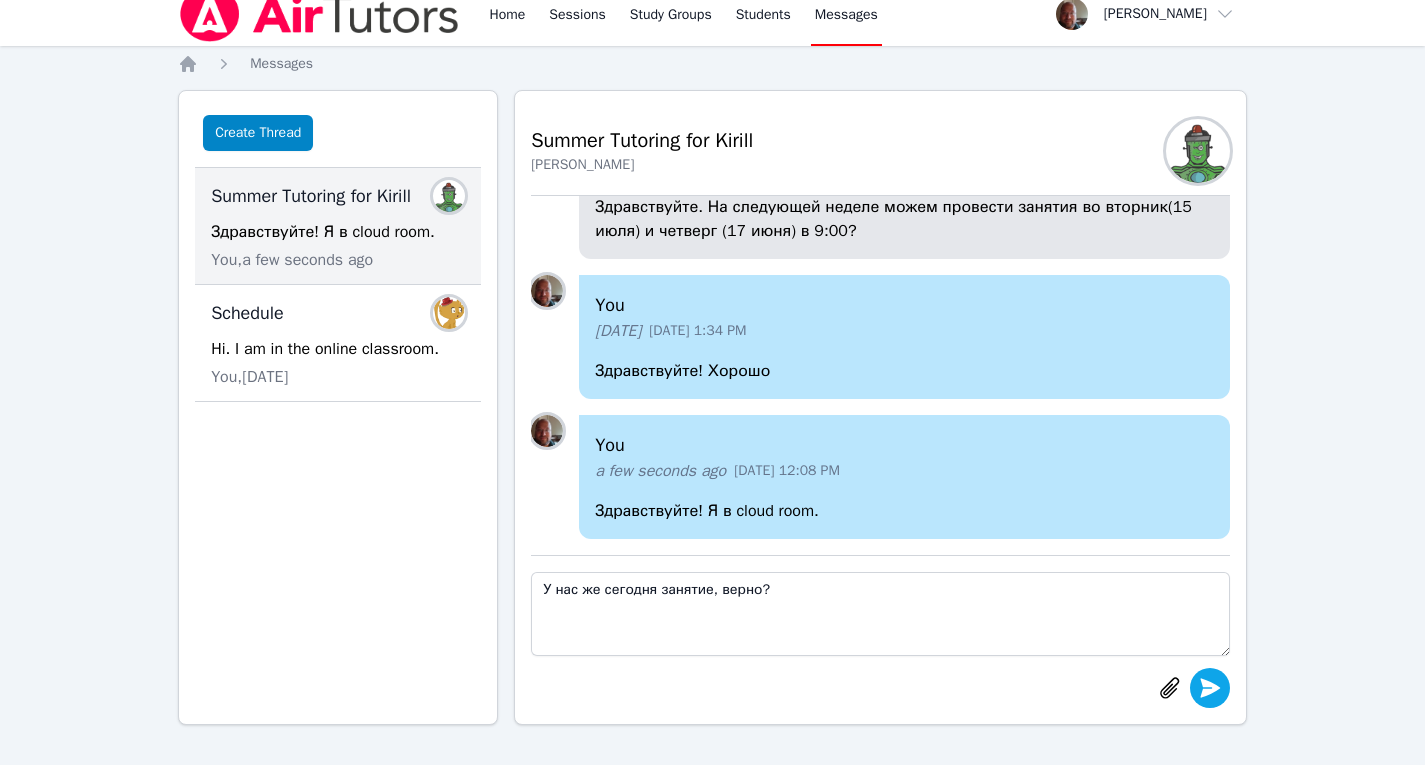 click 